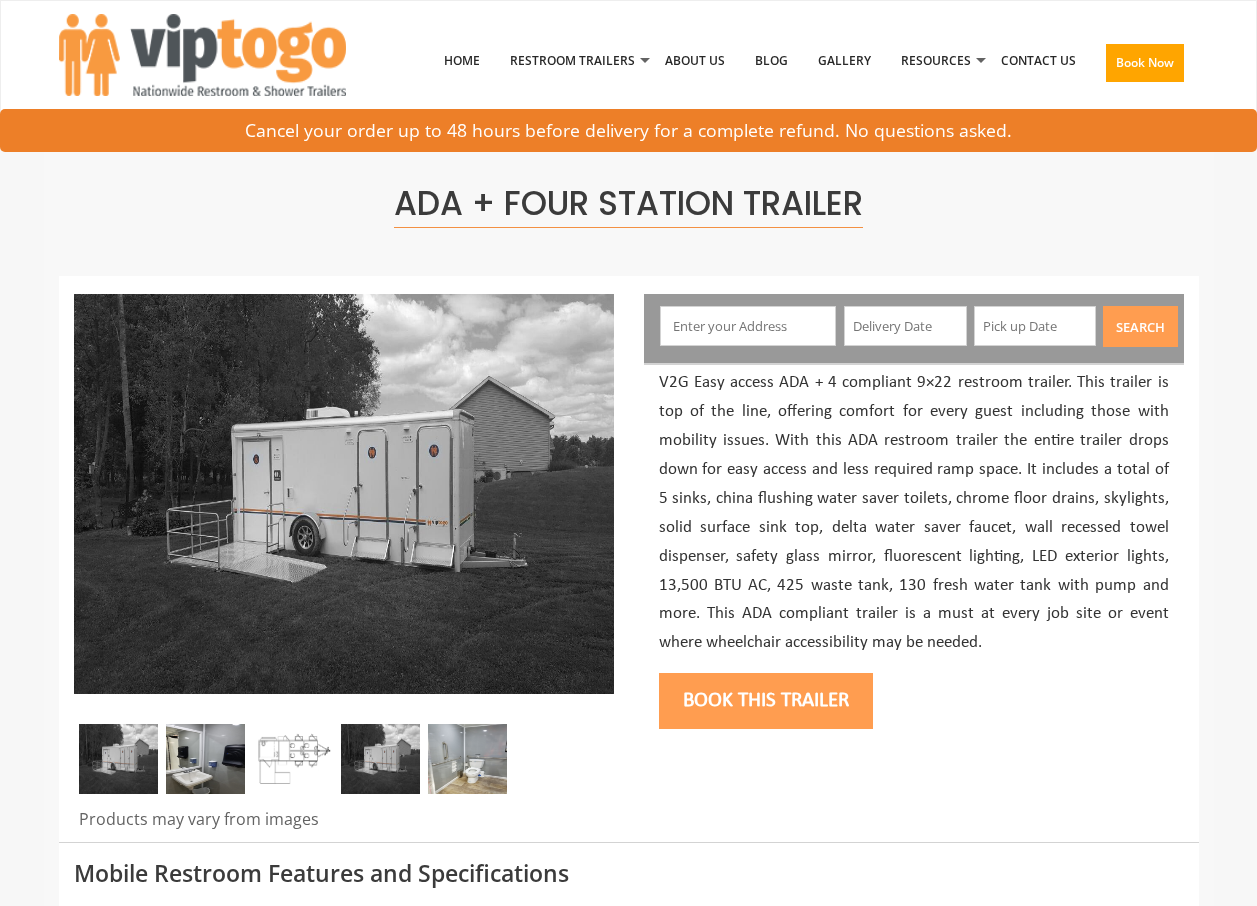 scroll, scrollTop: 0, scrollLeft: 0, axis: both 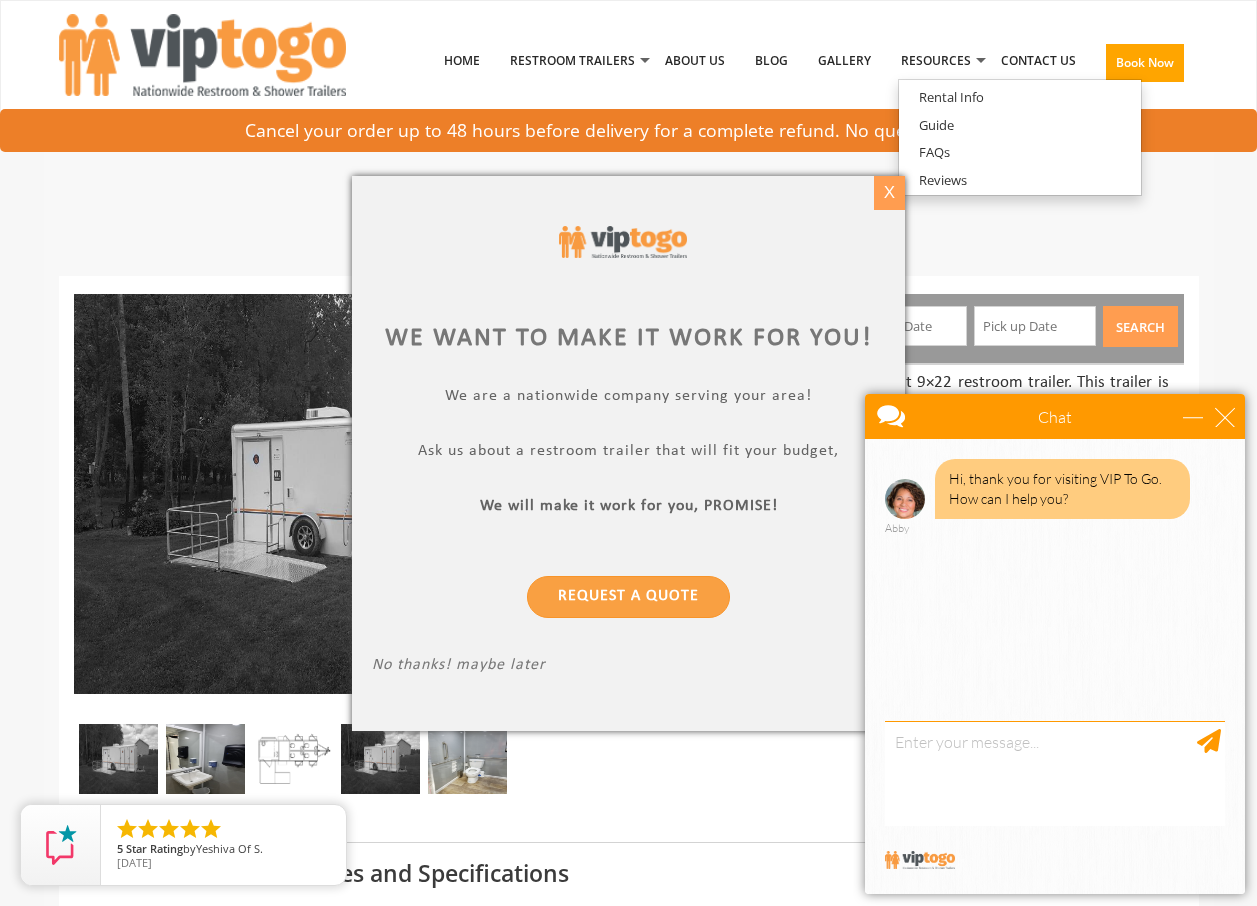 click on "X" at bounding box center [889, 193] 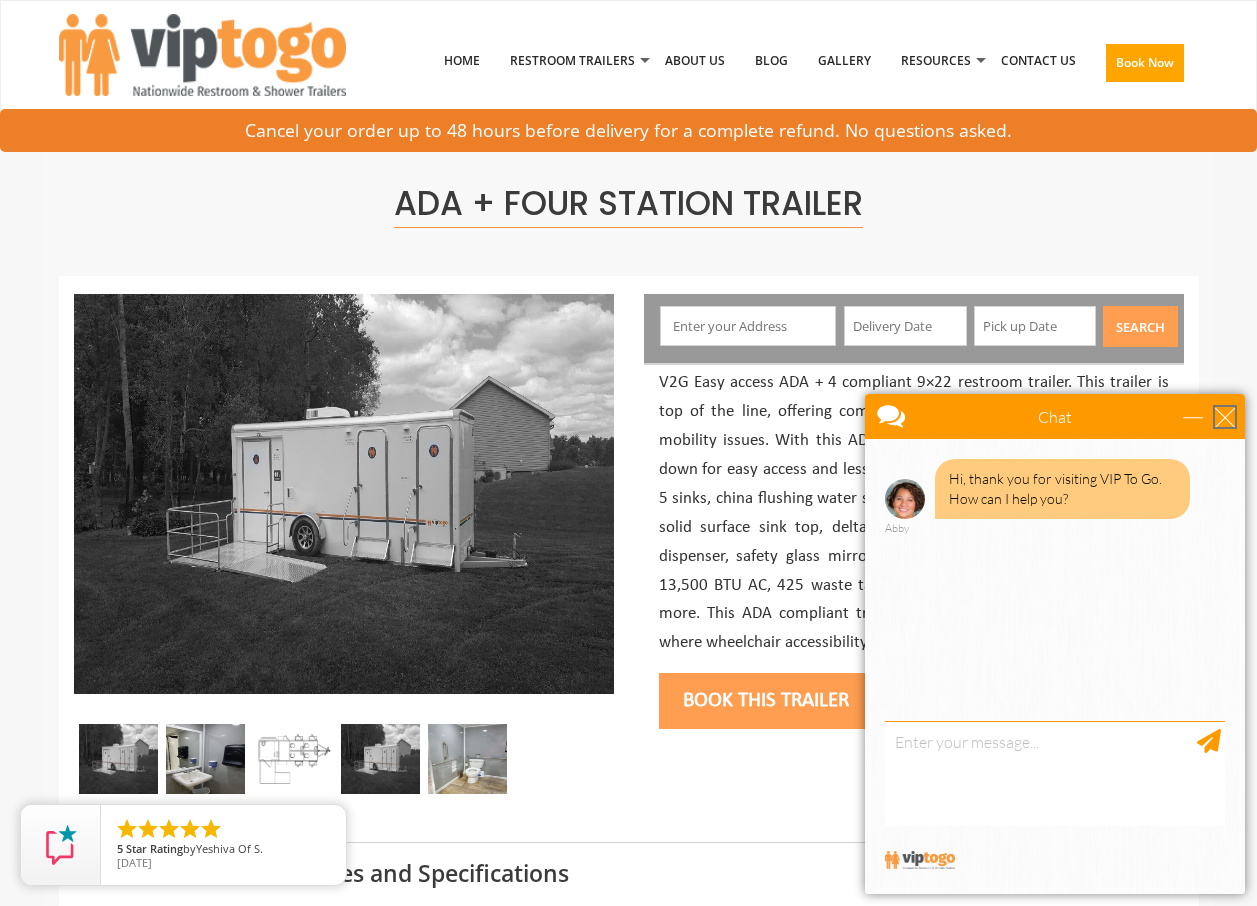 click at bounding box center (1225, 417) 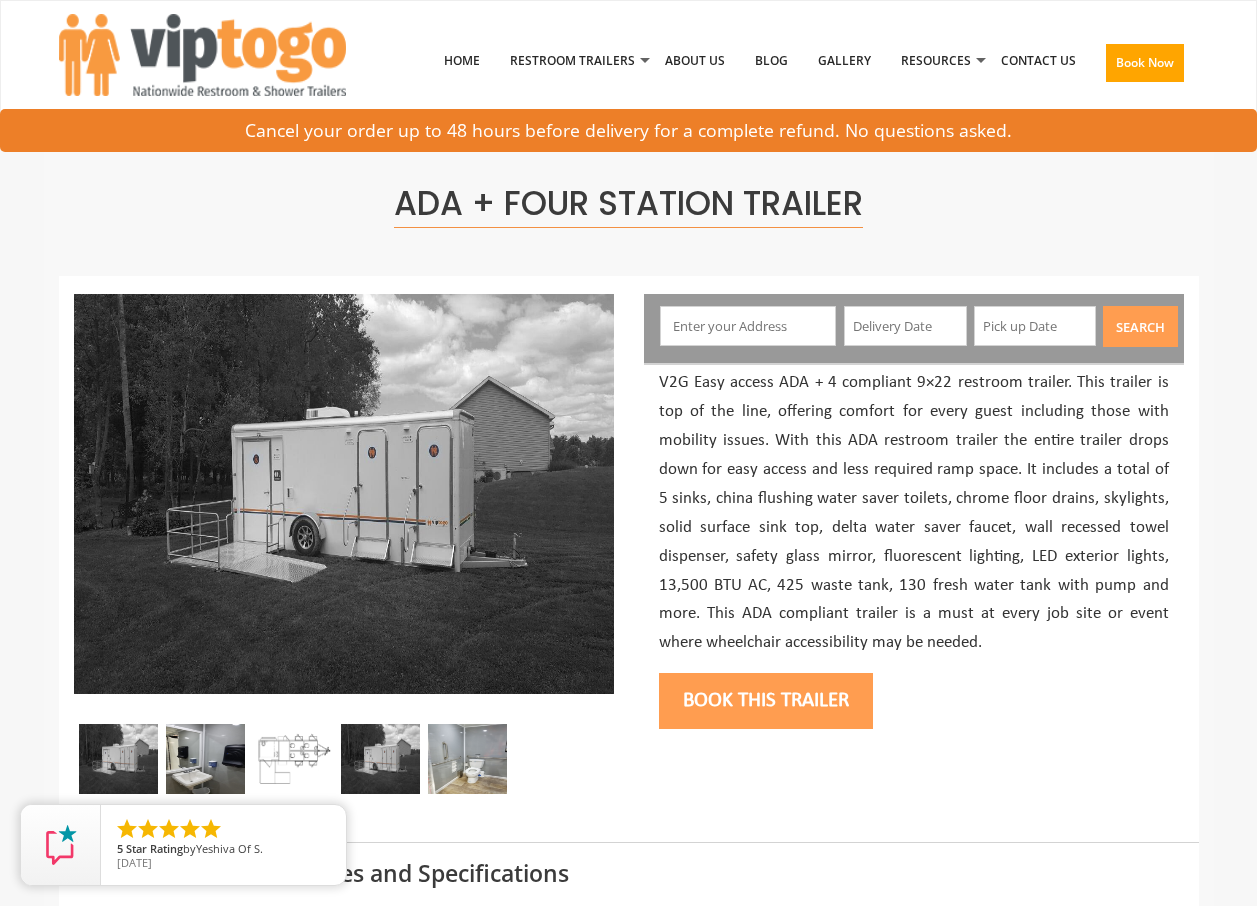 scroll, scrollTop: 0, scrollLeft: 0, axis: both 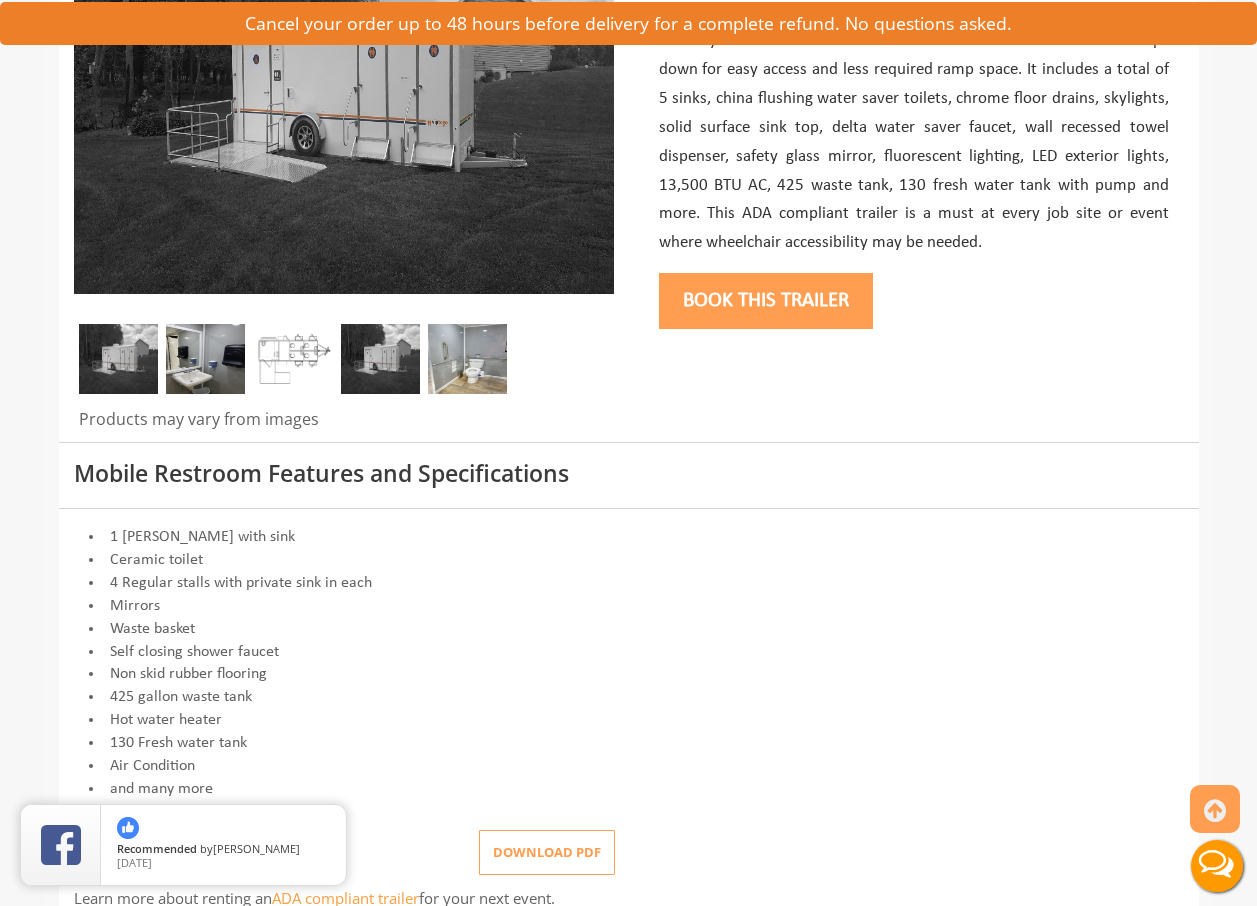 click on "Book this trailer" at bounding box center (766, 301) 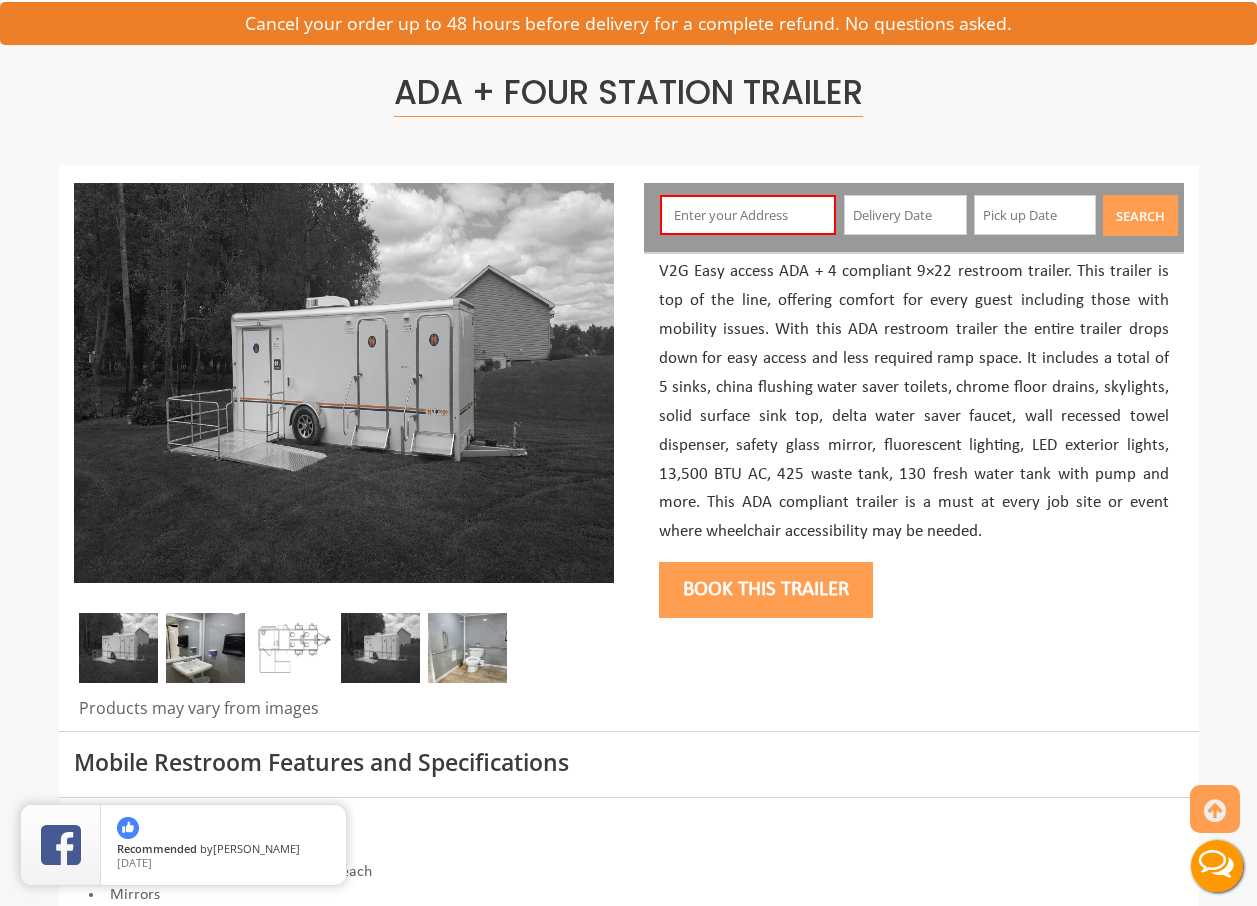 scroll, scrollTop: 106, scrollLeft: 0, axis: vertical 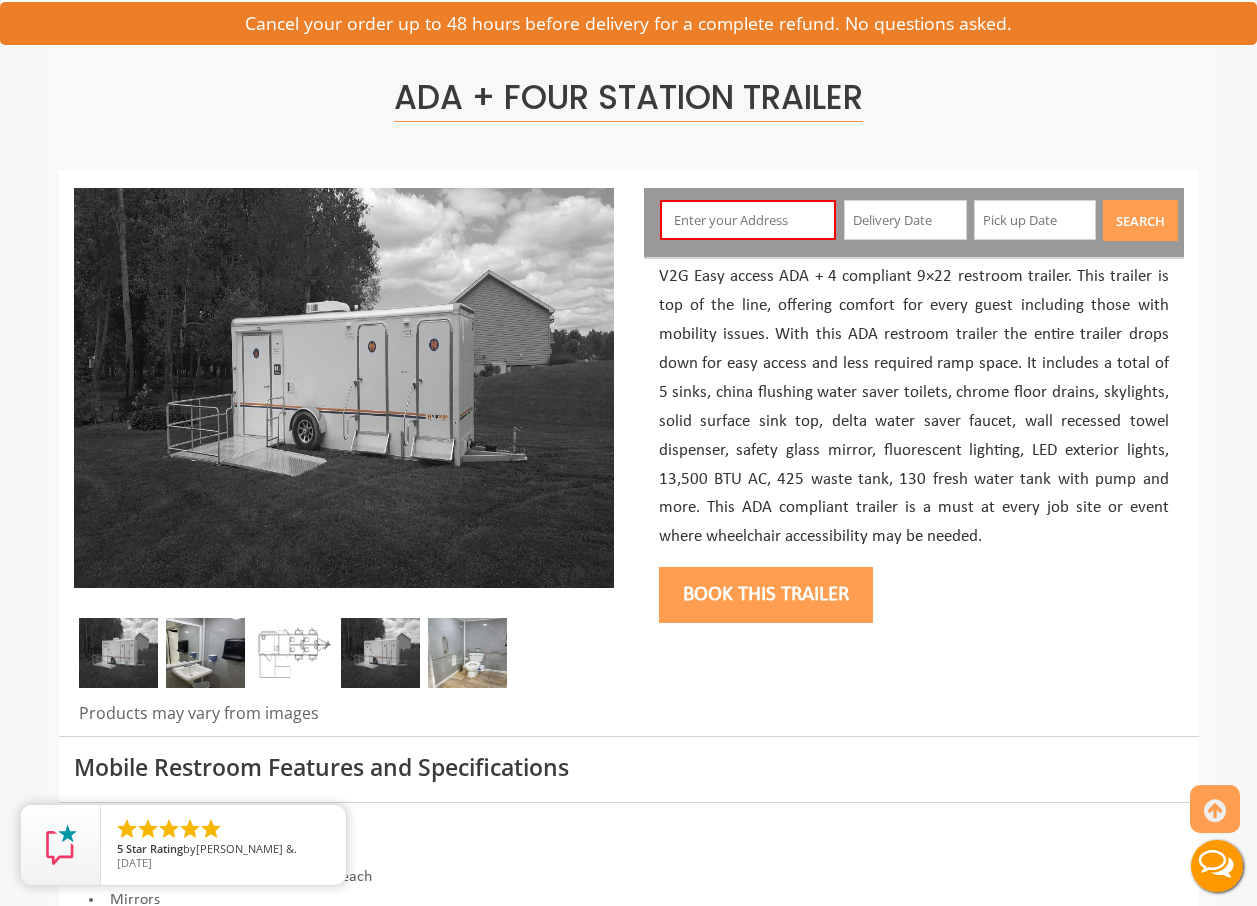 click on "Book this trailer" at bounding box center (766, 595) 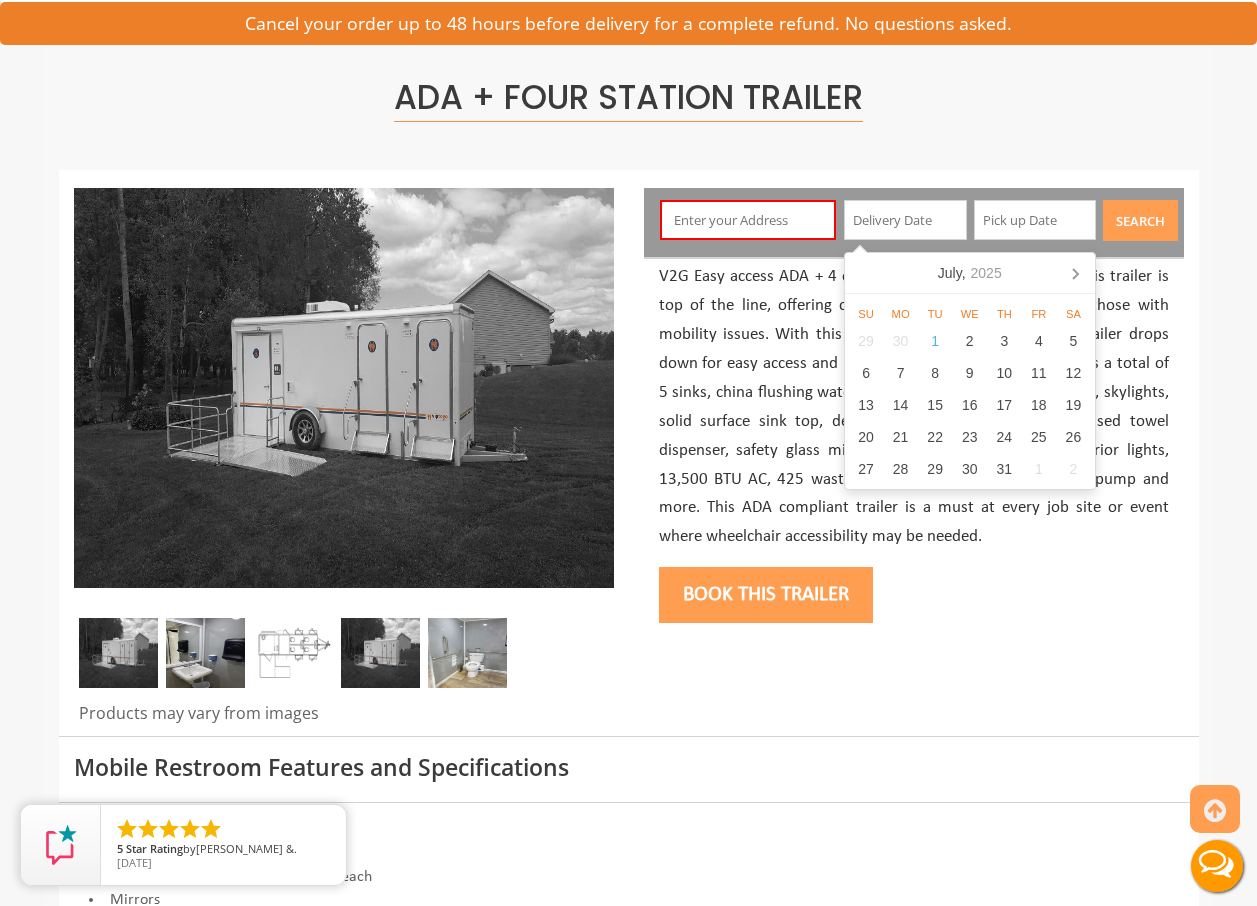 click at bounding box center (1035, 220) 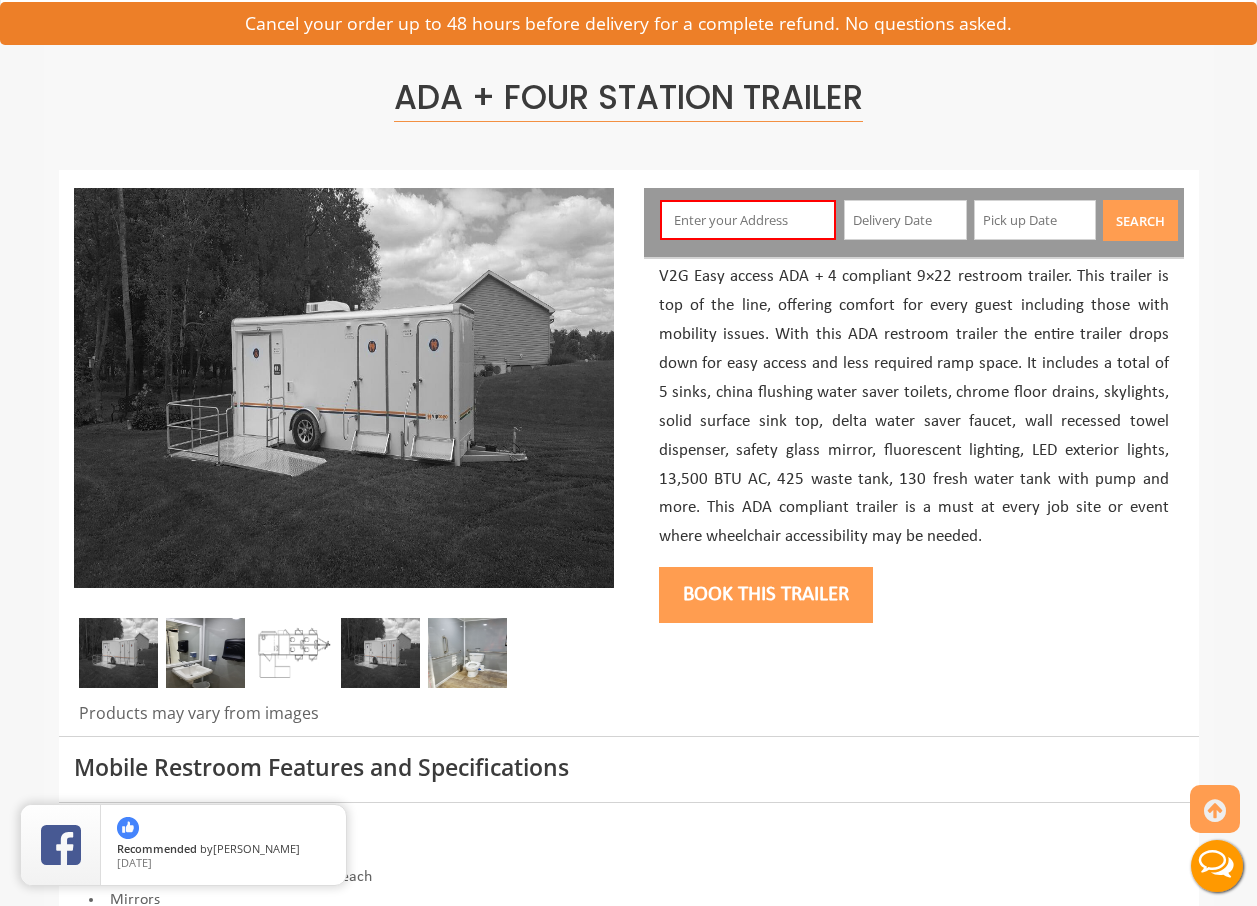 click at bounding box center [748, 220] 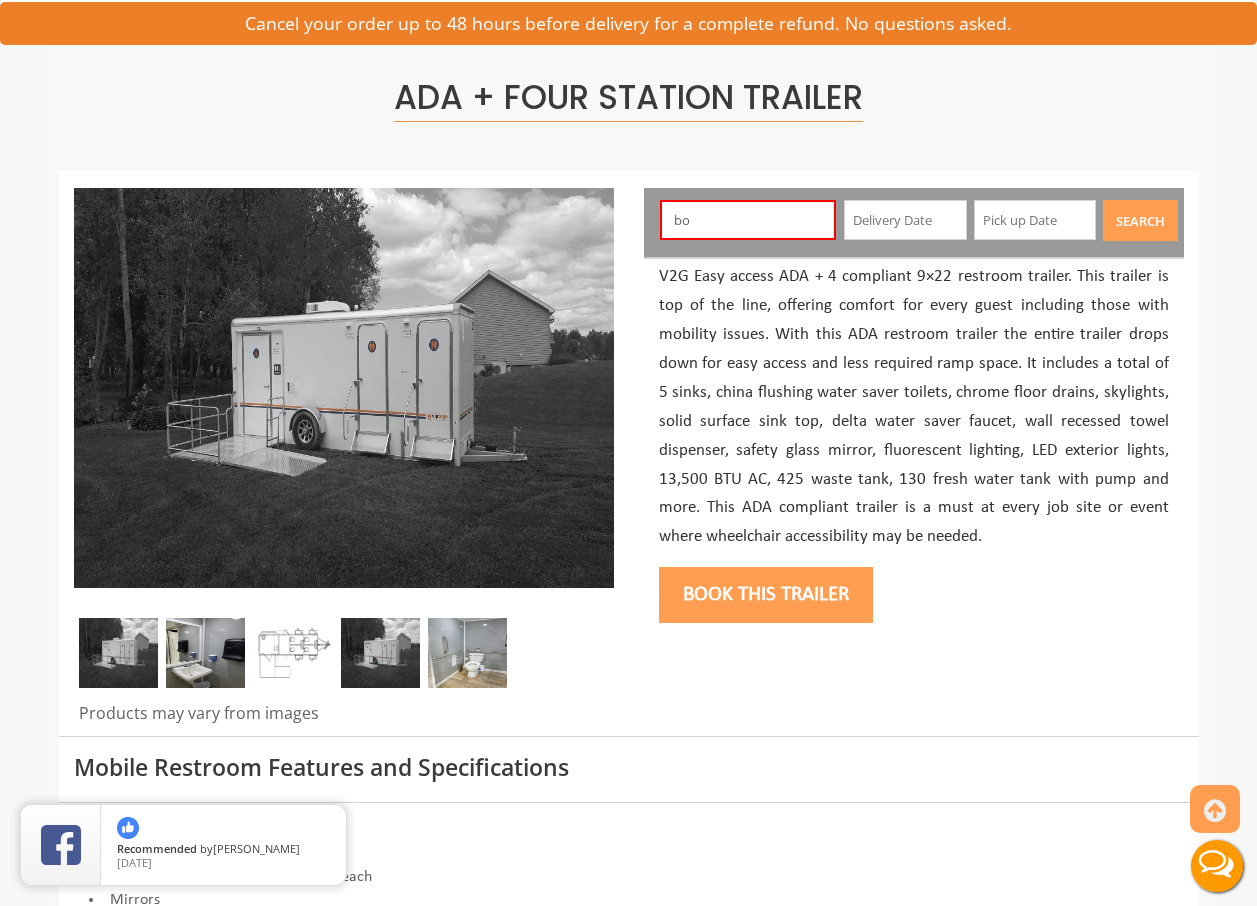 type on "b" 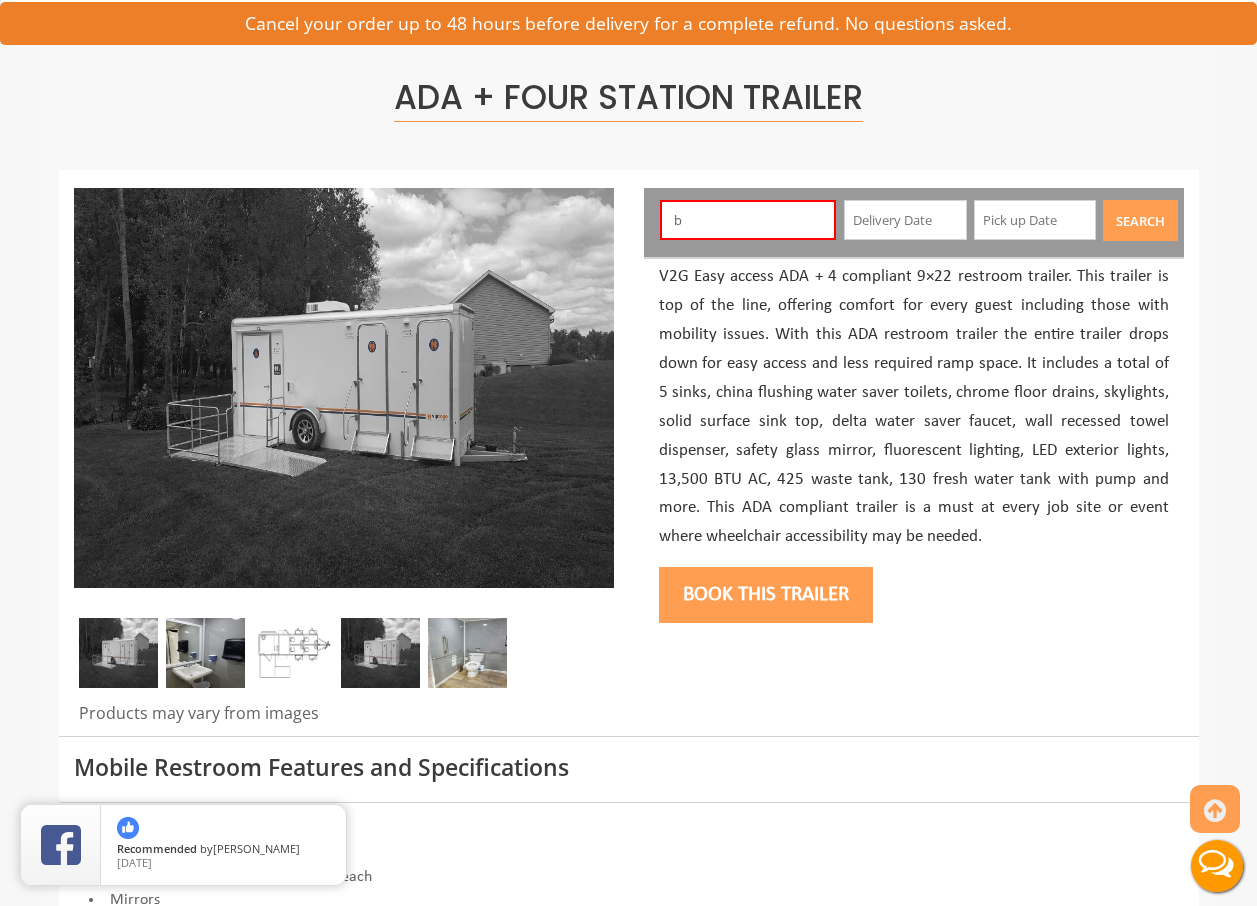 type 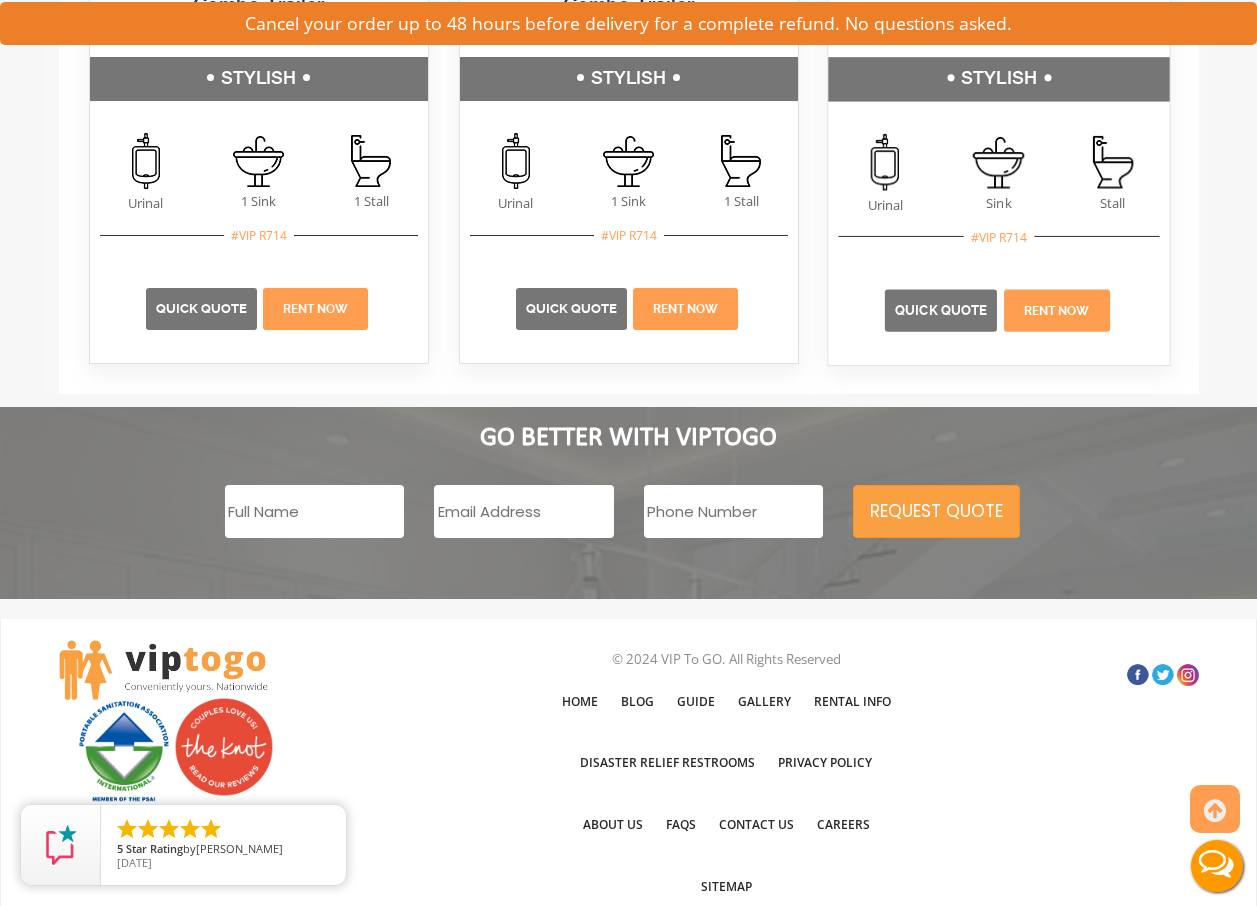 scroll, scrollTop: 3317, scrollLeft: 0, axis: vertical 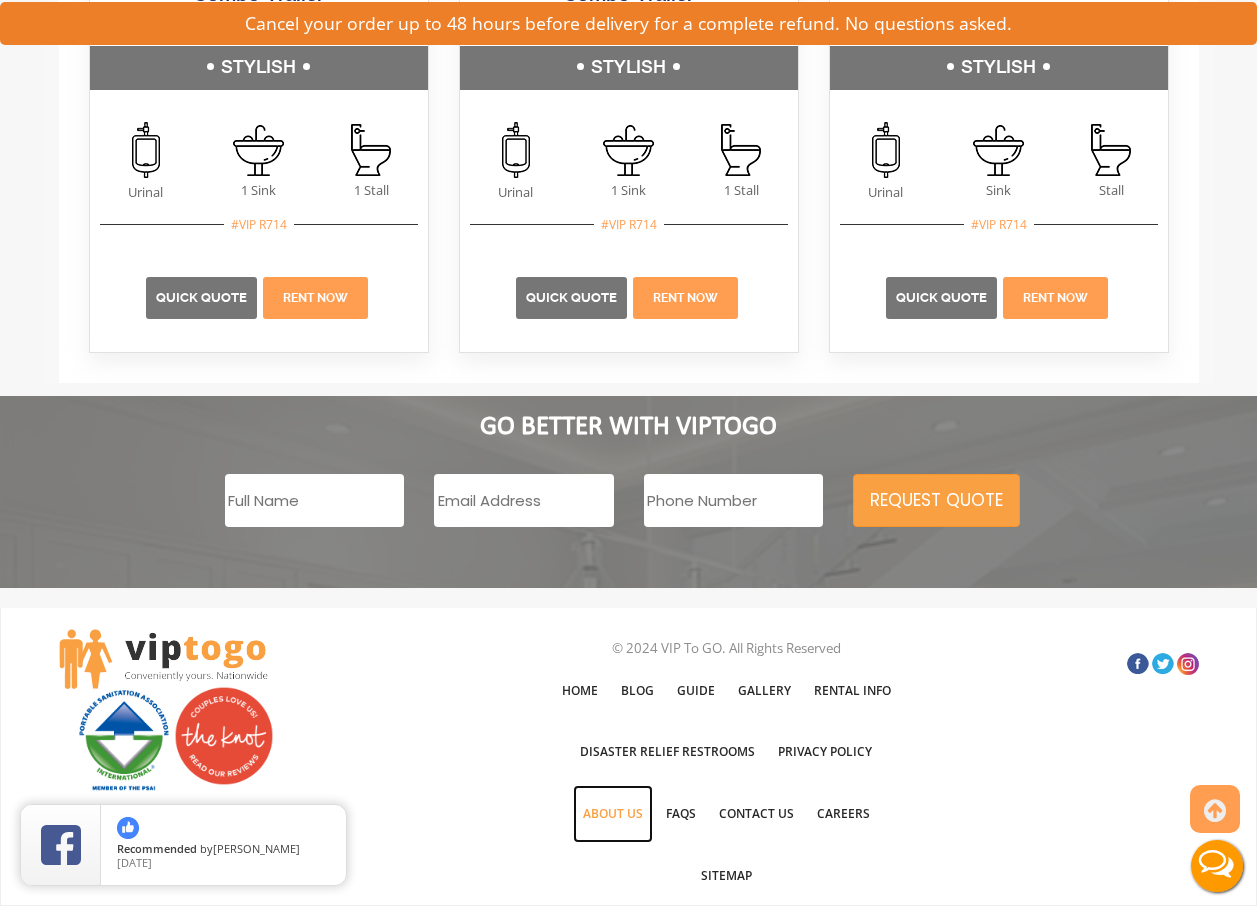 click on "About Us" at bounding box center [613, 814] 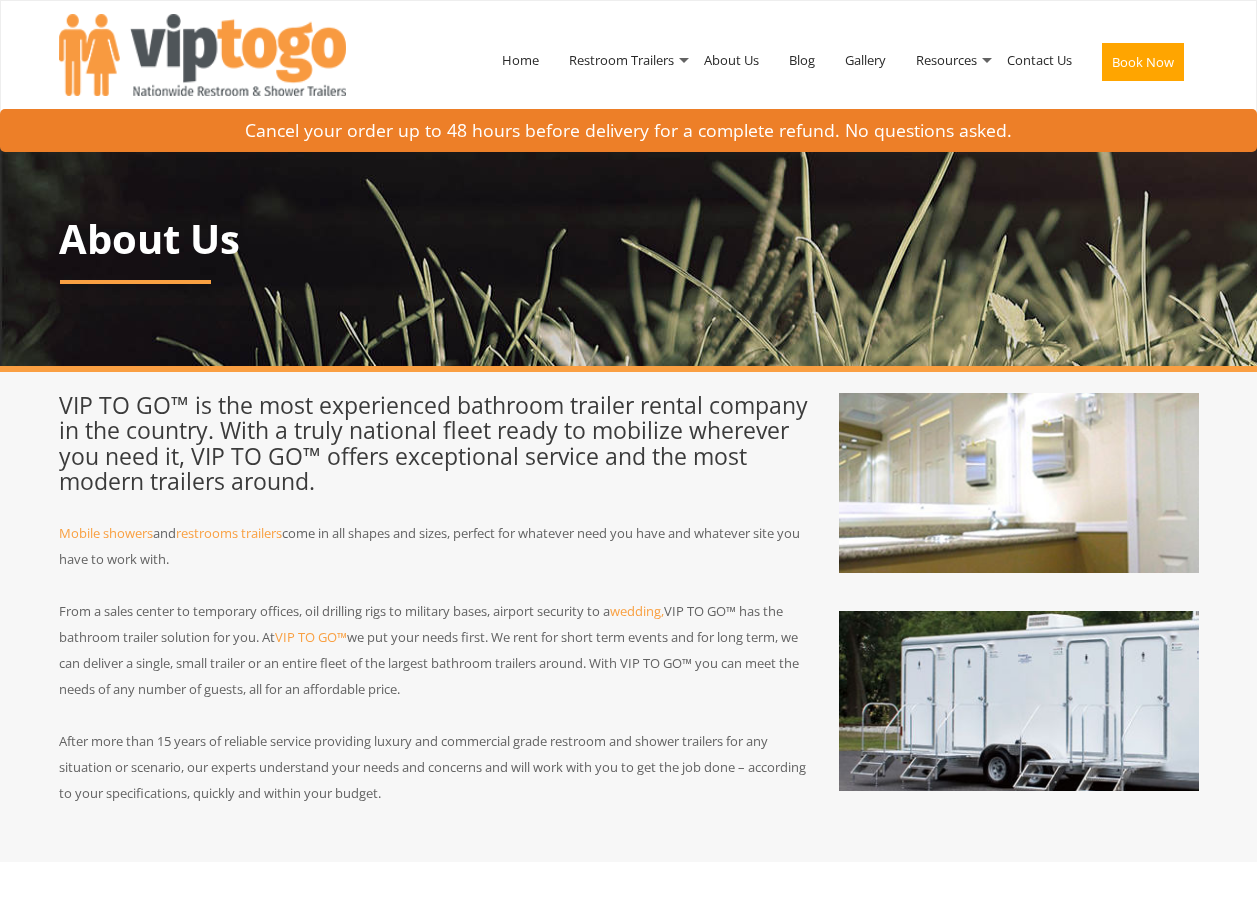 scroll, scrollTop: 0, scrollLeft: 0, axis: both 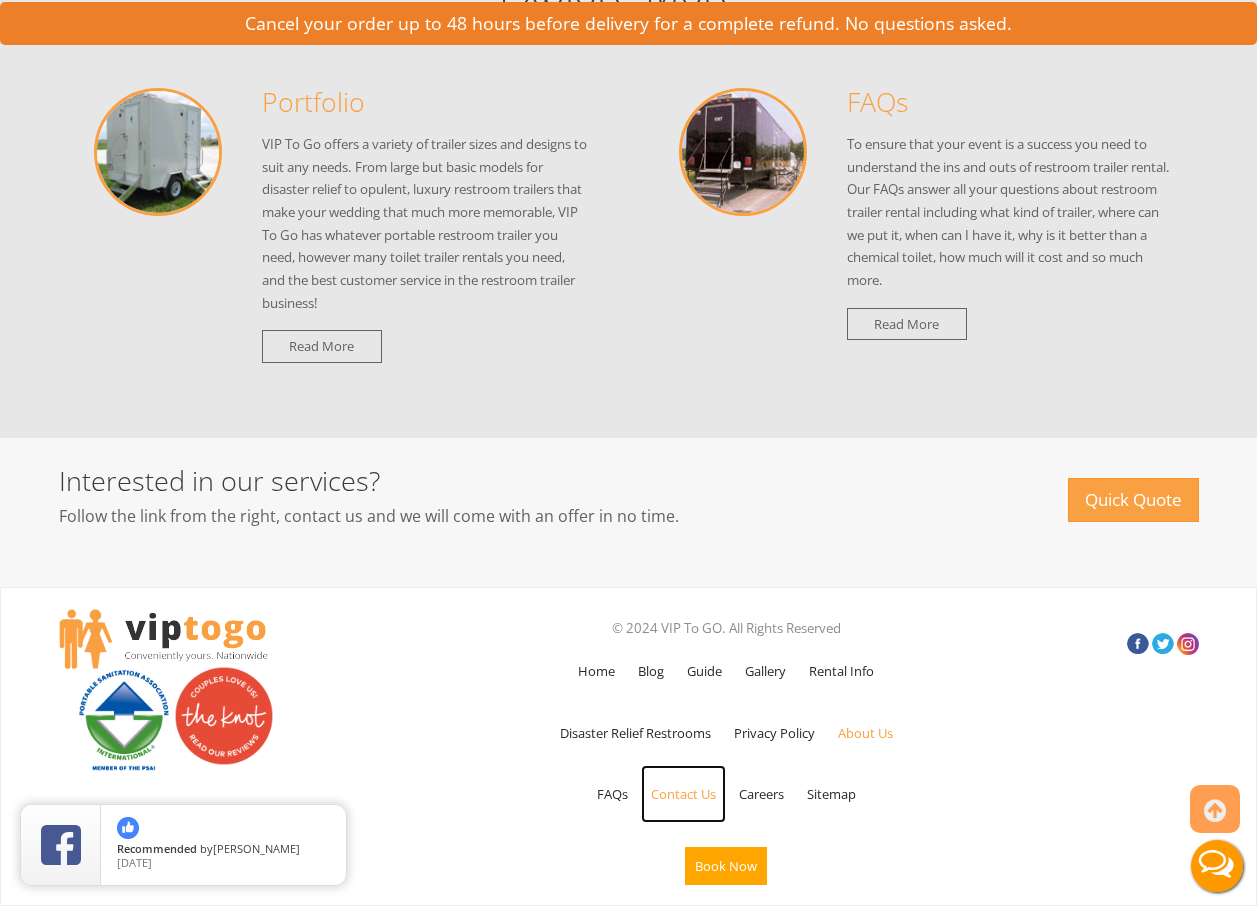 click on "Contact Us" at bounding box center [683, 794] 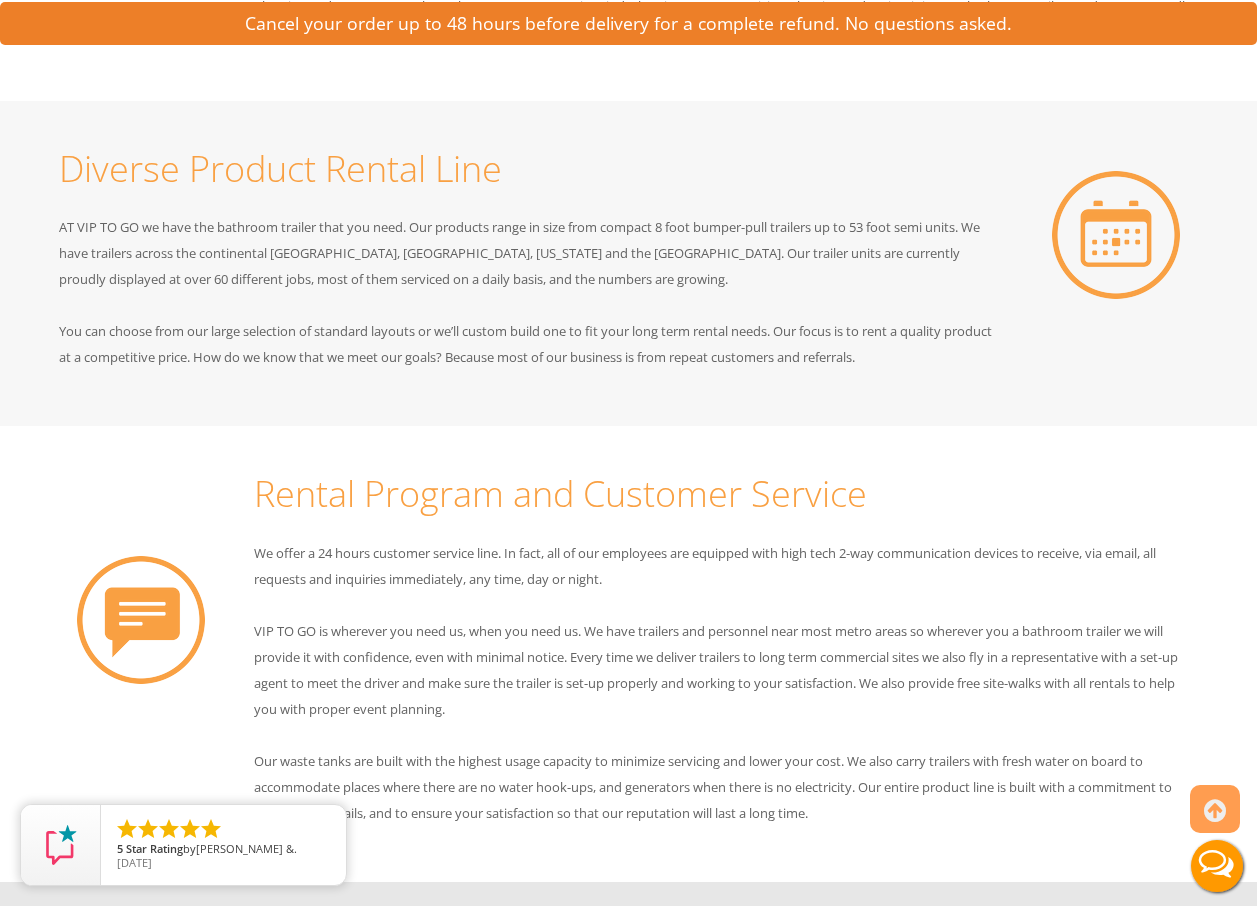 scroll, scrollTop: 1023, scrollLeft: 0, axis: vertical 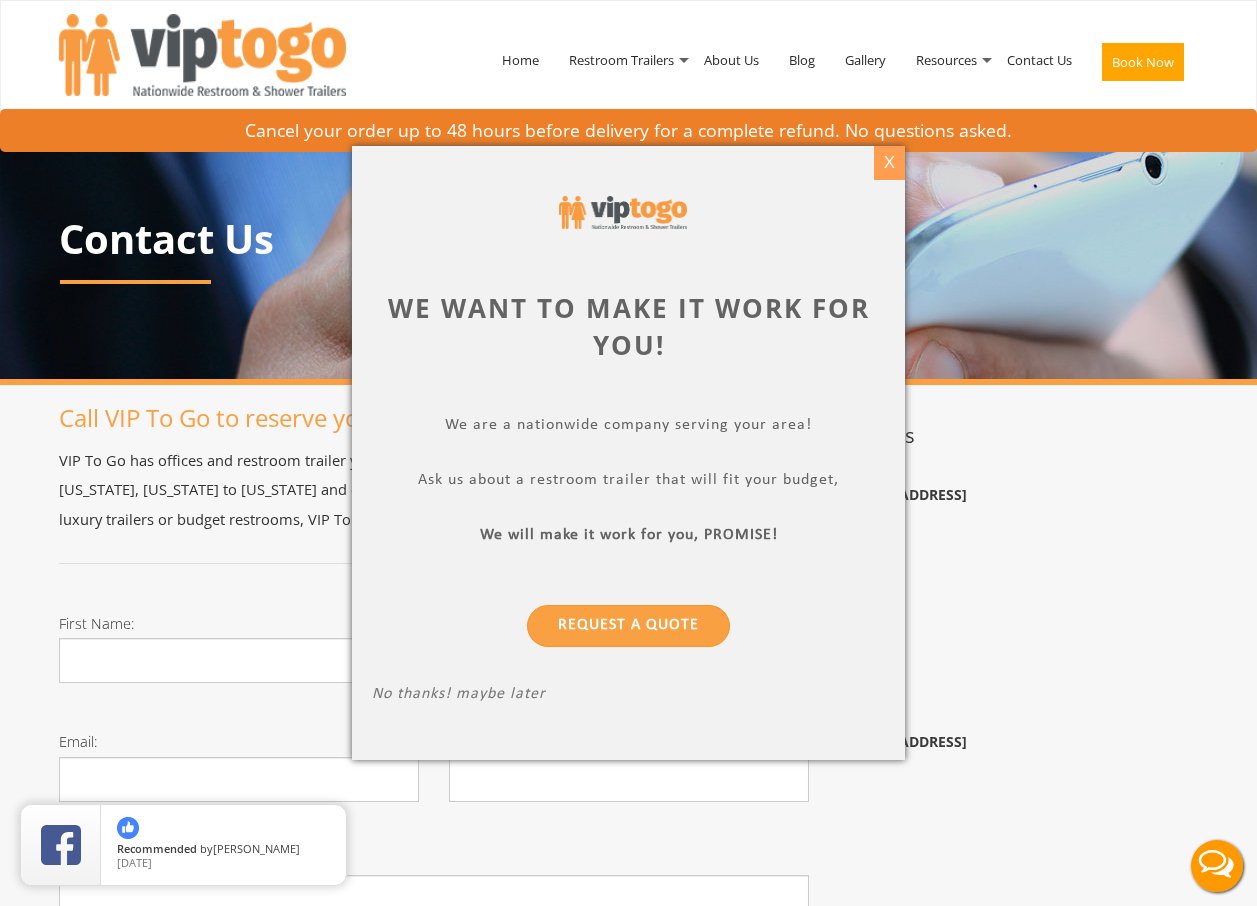 click on "X" at bounding box center (889, 163) 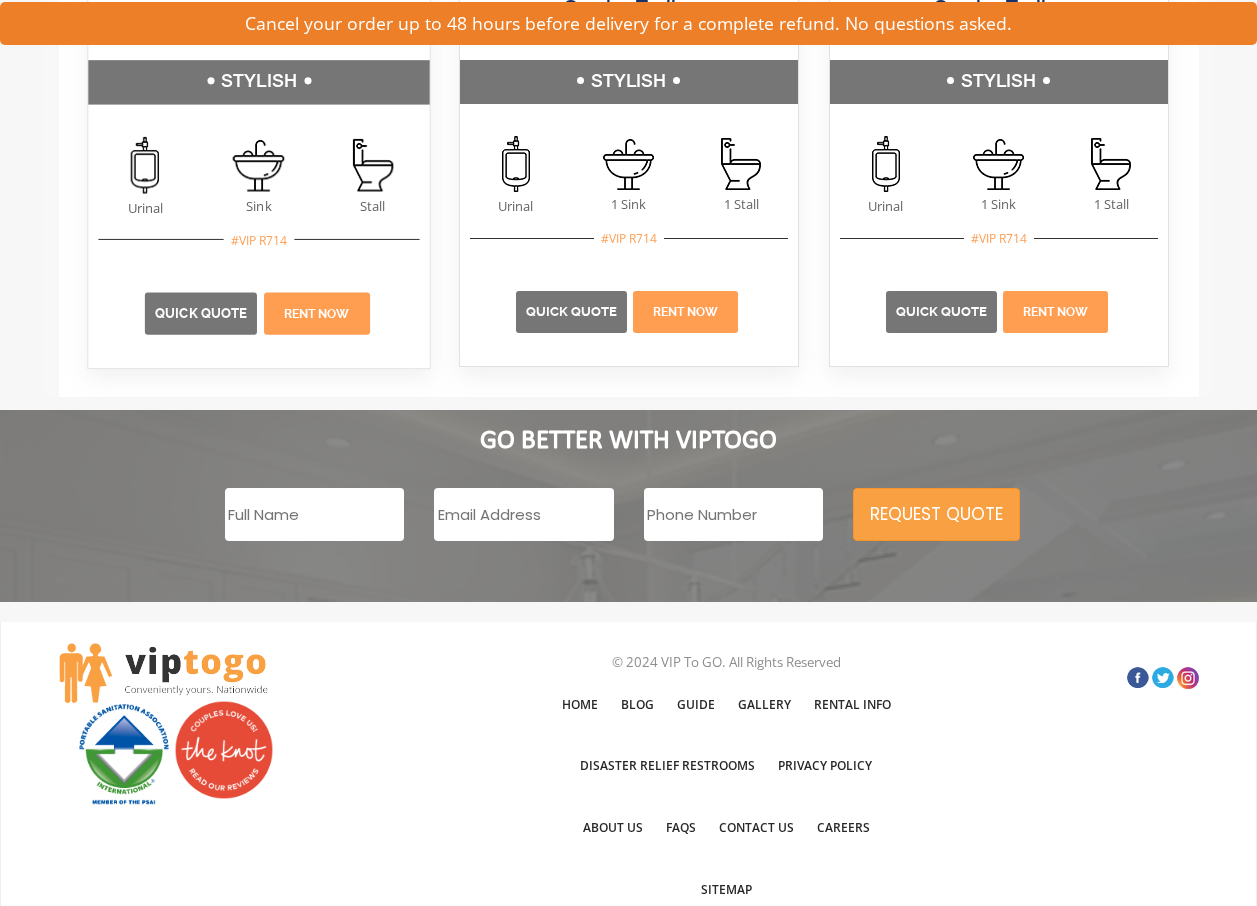 scroll, scrollTop: 0, scrollLeft: 0, axis: both 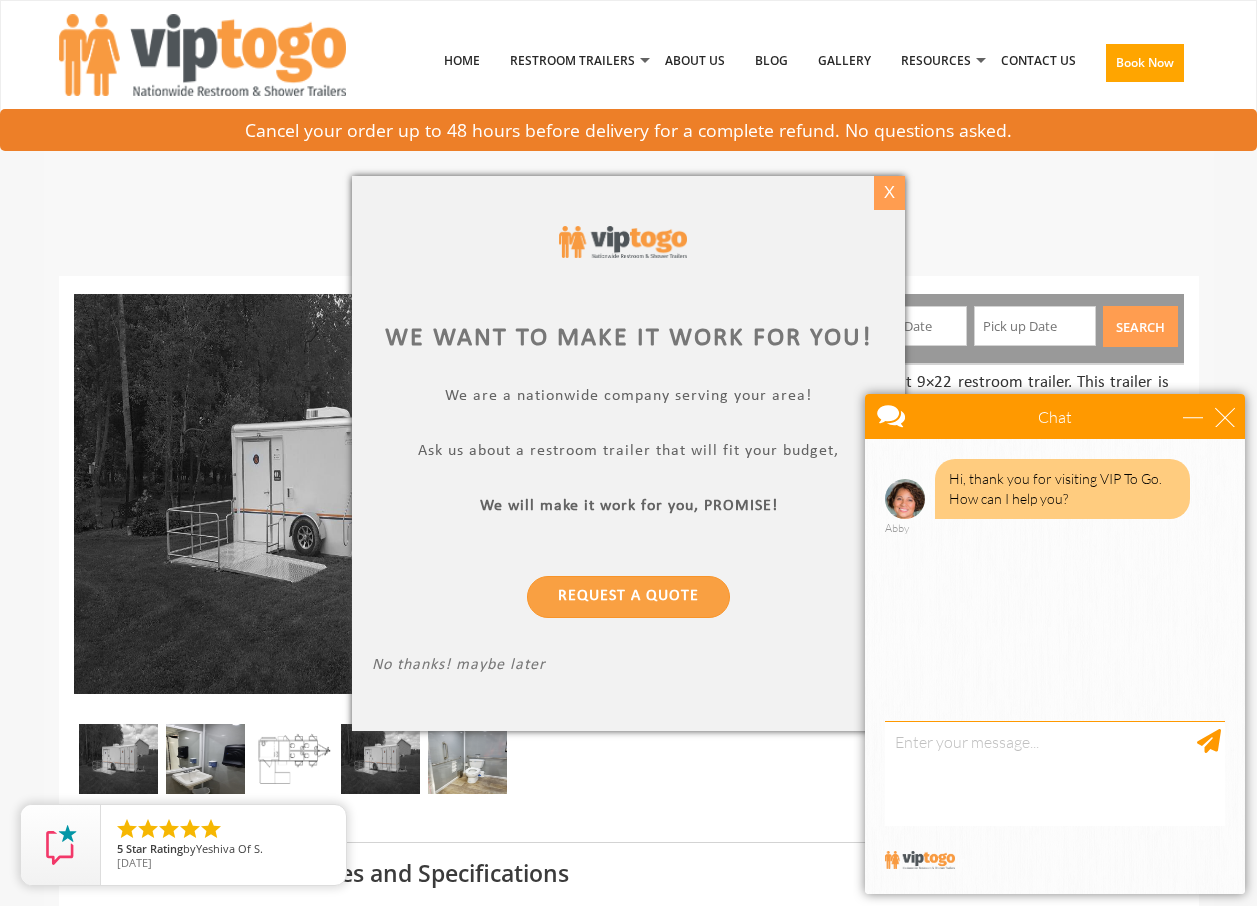 click on "X" at bounding box center [889, 193] 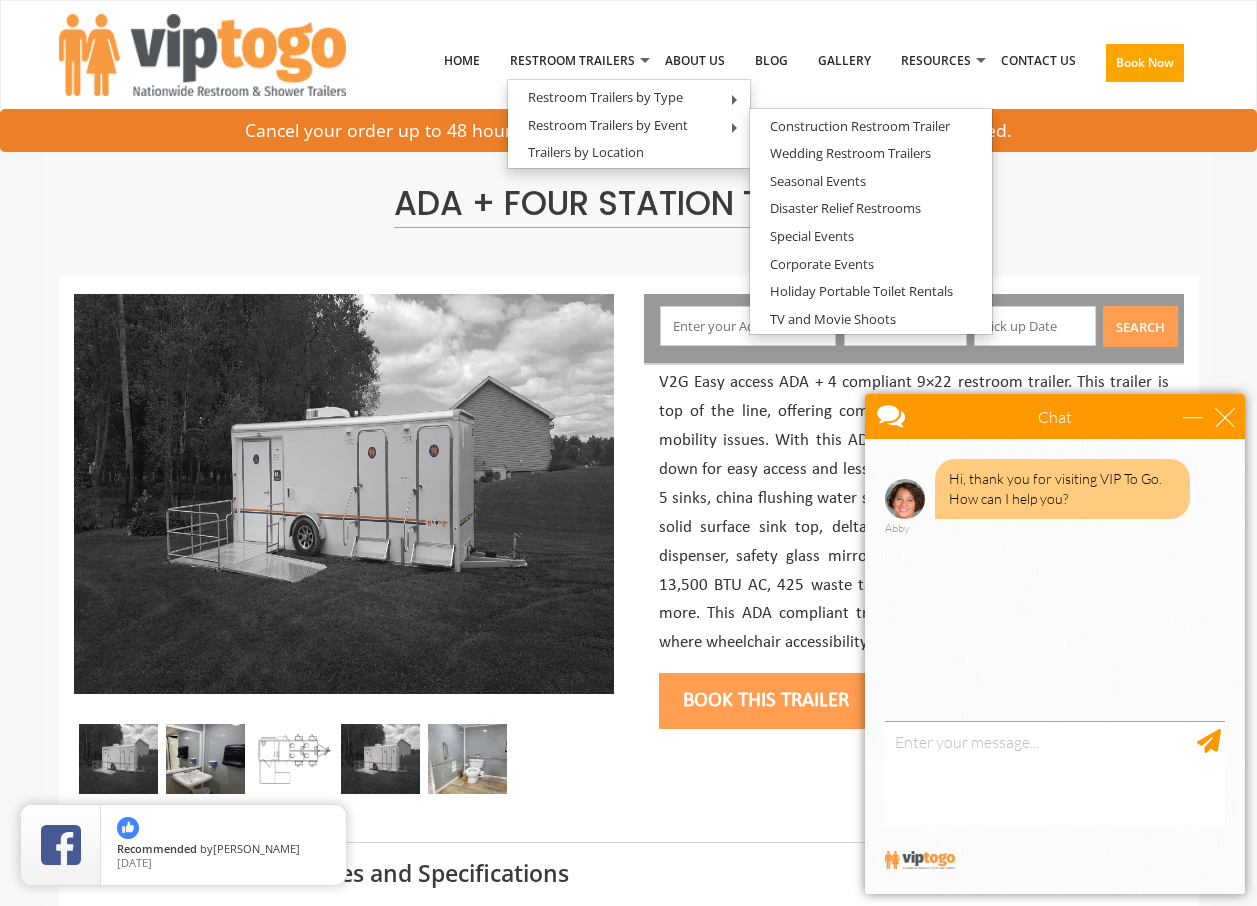 click at bounding box center (748, 326) 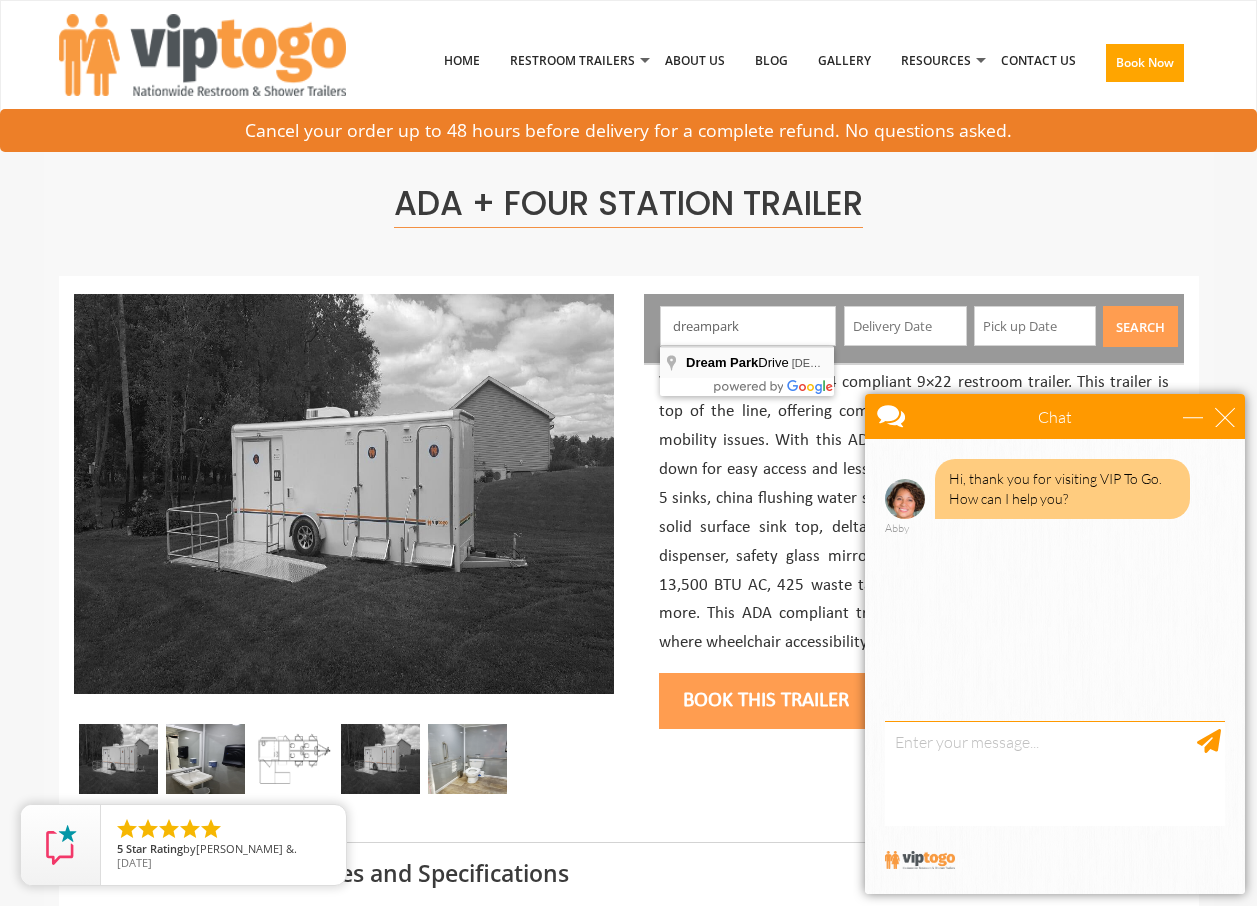 type on "Dream Park Drive, New Church, VA, USA" 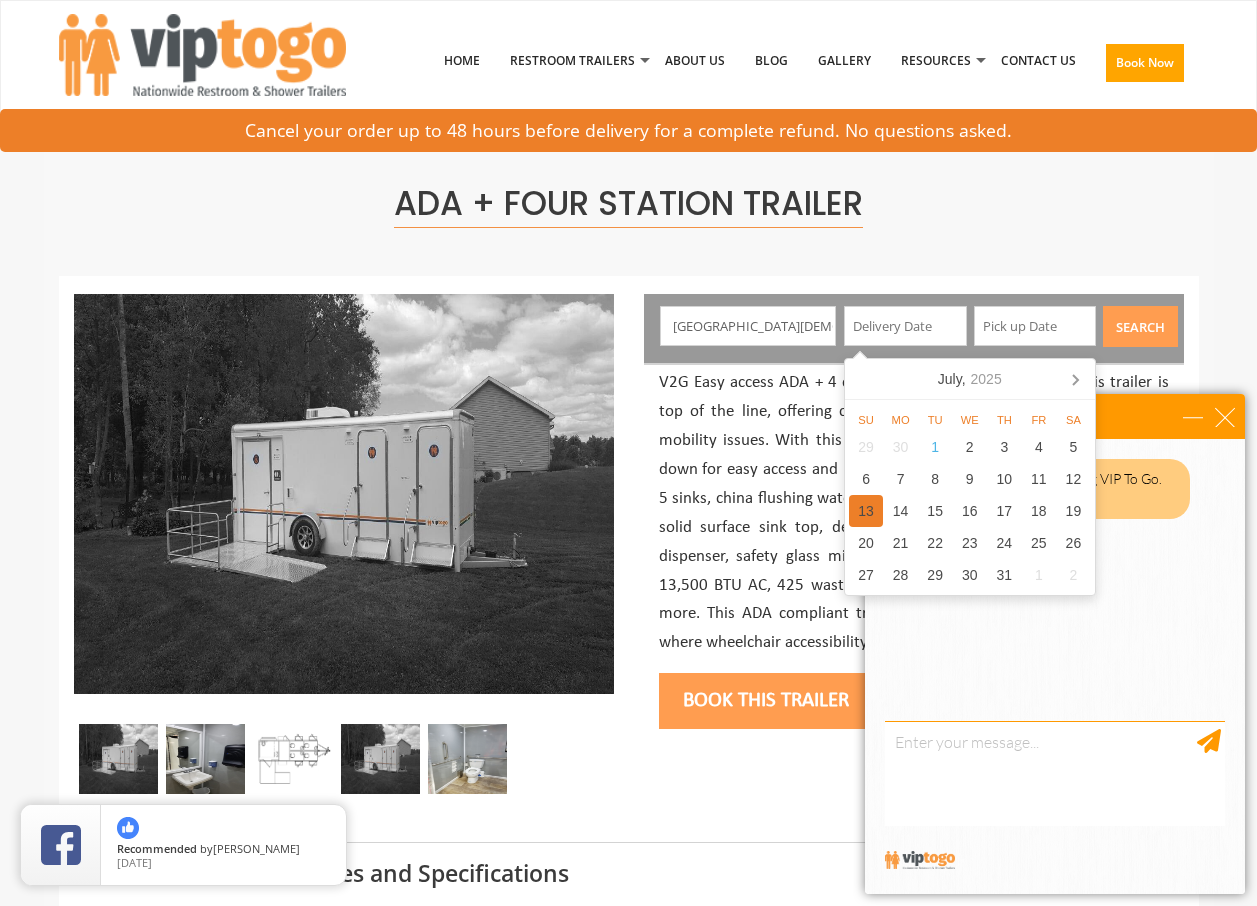 click on "13" at bounding box center [866, 511] 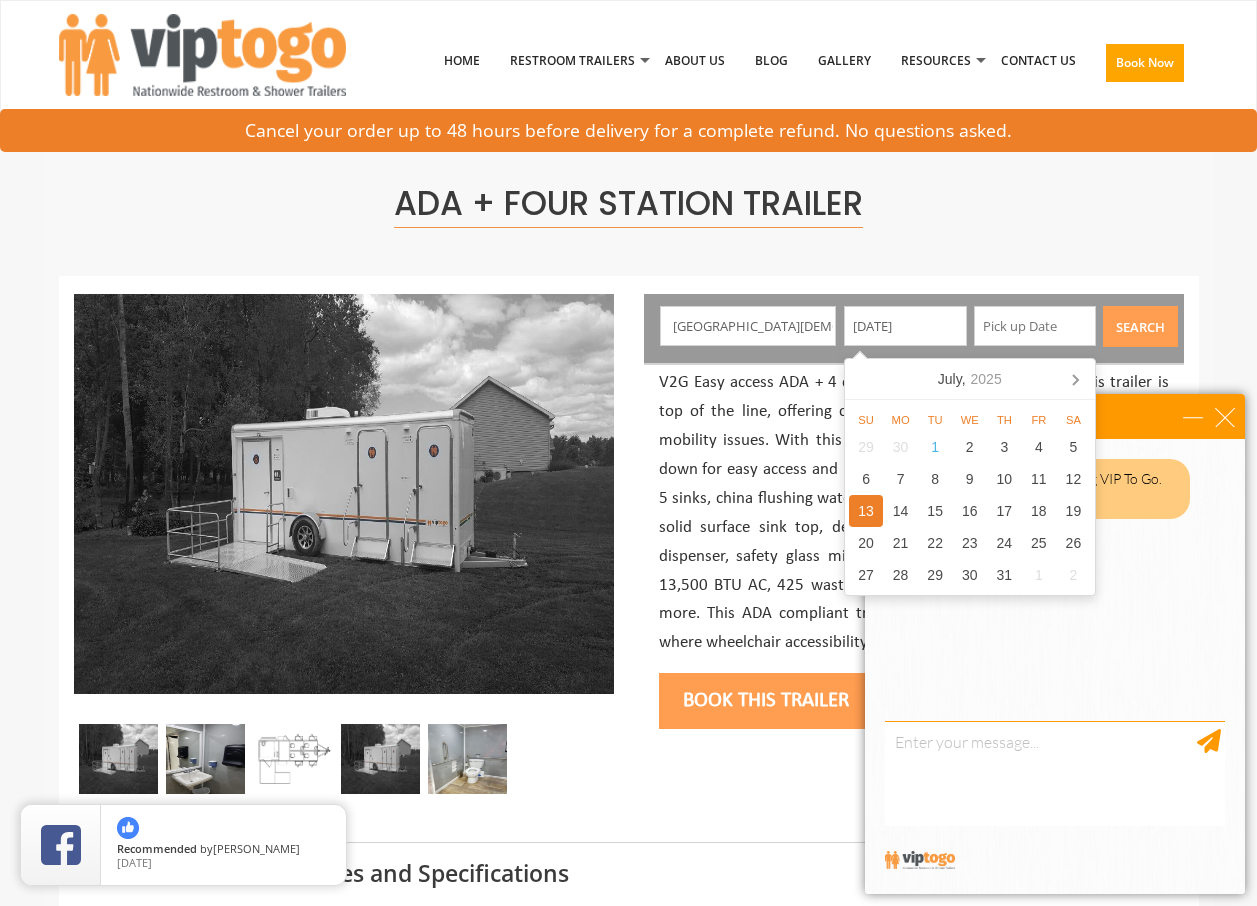 click on "07/13/2025" at bounding box center (905, 326) 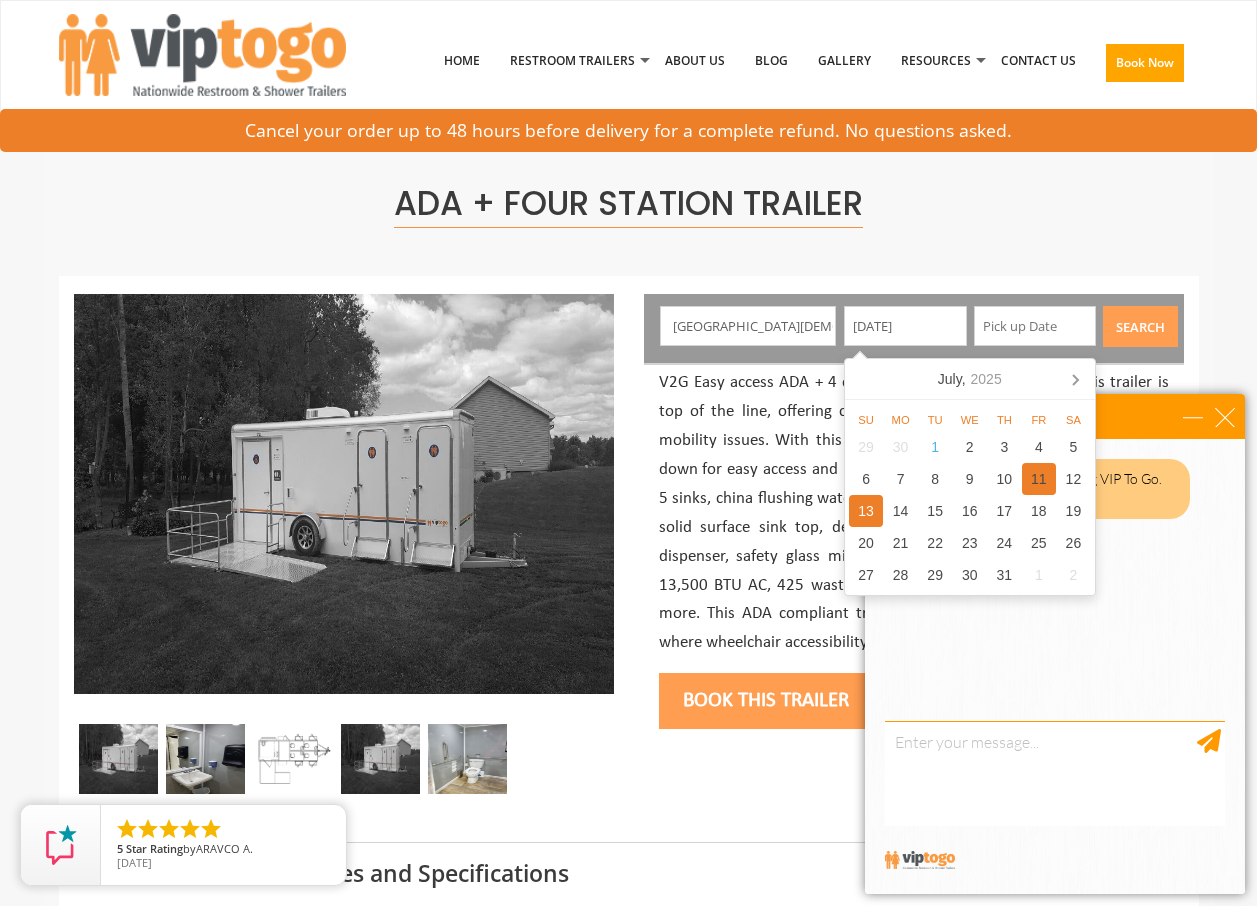 click on "11" at bounding box center (1039, 479) 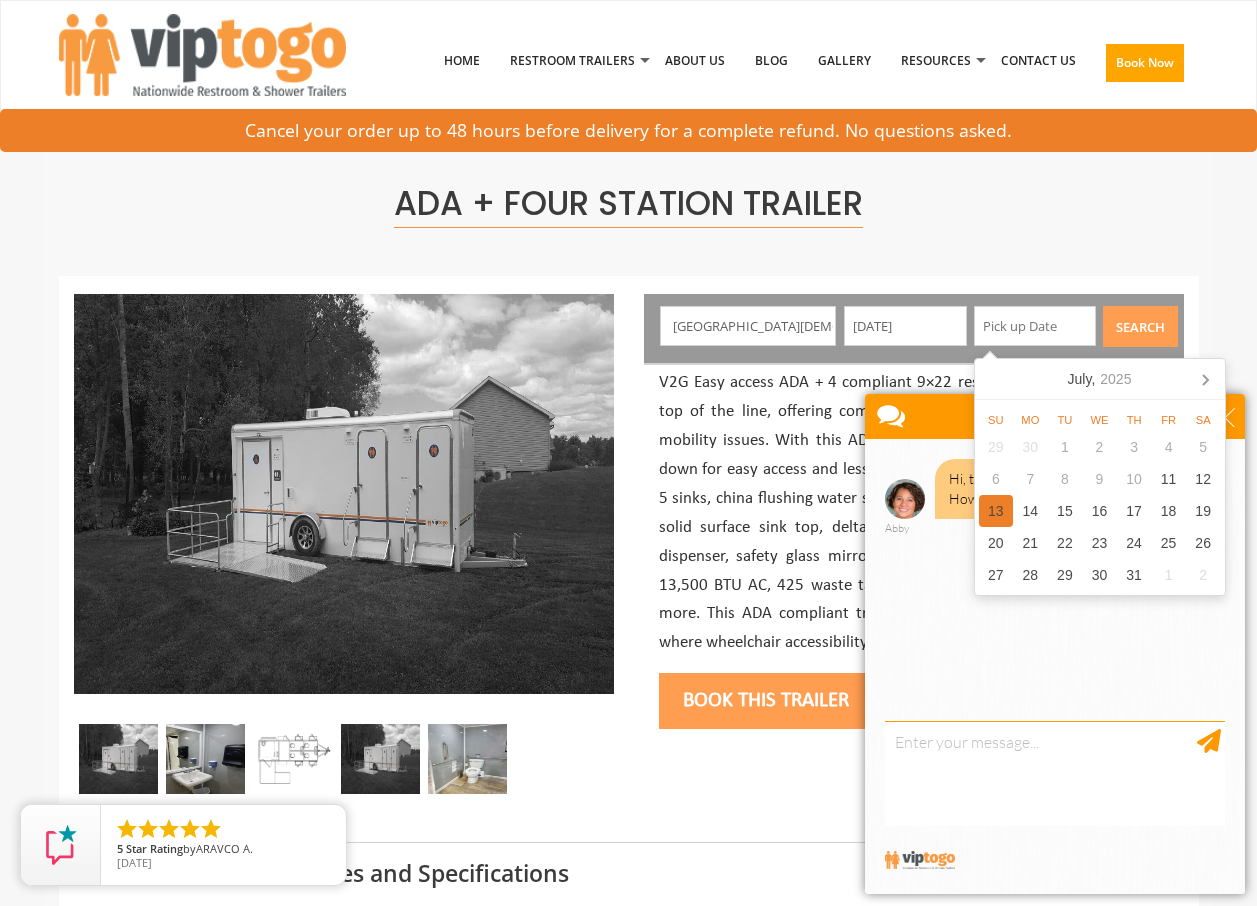 click on "13" at bounding box center (996, 511) 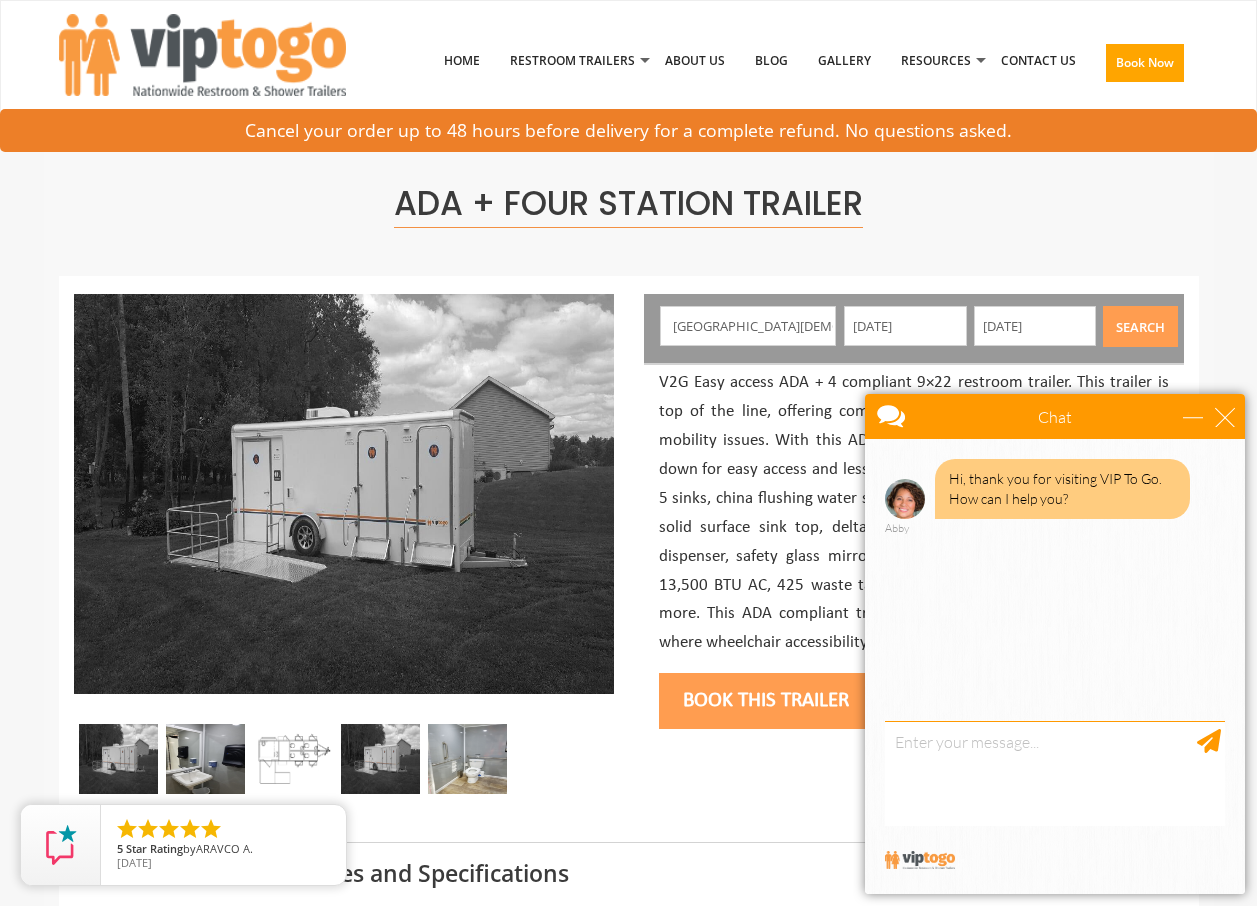 click on "Search" at bounding box center (1140, 326) 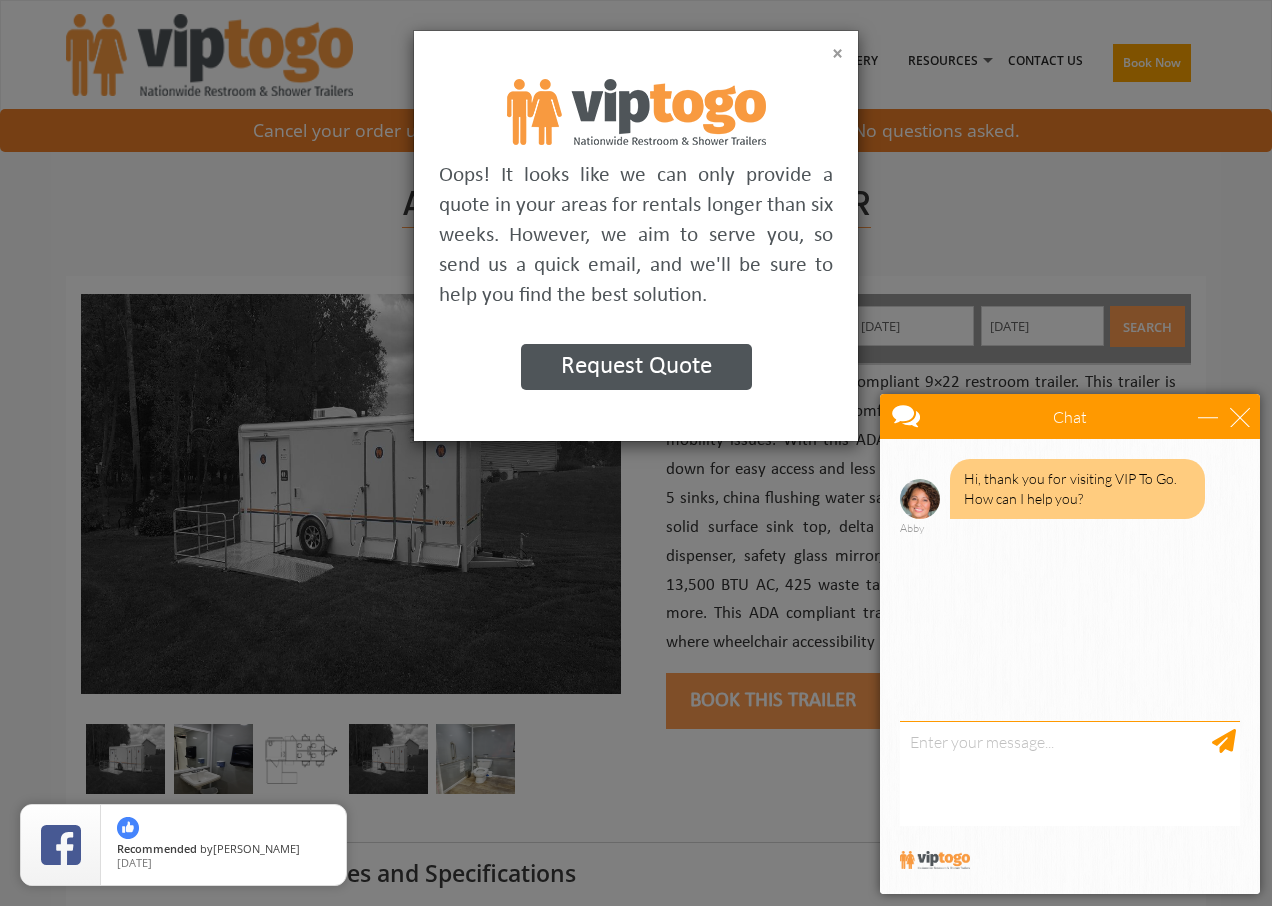 click on "×" at bounding box center (837, 54) 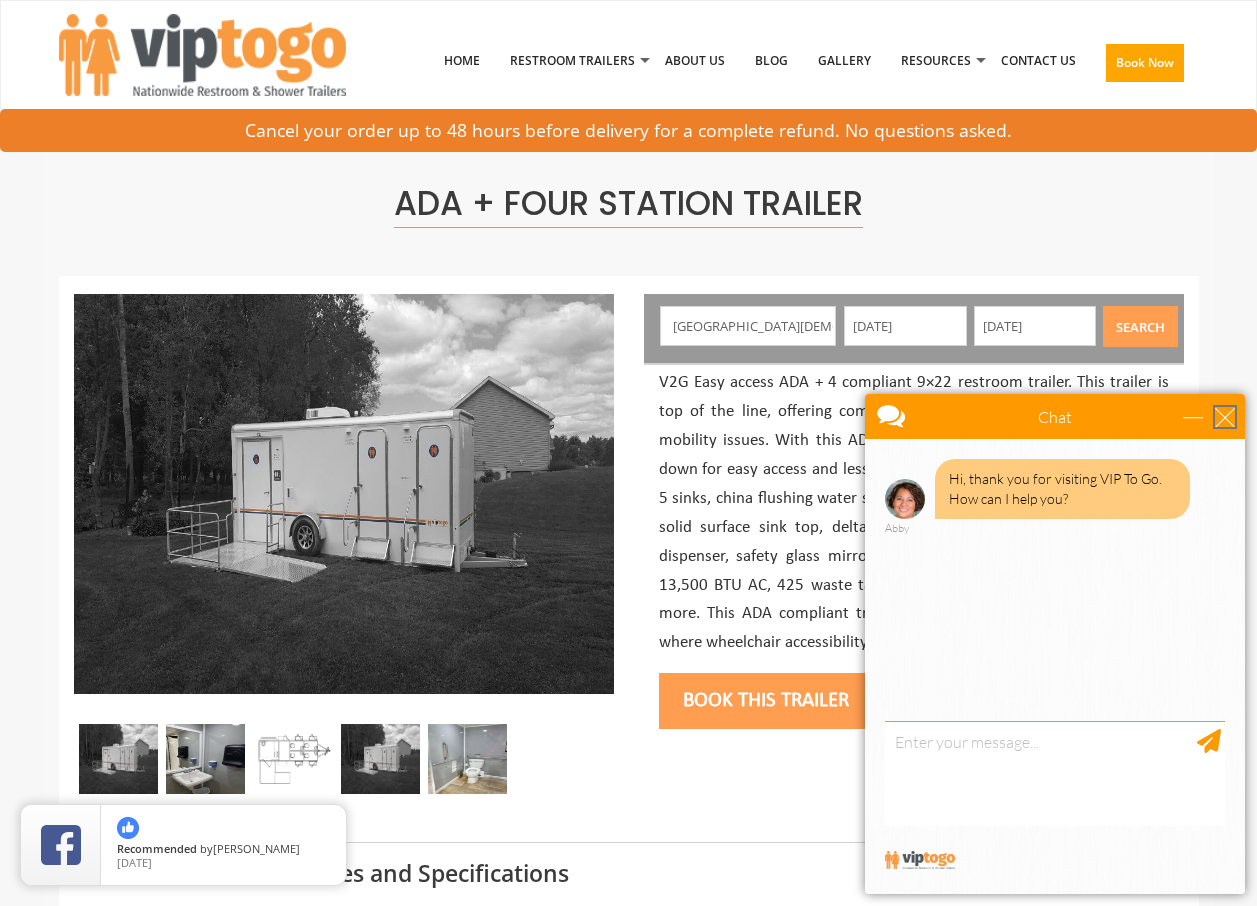 click at bounding box center (1225, 417) 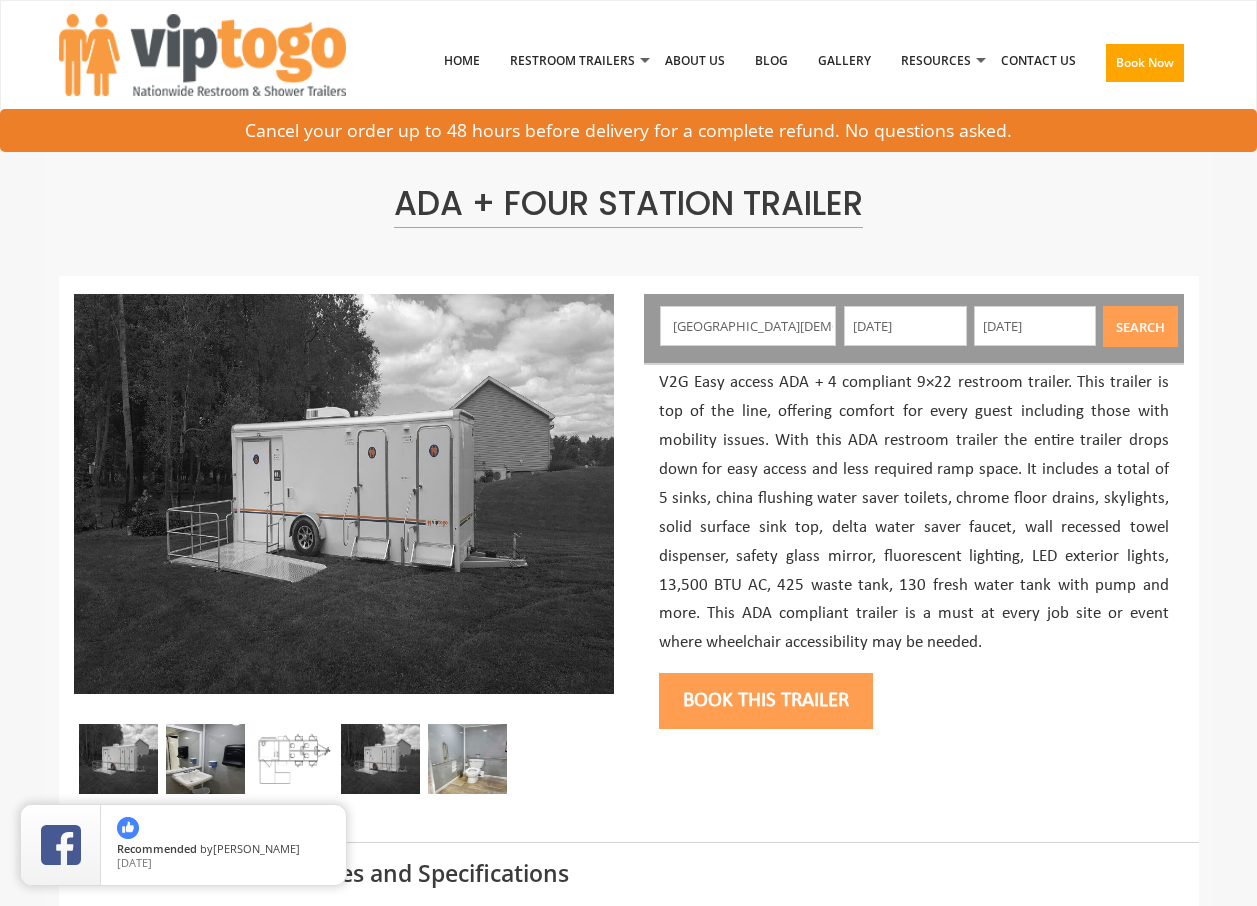 scroll, scrollTop: 0, scrollLeft: 0, axis: both 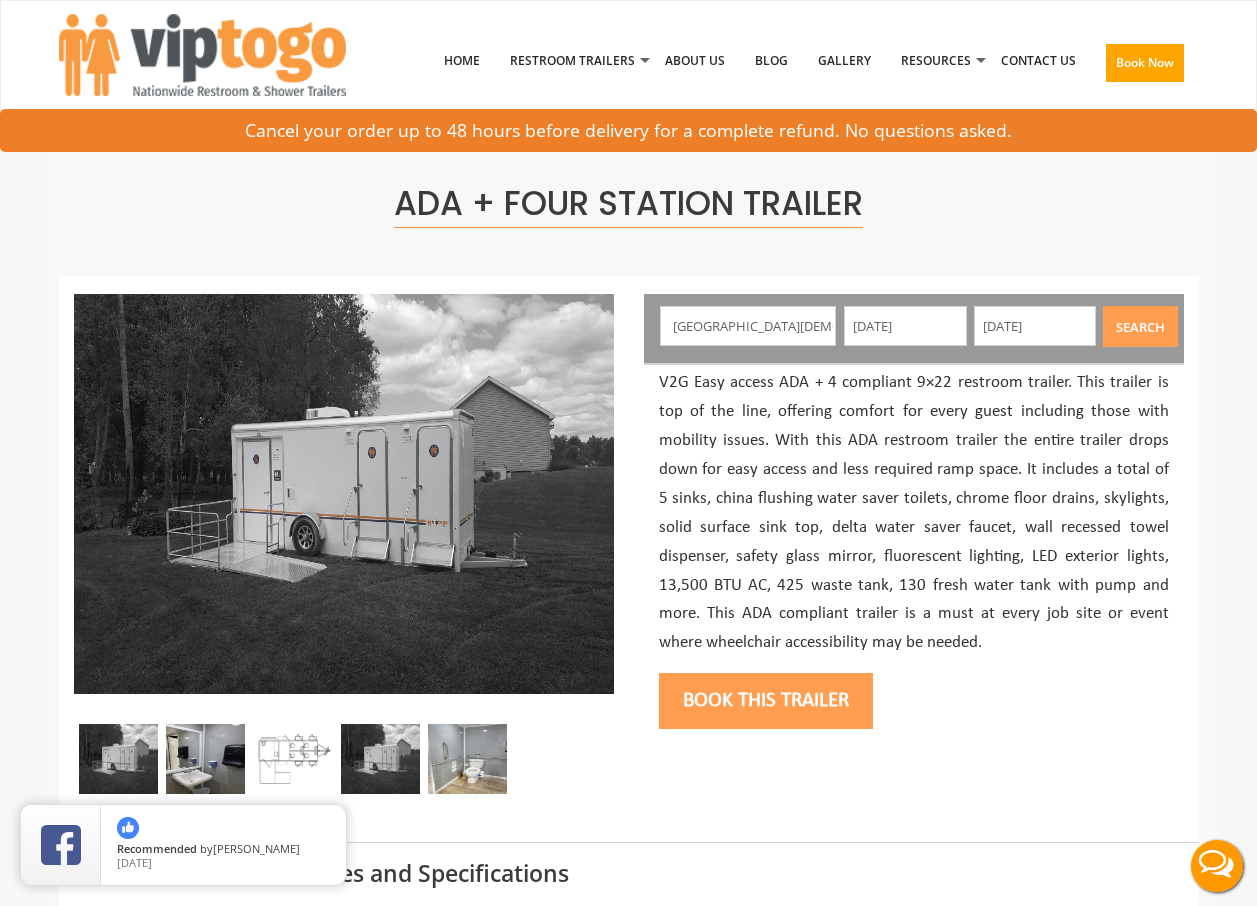click on "07/11/2025" at bounding box center (905, 326) 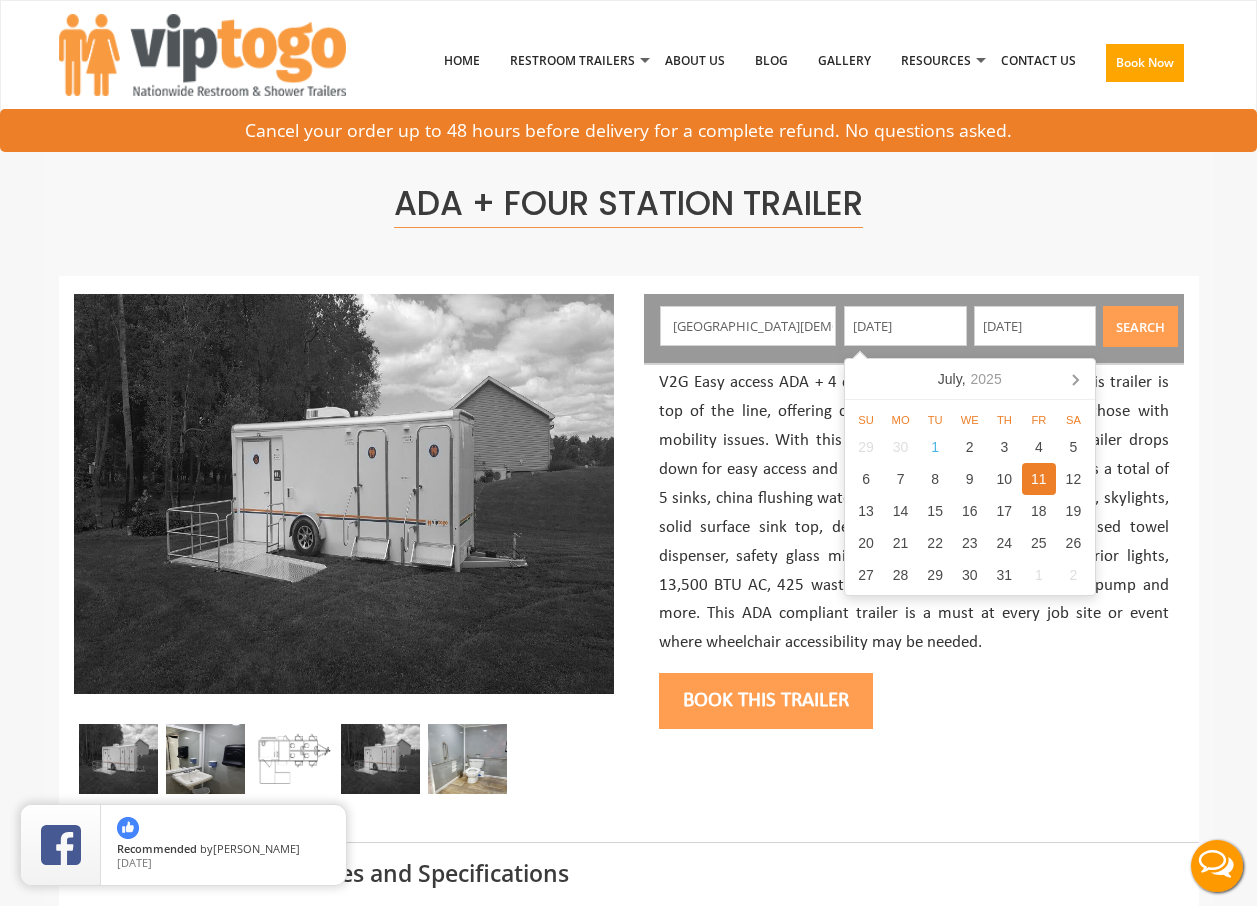 click on "11" at bounding box center (1039, 479) 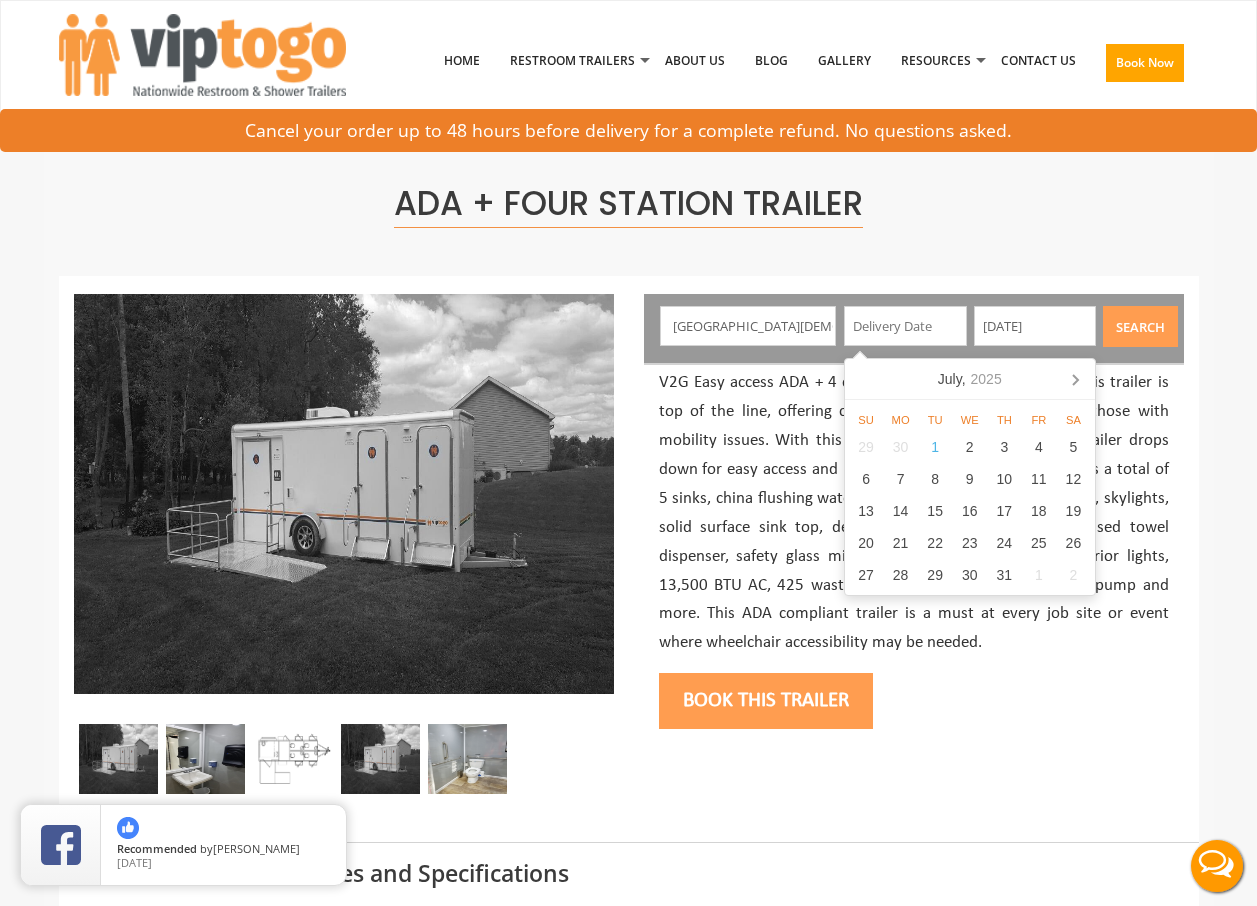 click on "07/13/2025" at bounding box center (1035, 326) 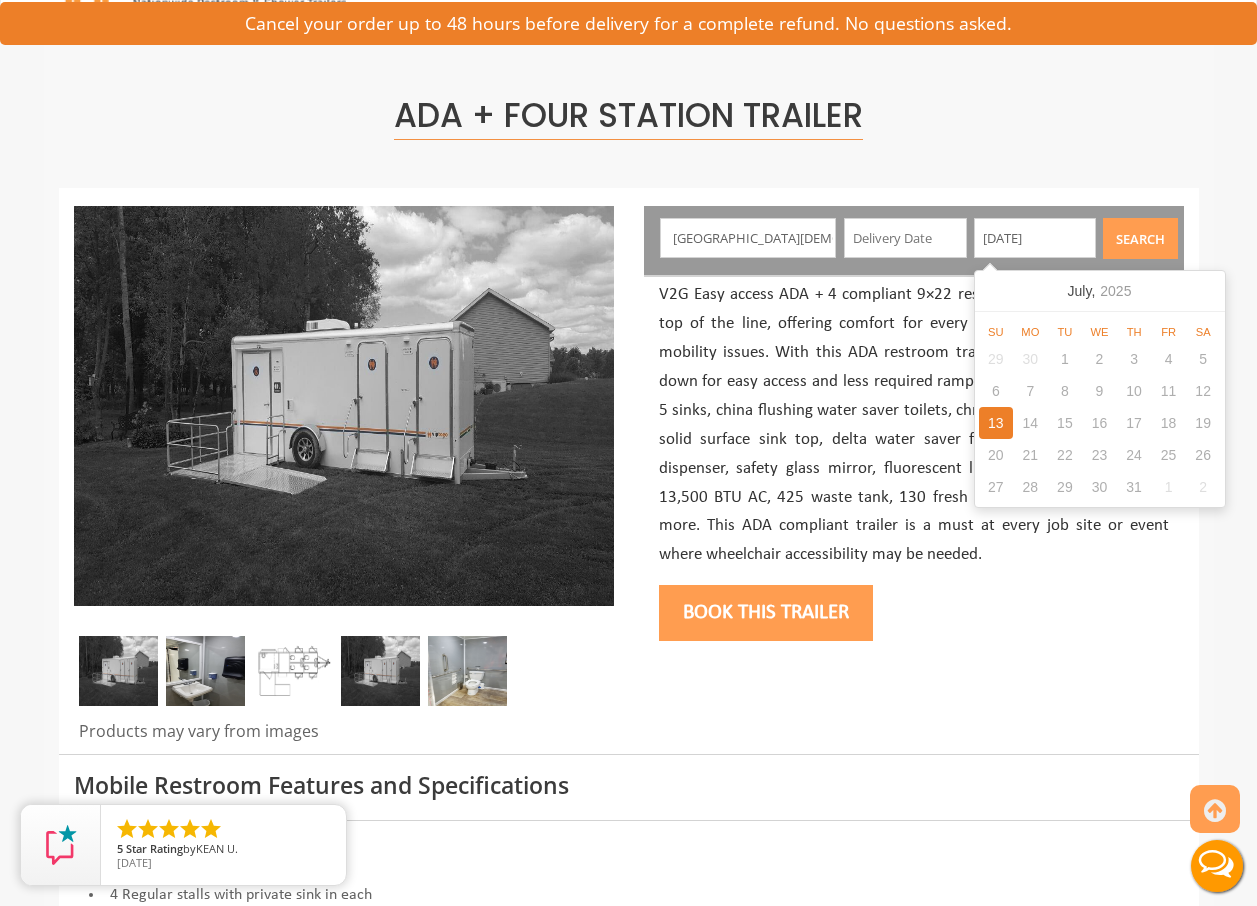 scroll, scrollTop: 0, scrollLeft: 0, axis: both 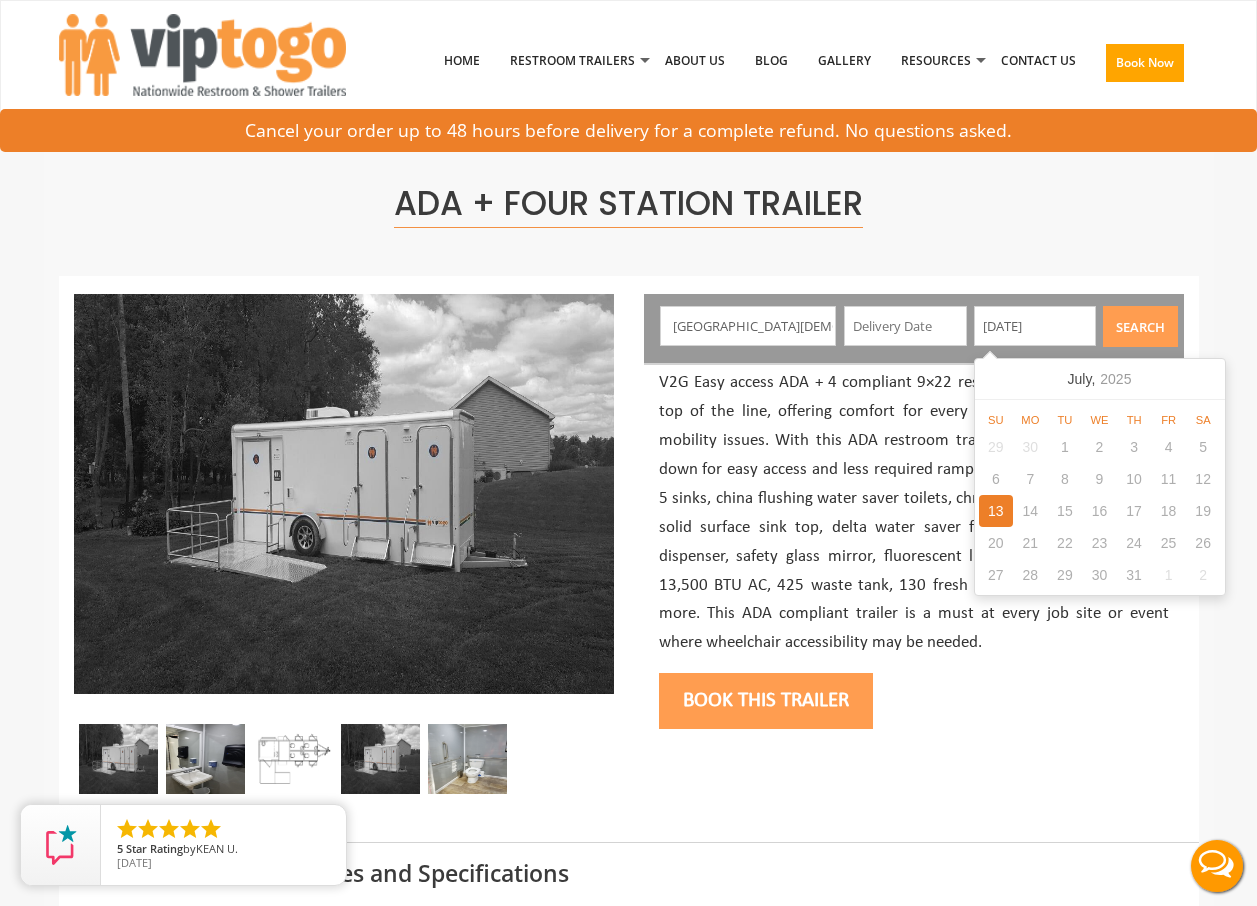 click on "July,  2025" at bounding box center (1100, 379) 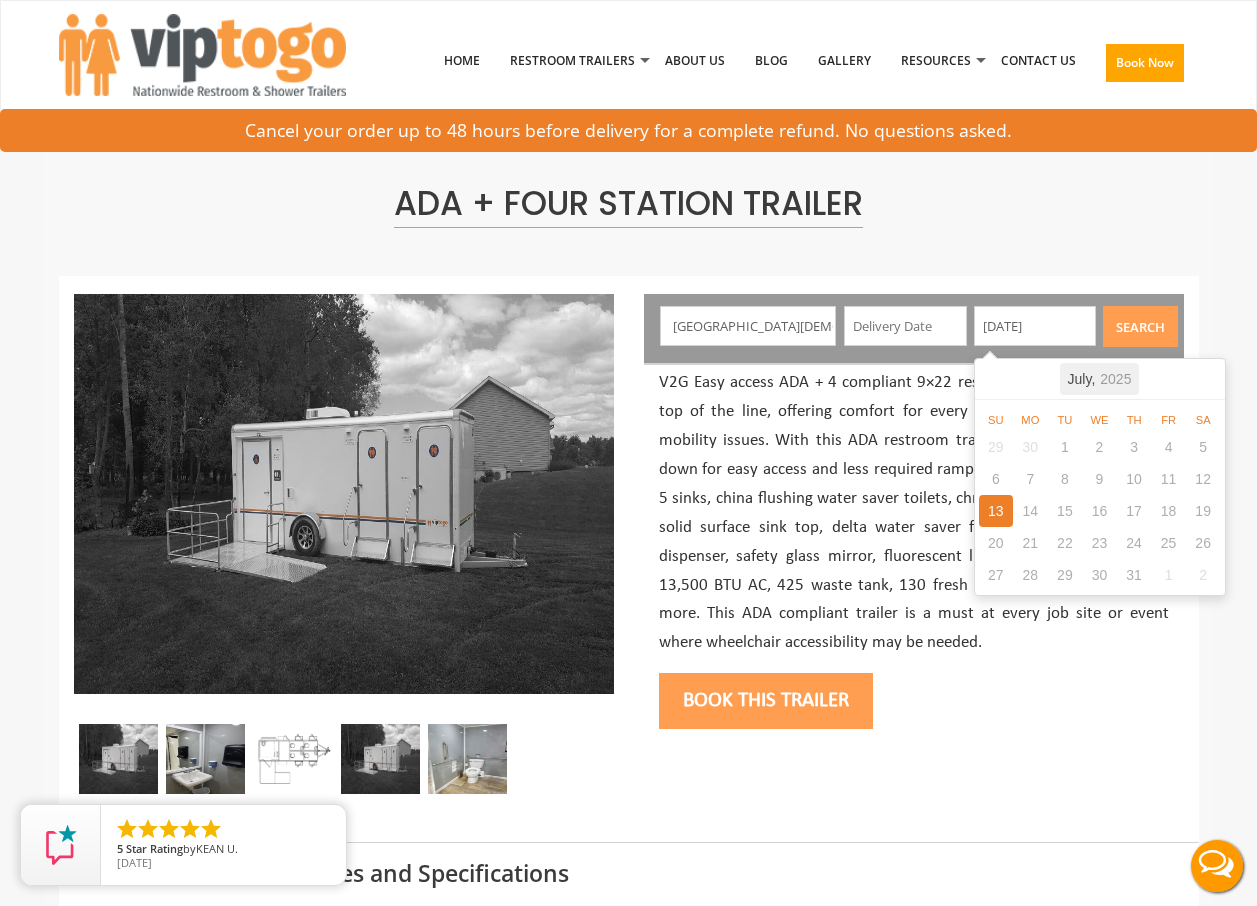click on "2025" at bounding box center [1115, 379] 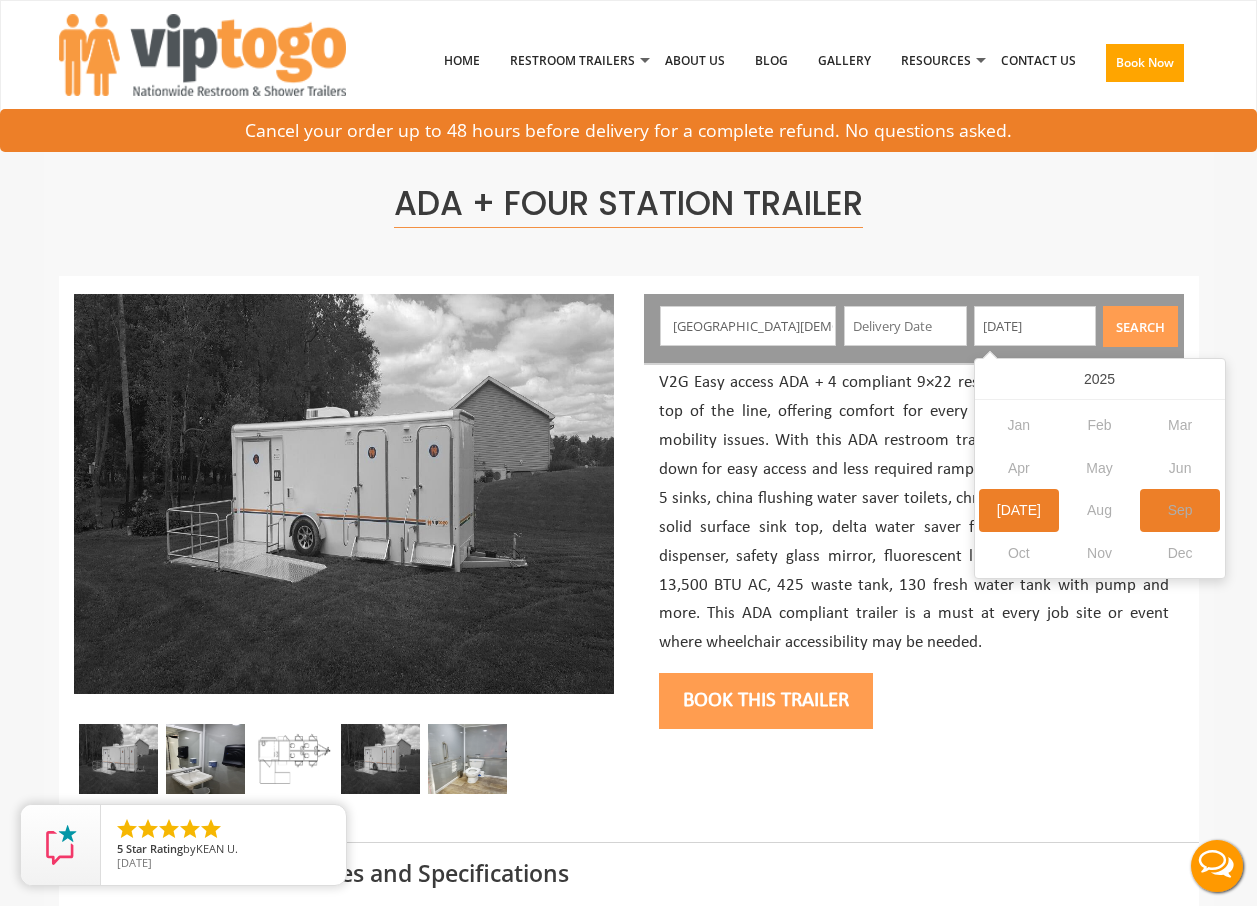 click on "Sep" at bounding box center [1180, 510] 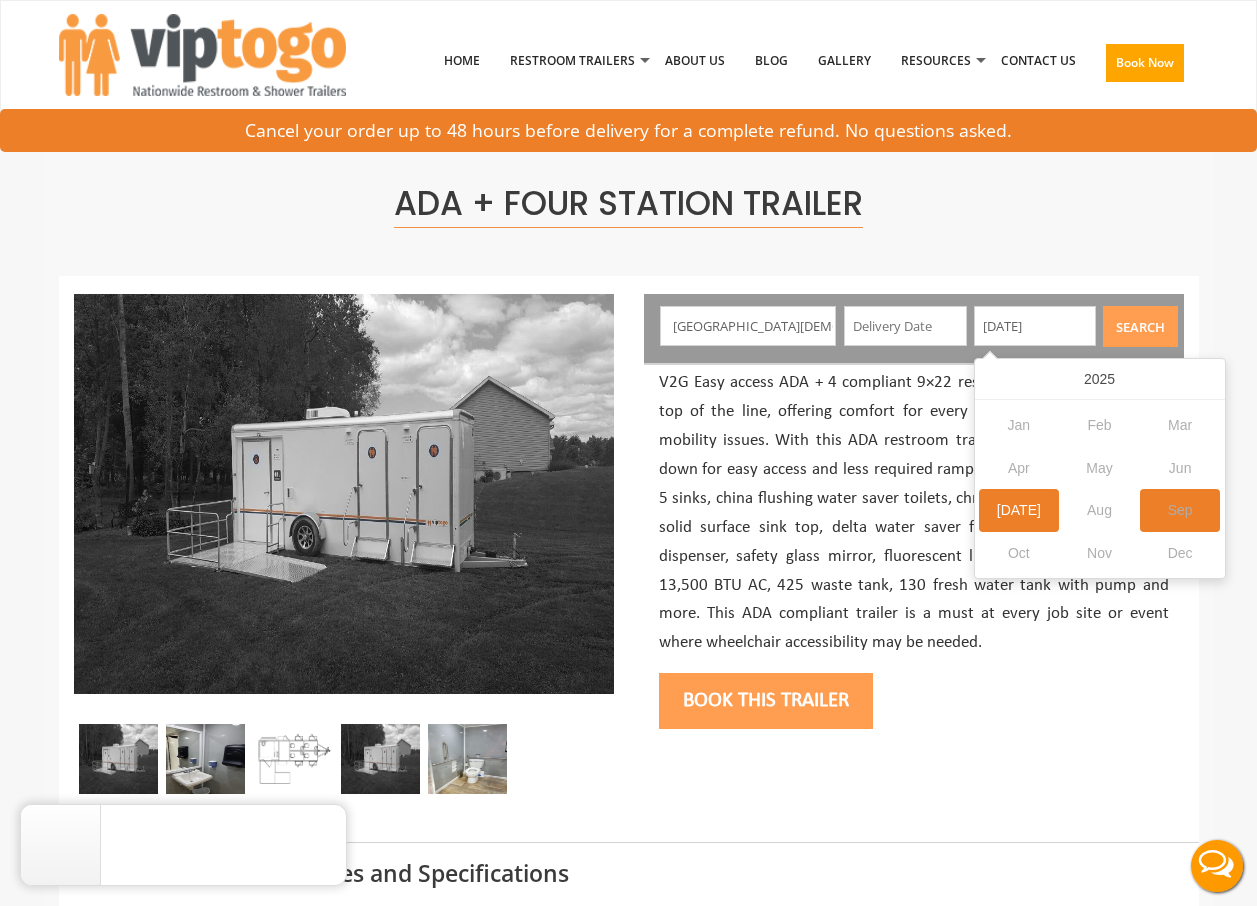 click on "Sep" at bounding box center [1180, 510] 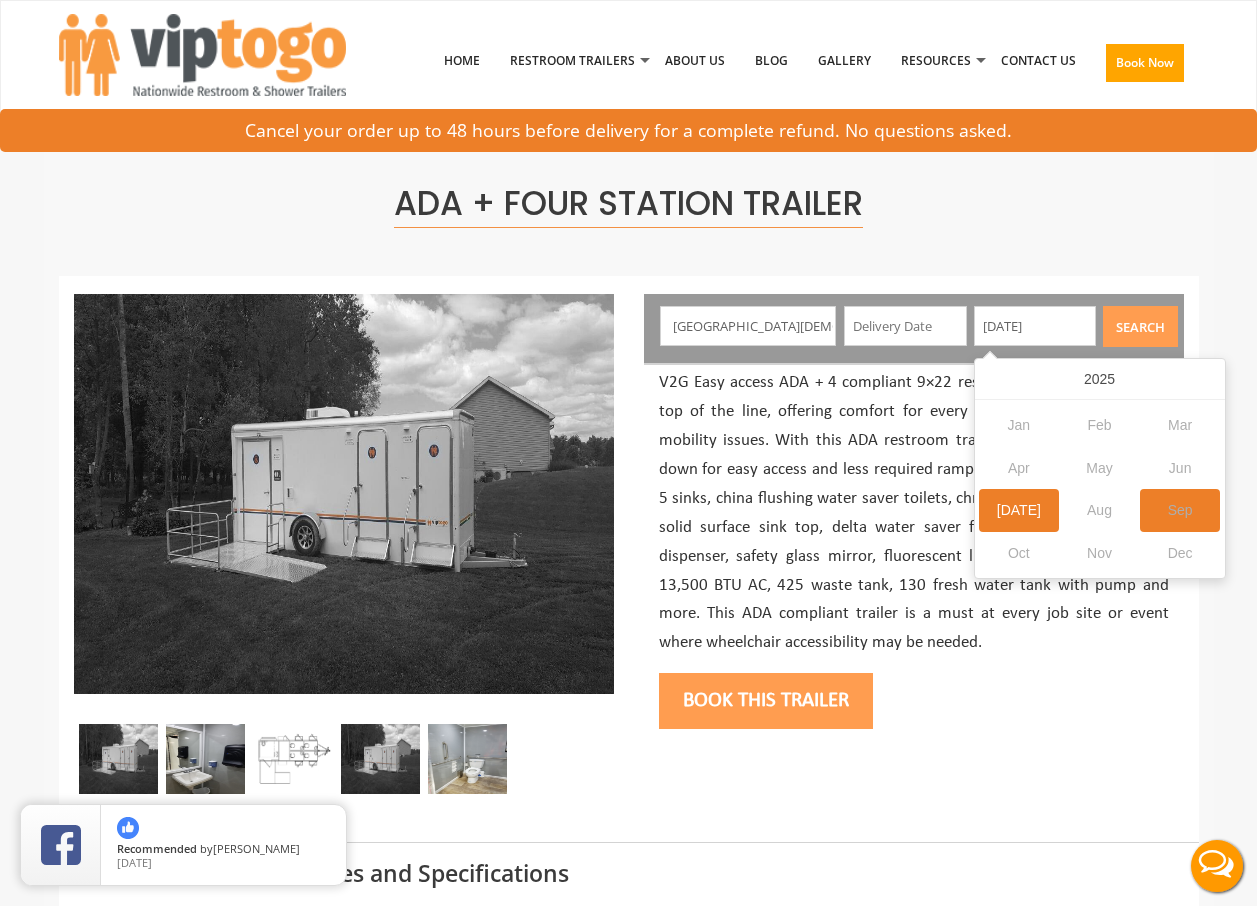 click on "Sep" at bounding box center (1180, 510) 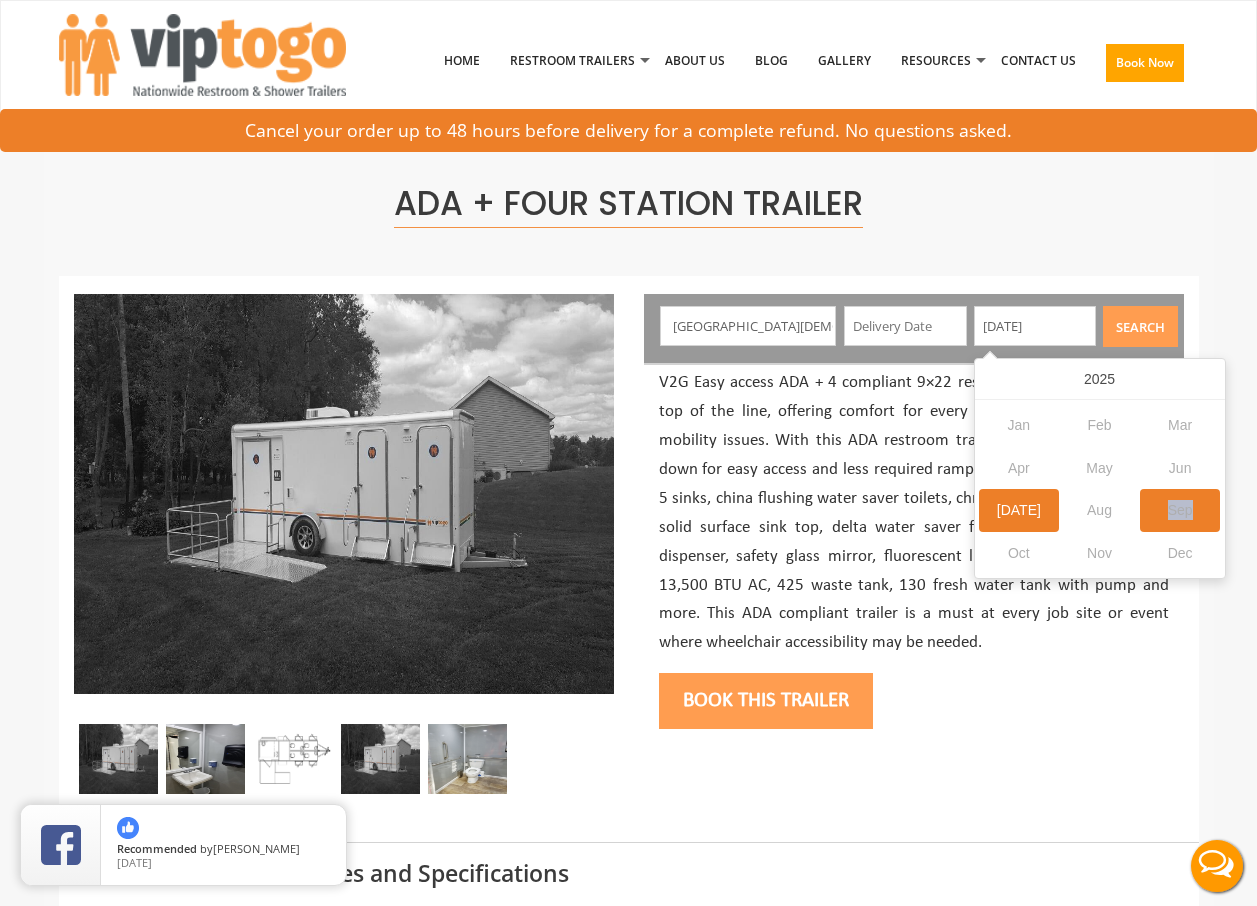 click on "Sep" at bounding box center [1180, 510] 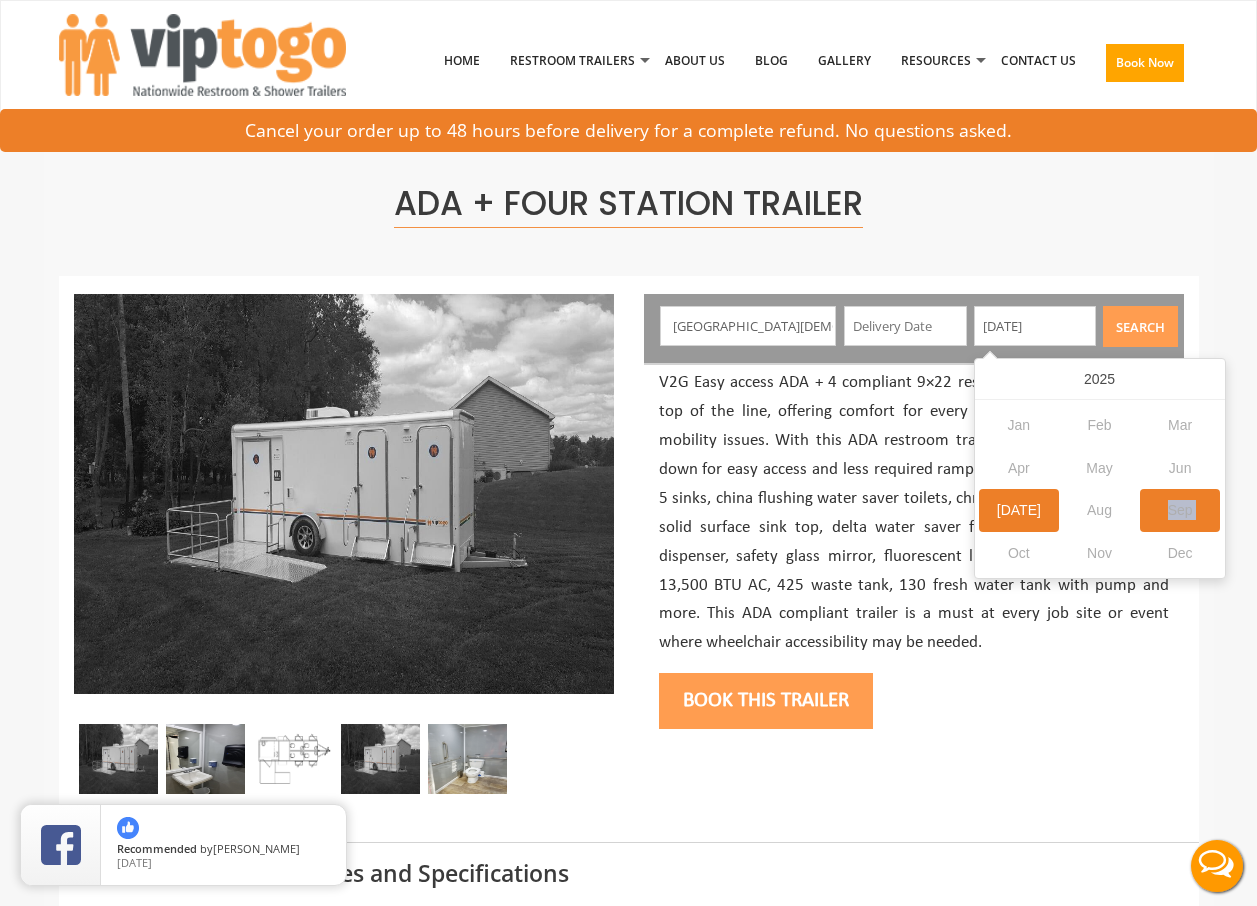 click on "Sep" at bounding box center (1180, 510) 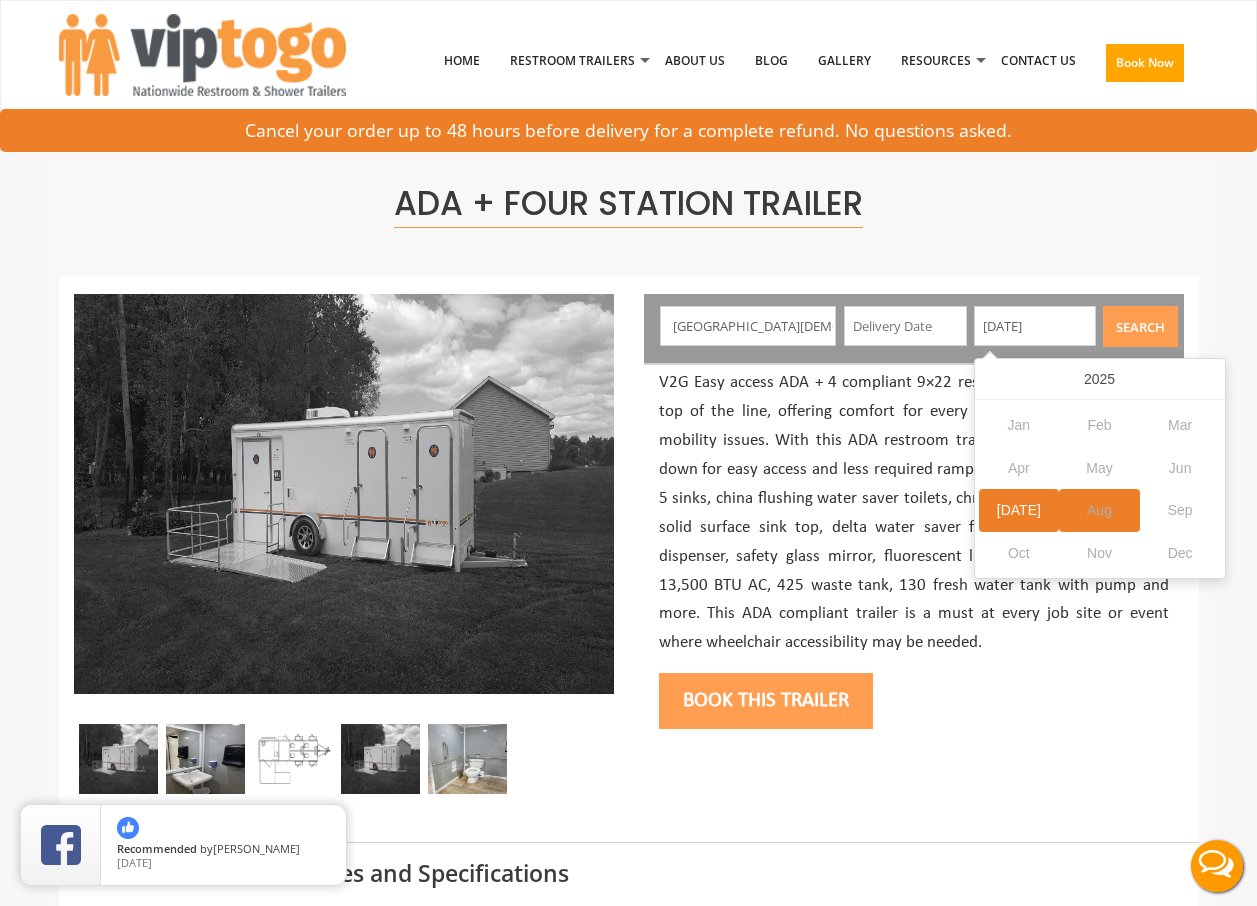 click on "Aug" at bounding box center (1099, 510) 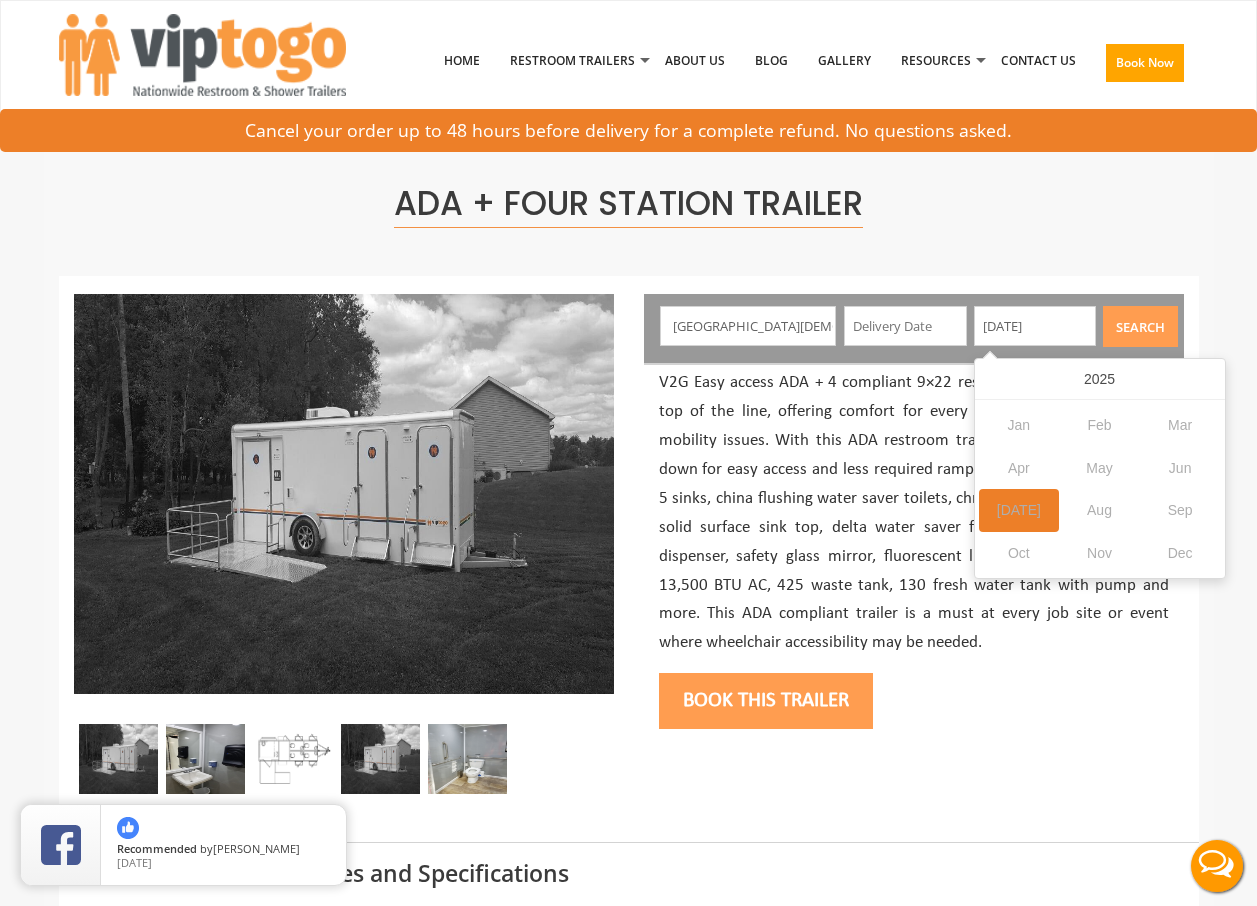 click on "Jul" at bounding box center [1019, 510] 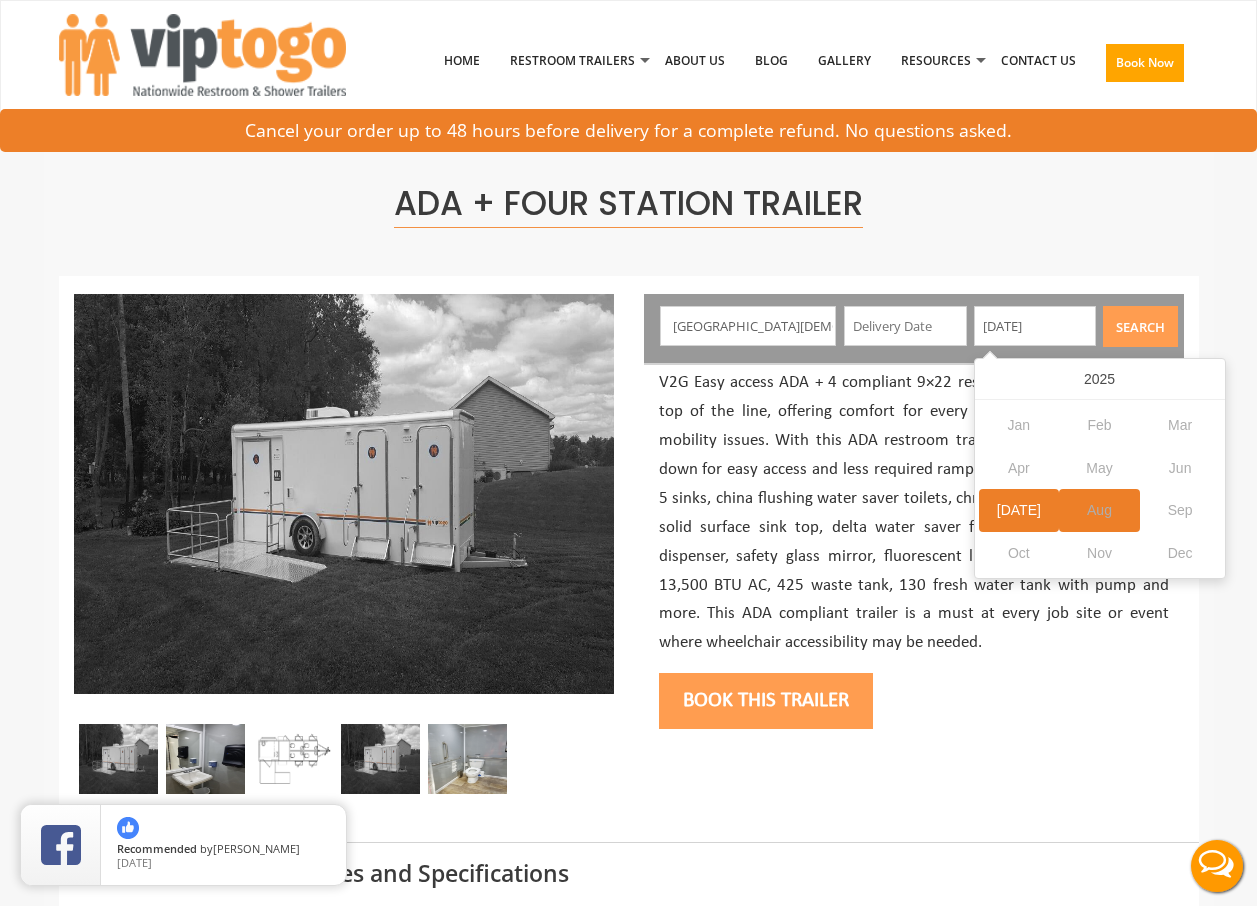 click on "Aug" at bounding box center [1099, 510] 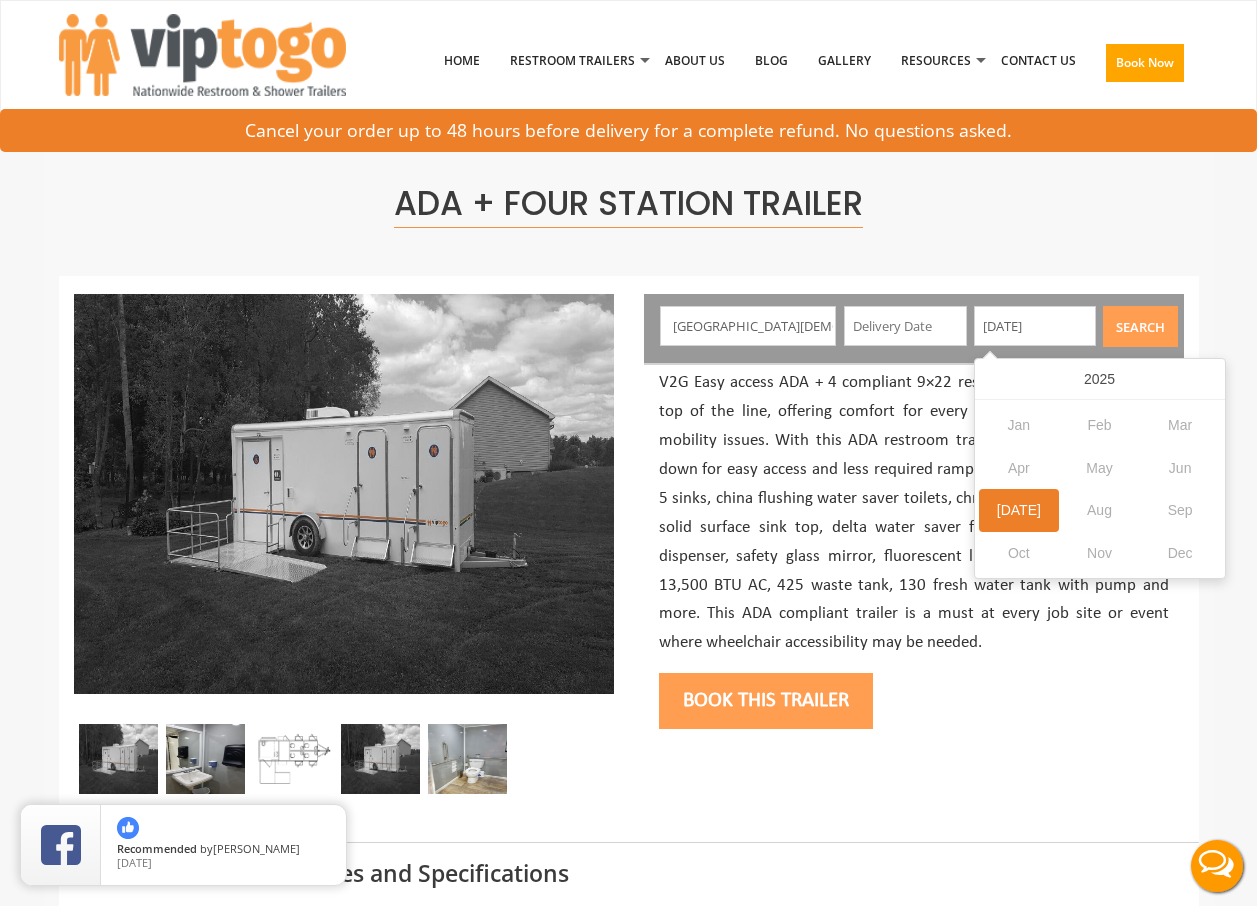 drag, startPoint x: 1067, startPoint y: 321, endPoint x: 984, endPoint y: 328, distance: 83.294655 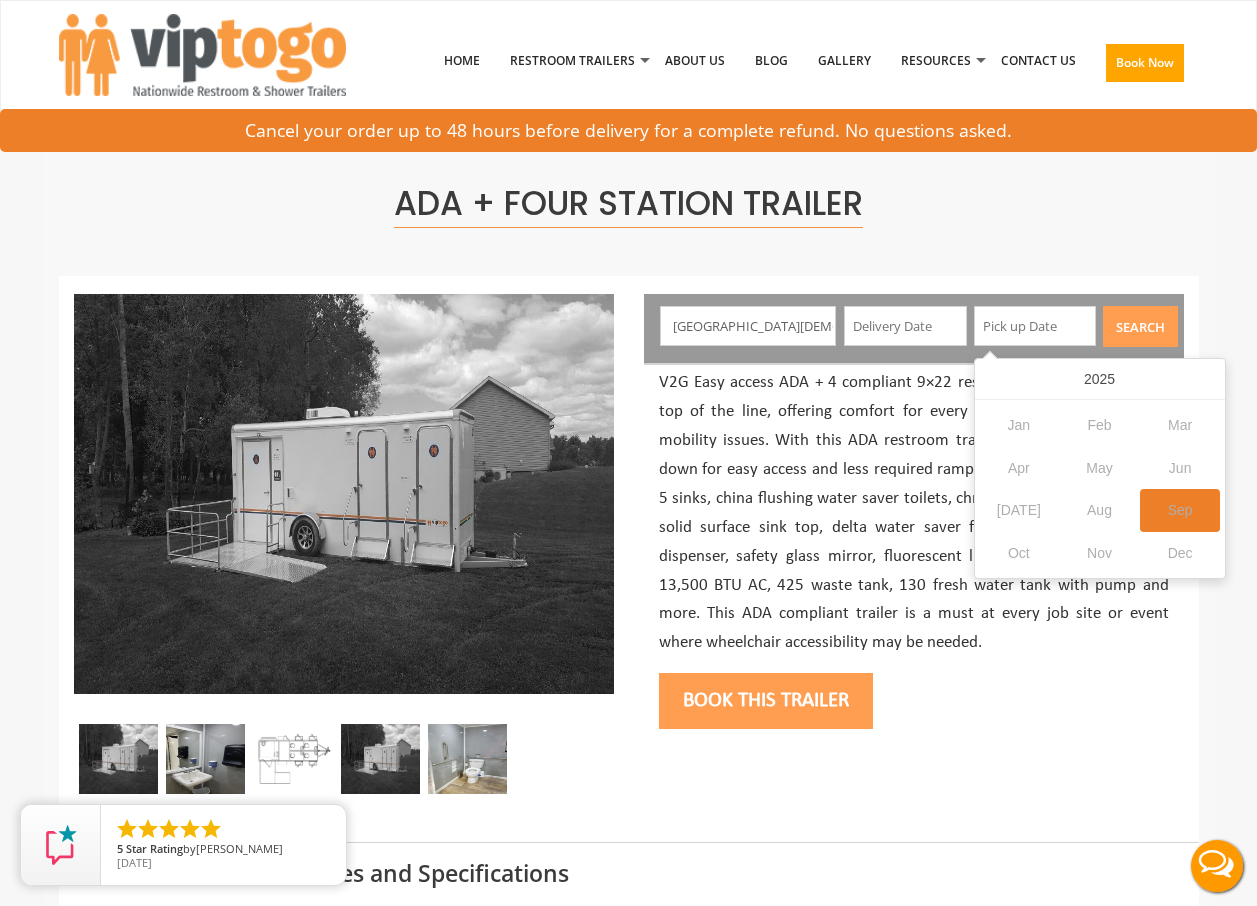 type 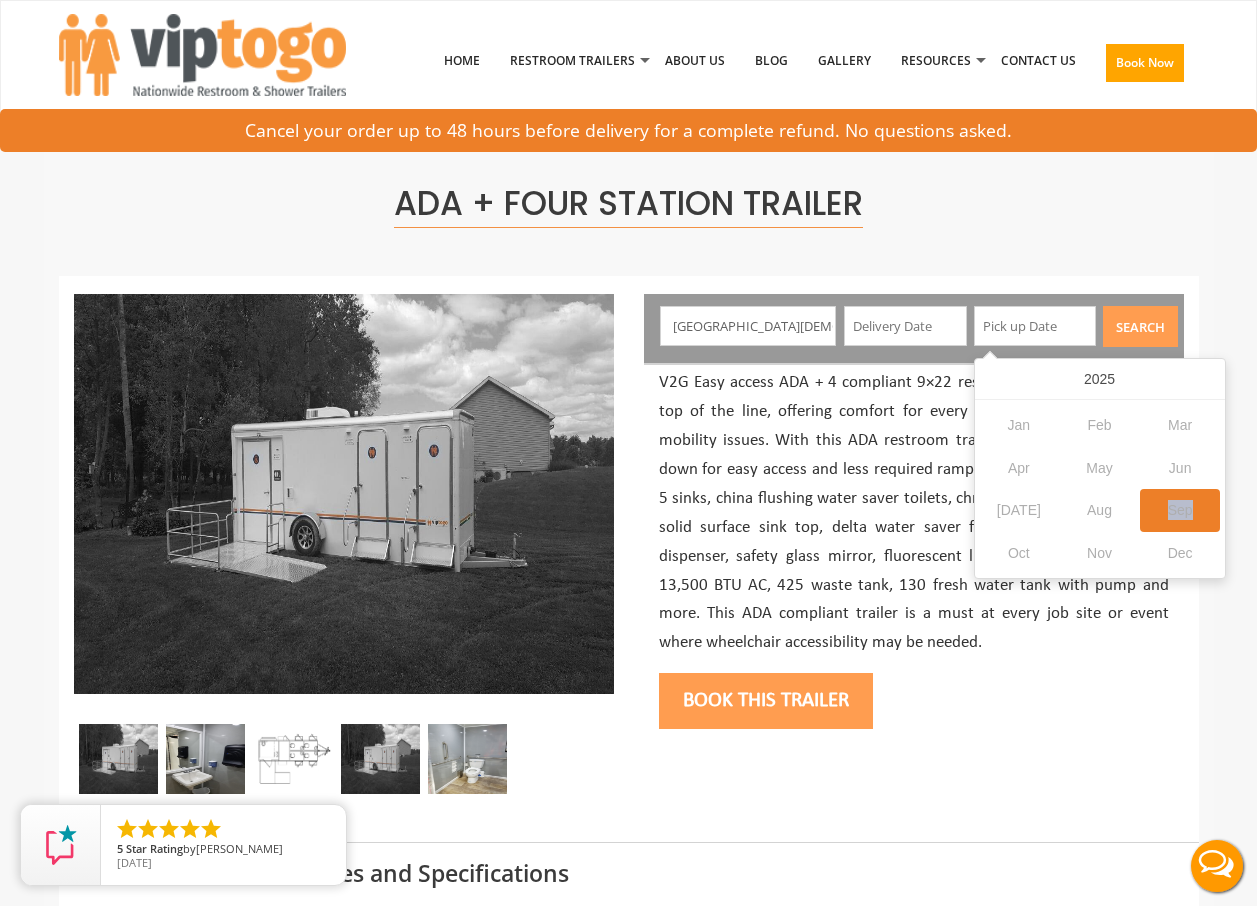 click on "Sep" at bounding box center [1180, 510] 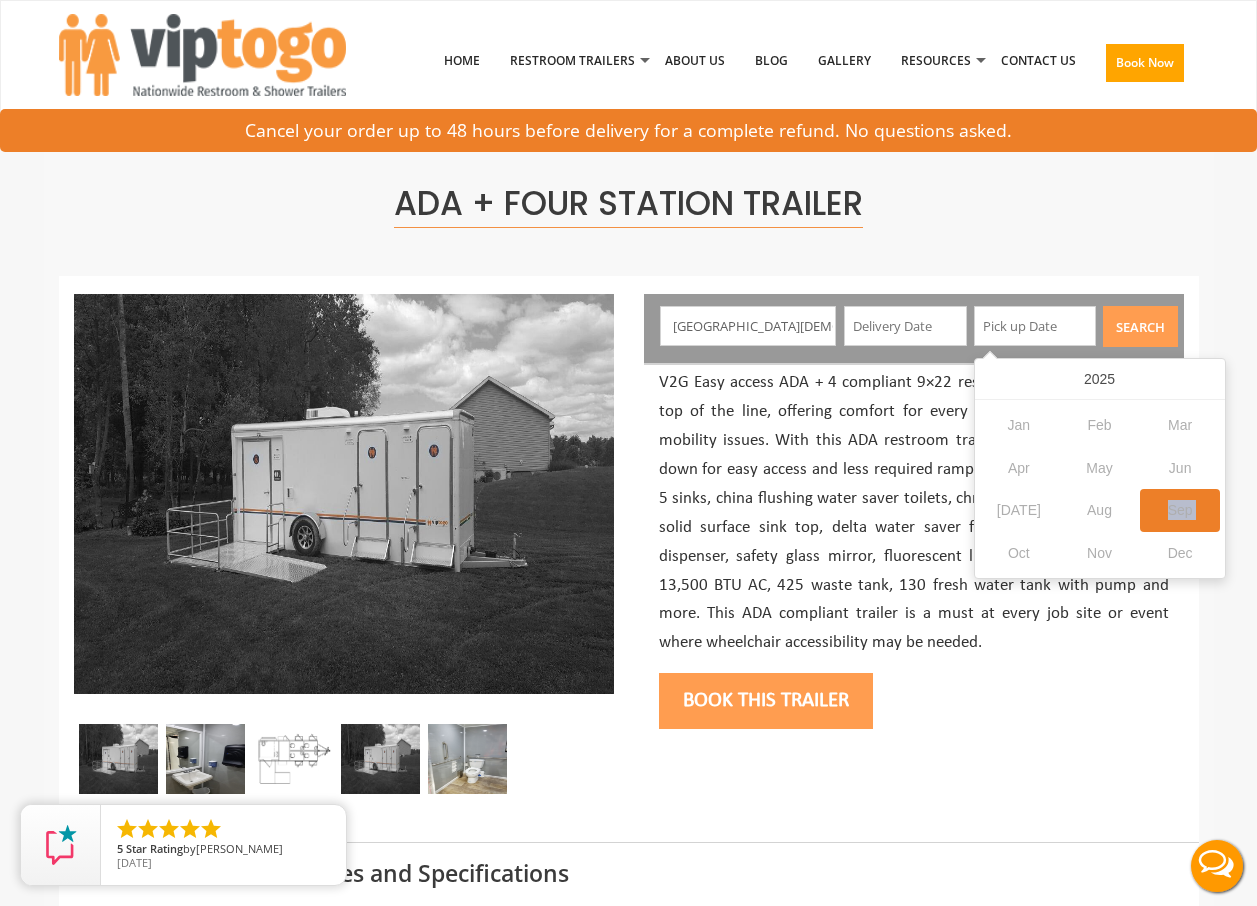 click on "Sep" at bounding box center (1180, 510) 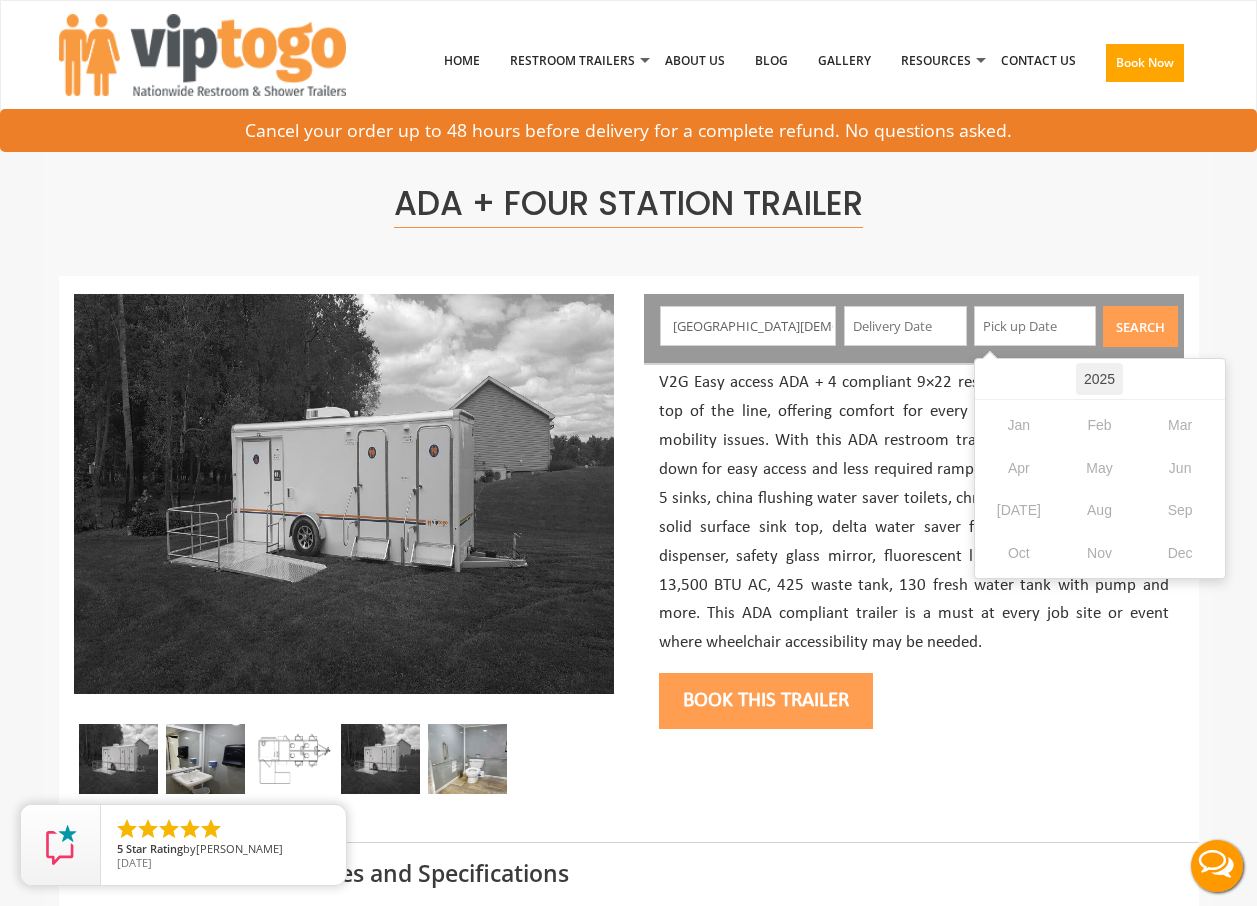 click on "2025" at bounding box center (1099, 379) 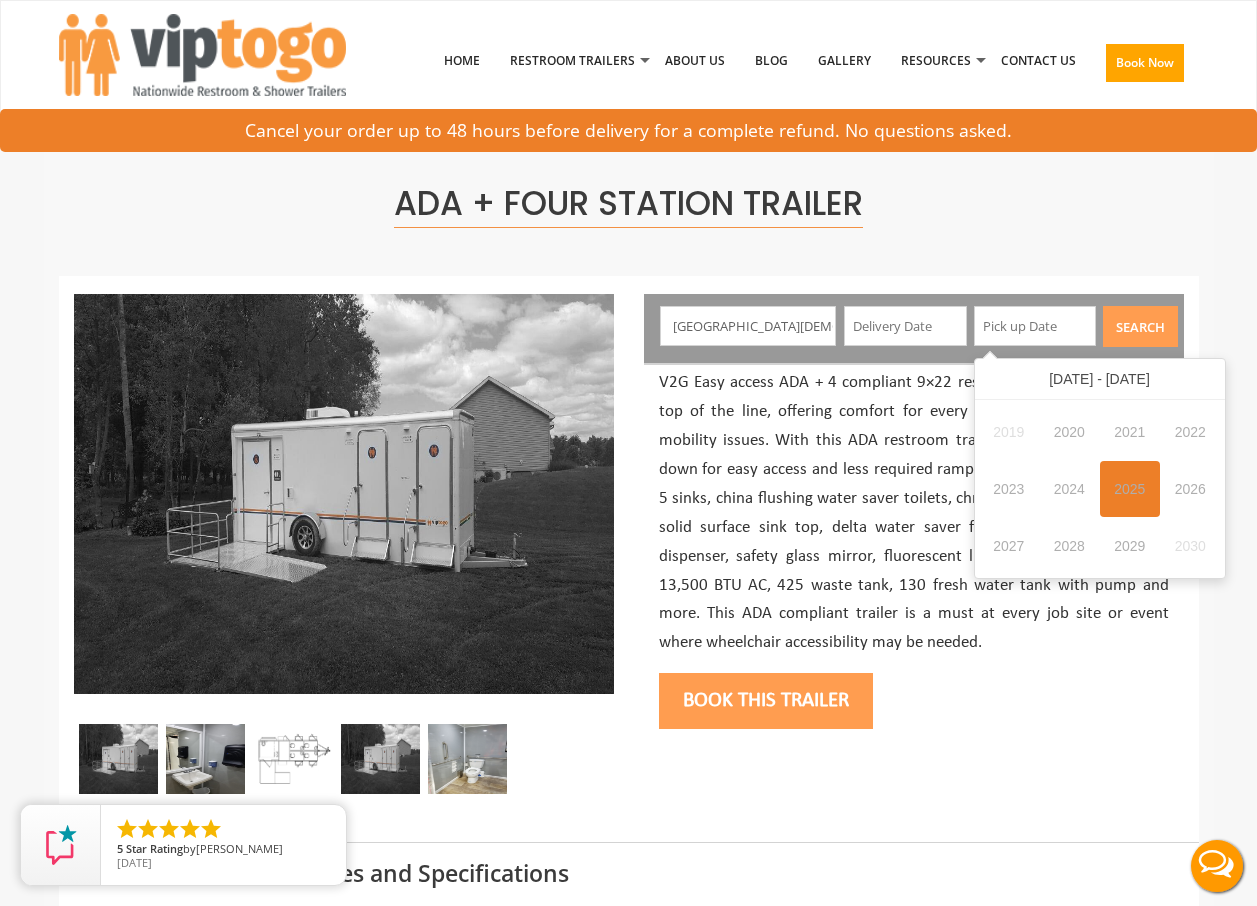 click on "2025" at bounding box center (1130, 489) 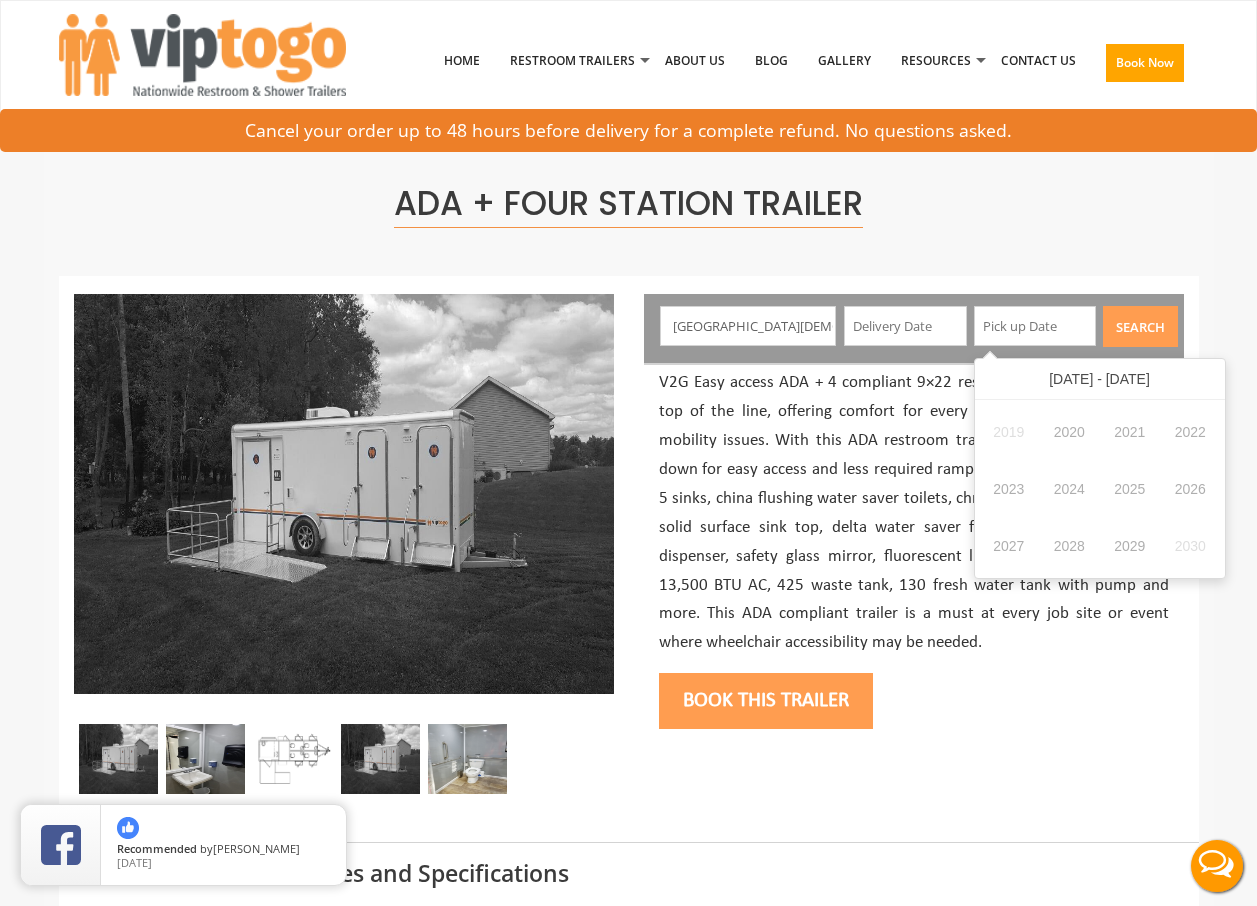 click at bounding box center (905, 326) 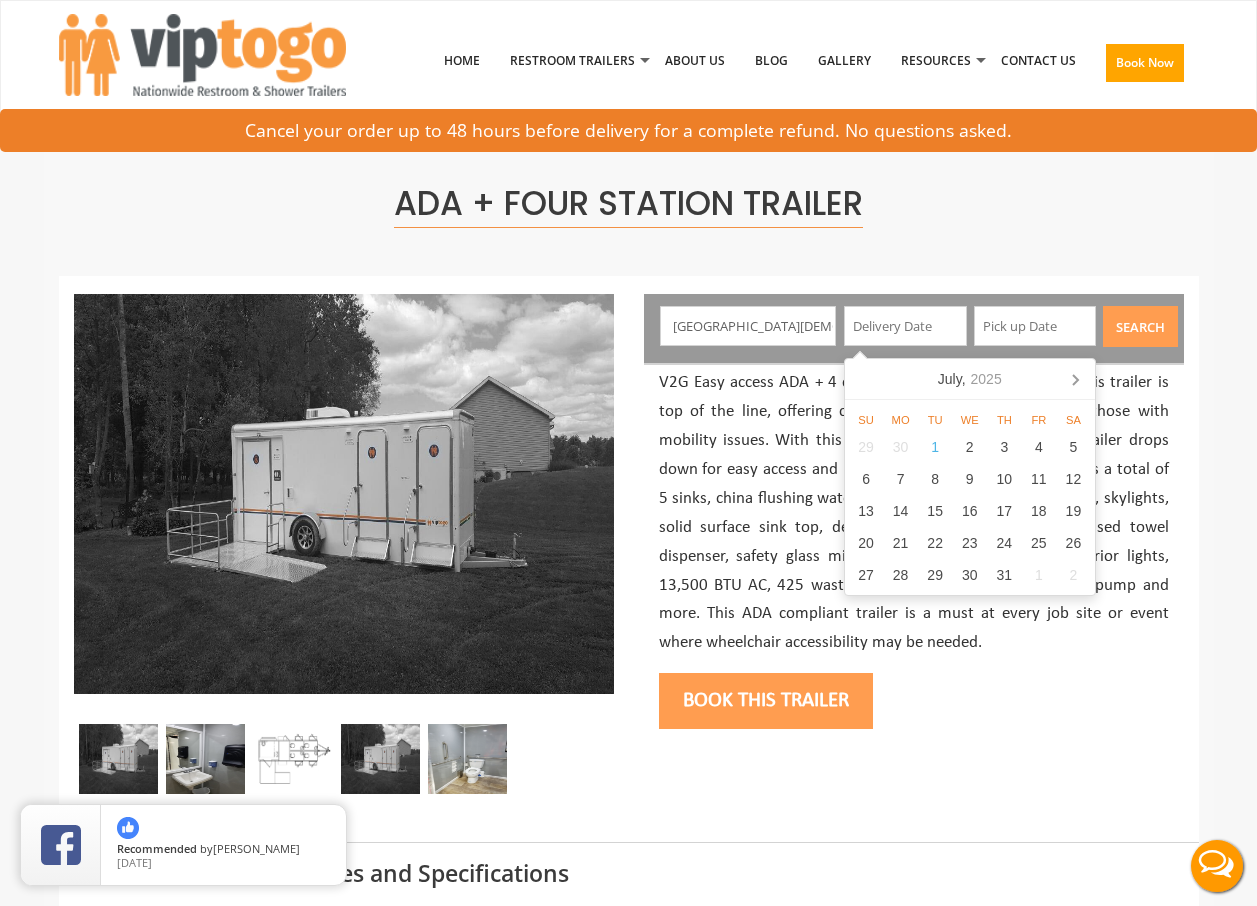 click on "Dream Park Drive, New Church, VA, USA" at bounding box center (748, 326) 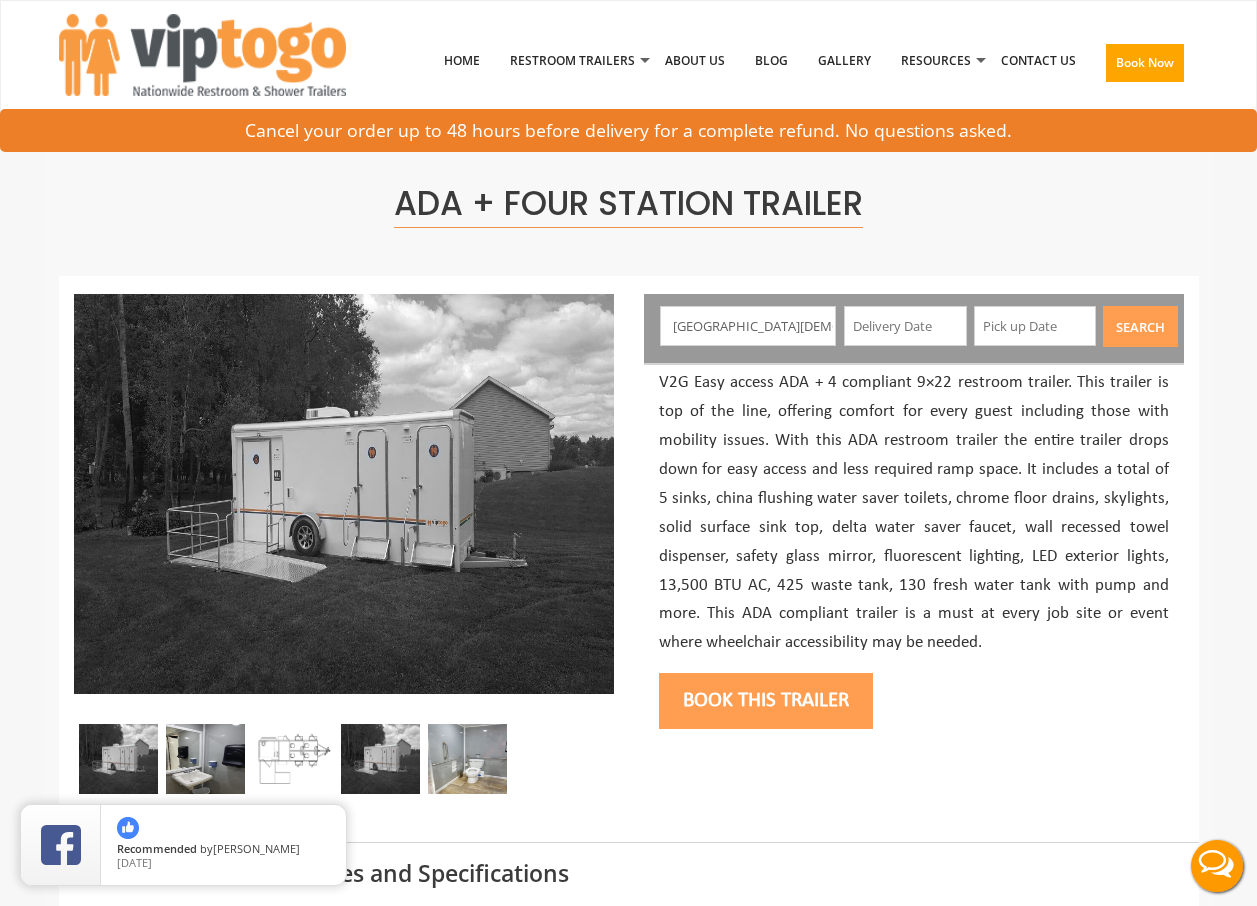 click at bounding box center [905, 326] 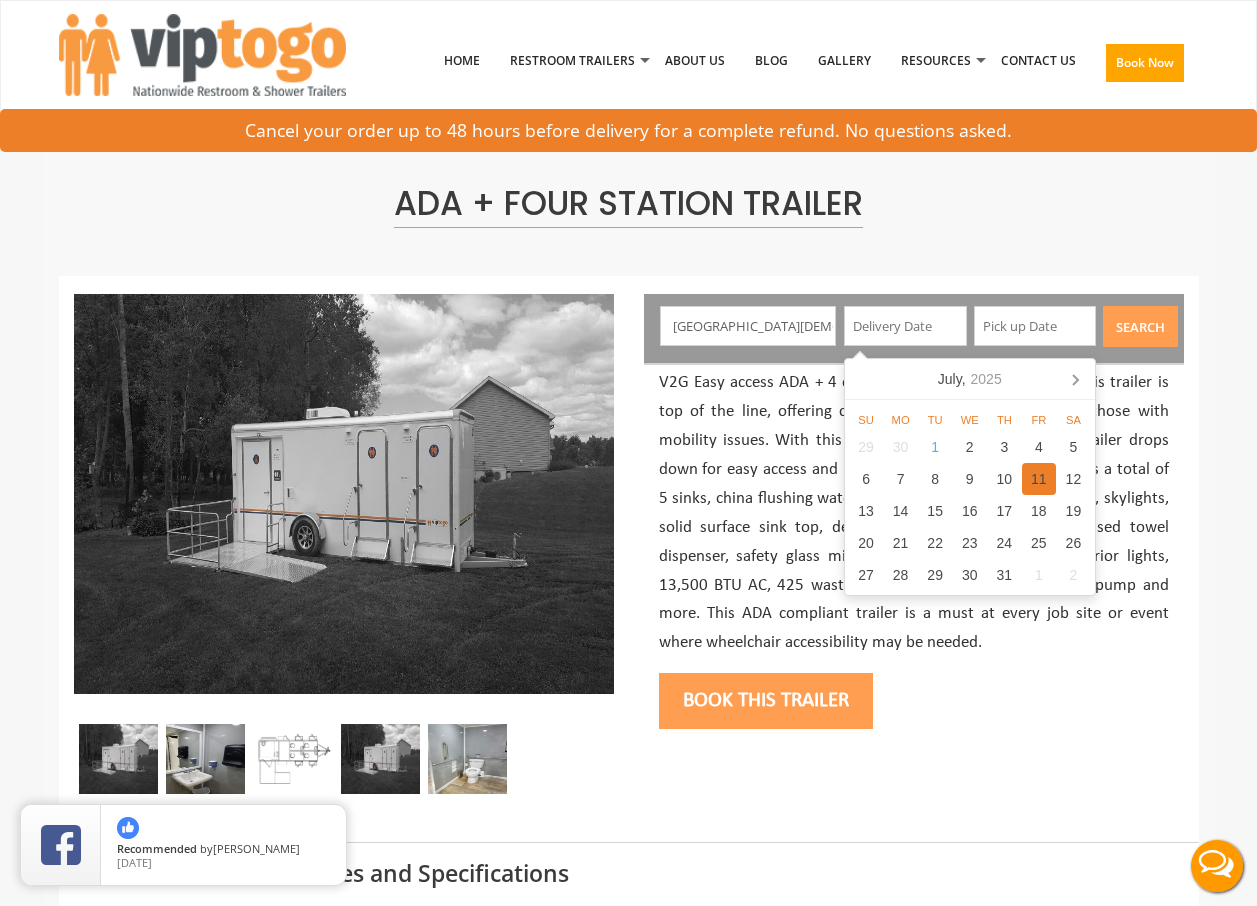 click on "11" at bounding box center (1039, 479) 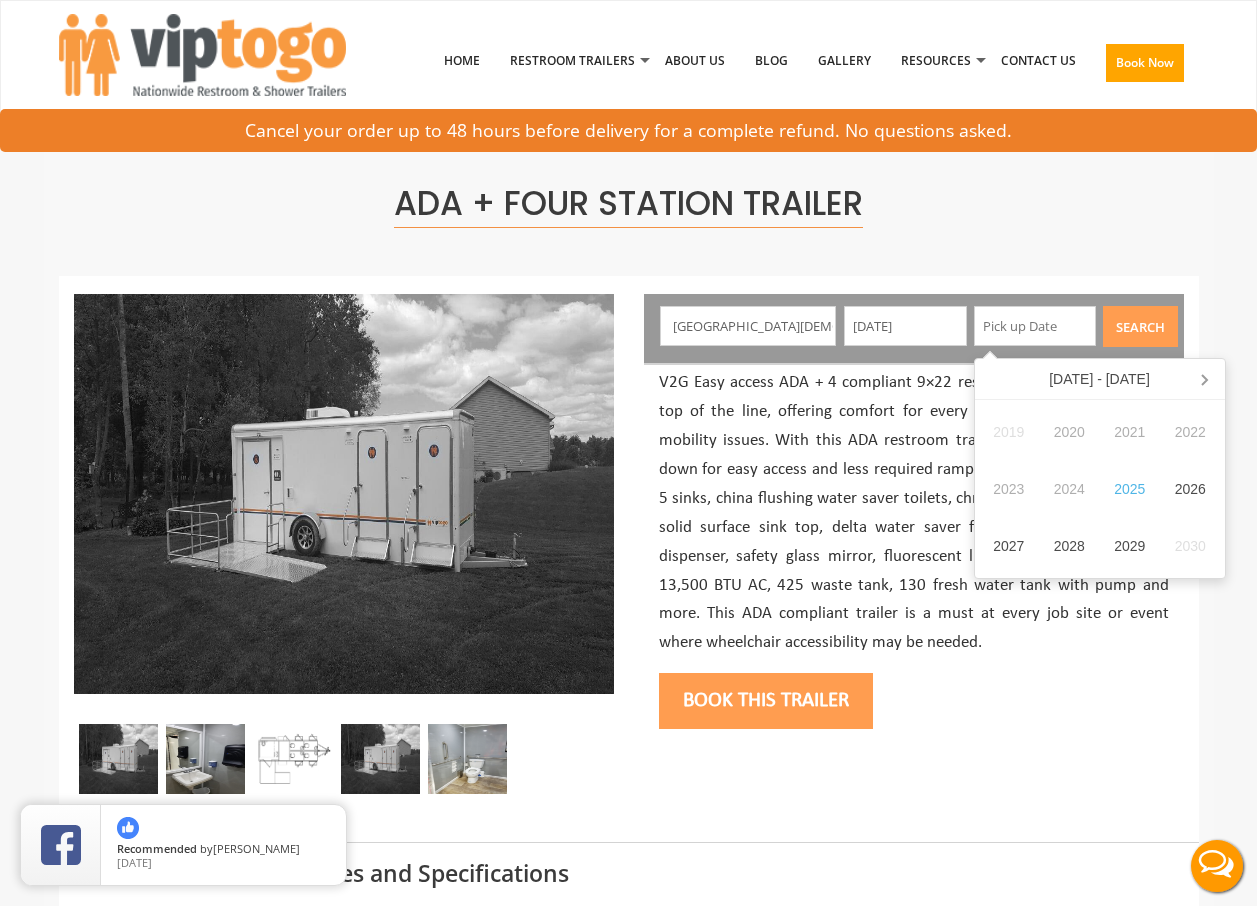 click at bounding box center [1035, 326] 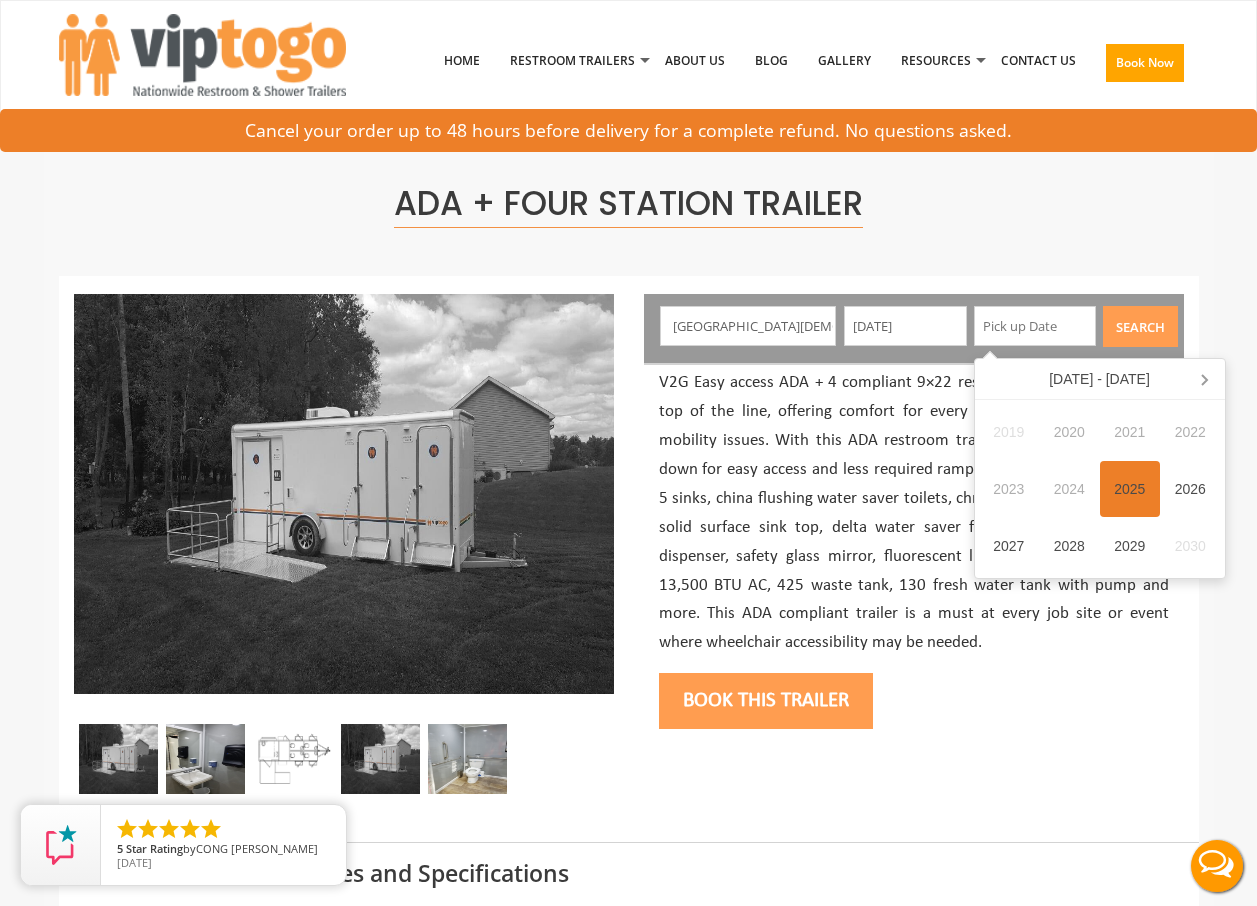 click on "2025" at bounding box center (1130, 489) 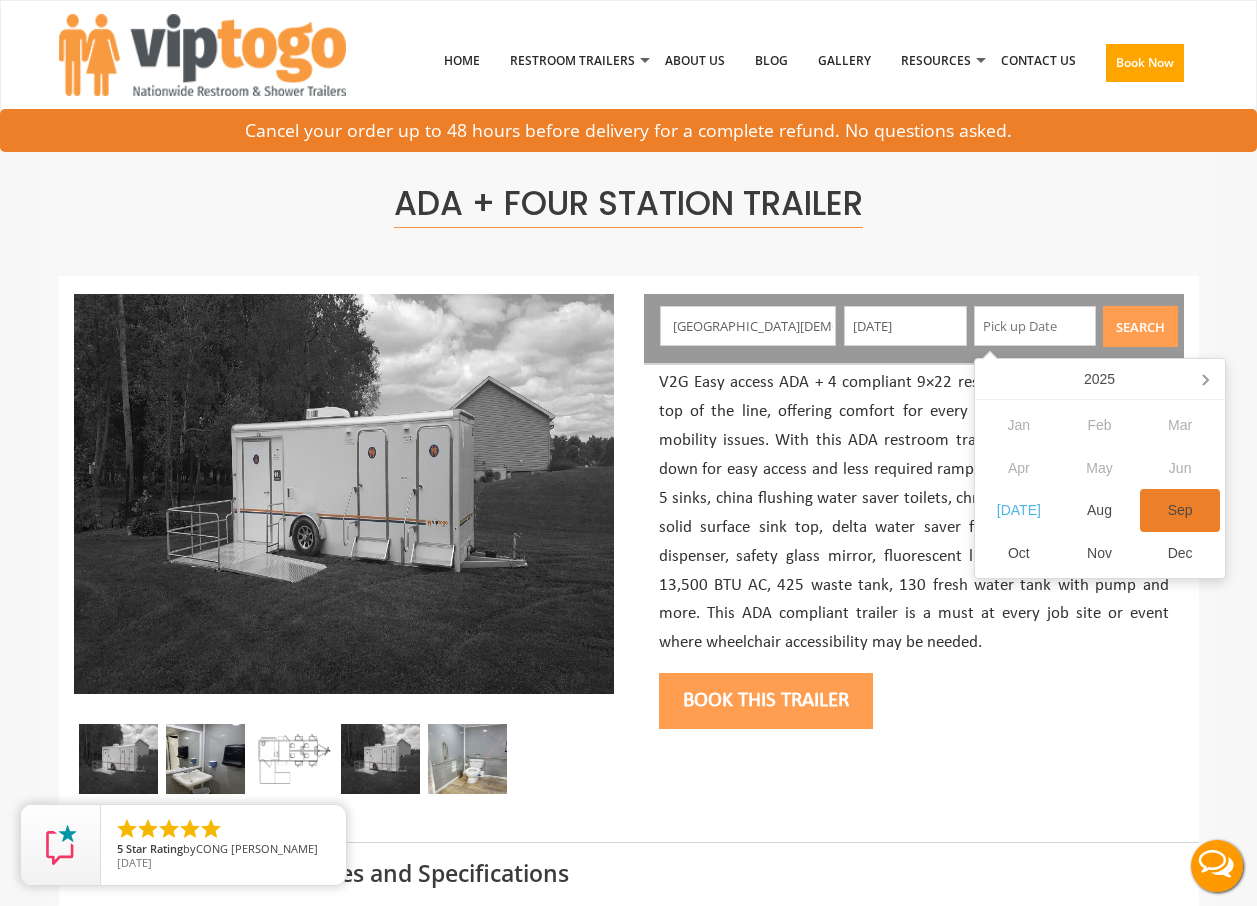 click on "Sep" at bounding box center [1180, 510] 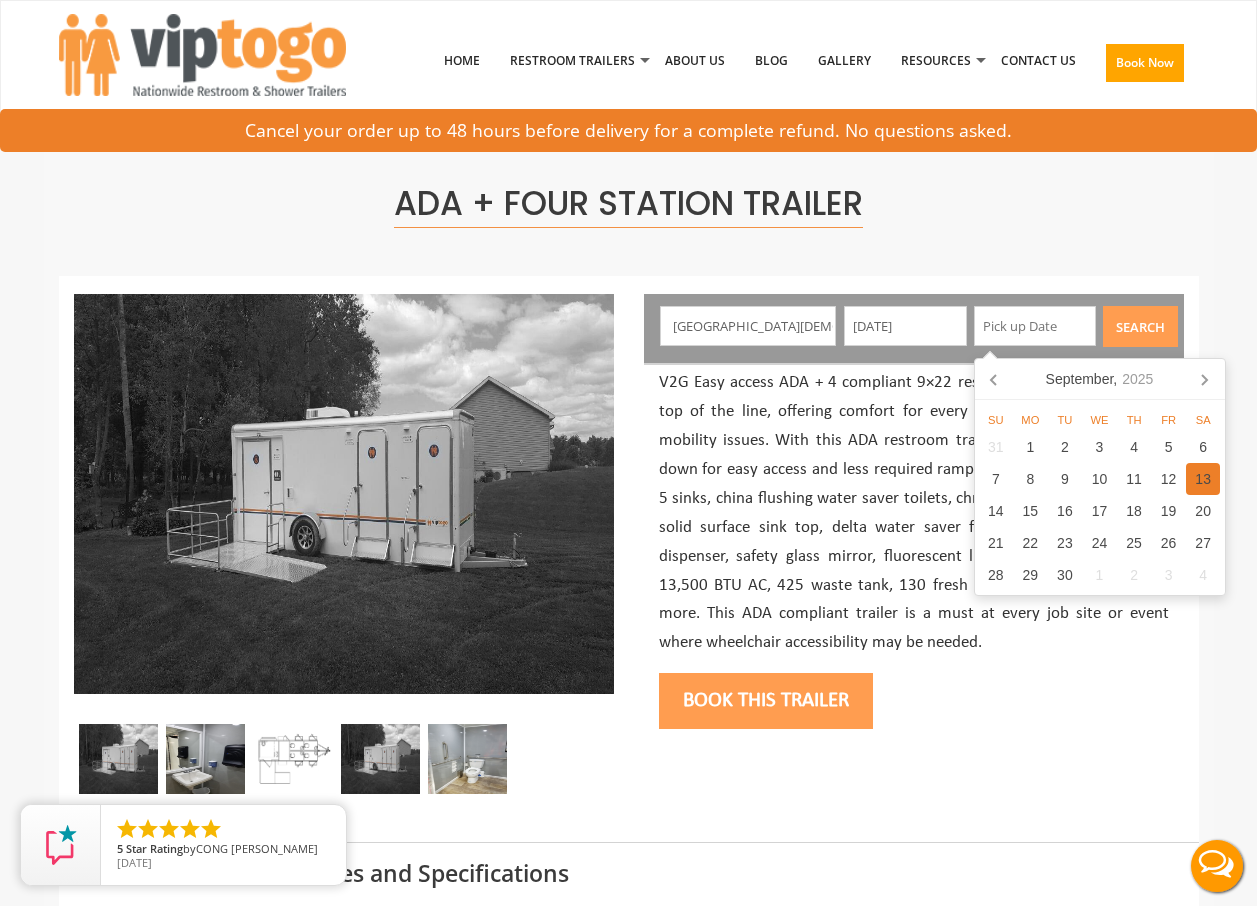 click on "13" at bounding box center [1203, 479] 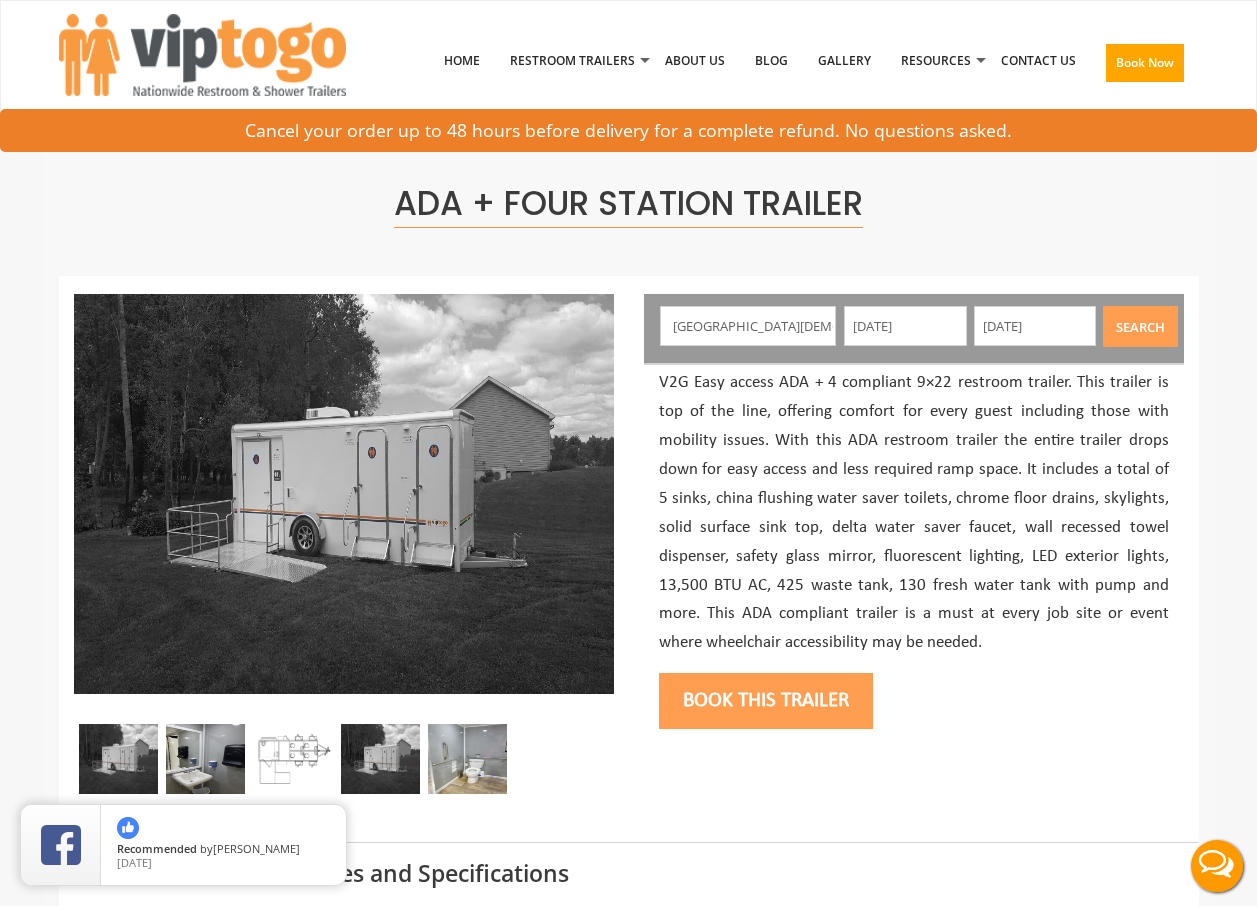 click on "Search" at bounding box center (1140, 326) 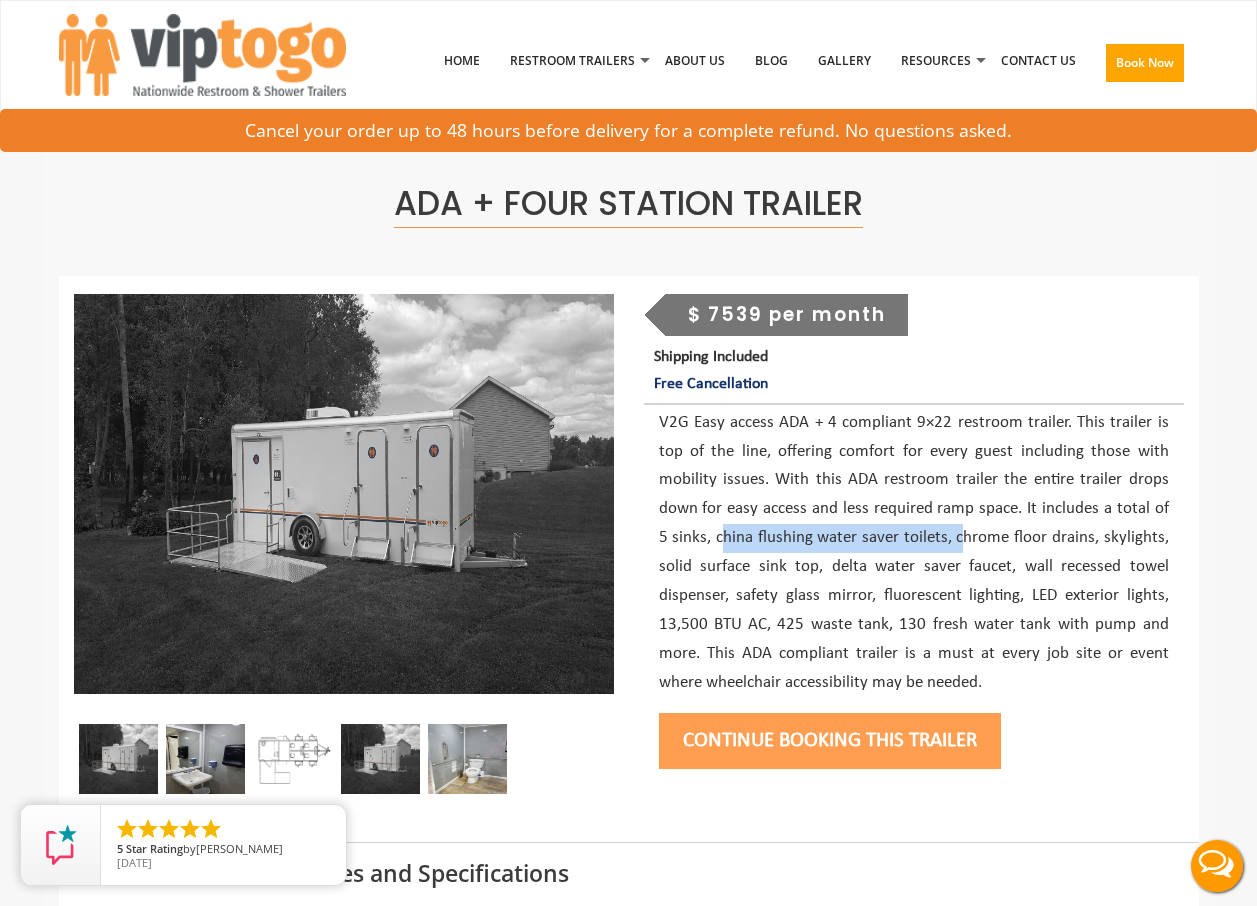 drag, startPoint x: 713, startPoint y: 536, endPoint x: 958, endPoint y: 551, distance: 245.45876 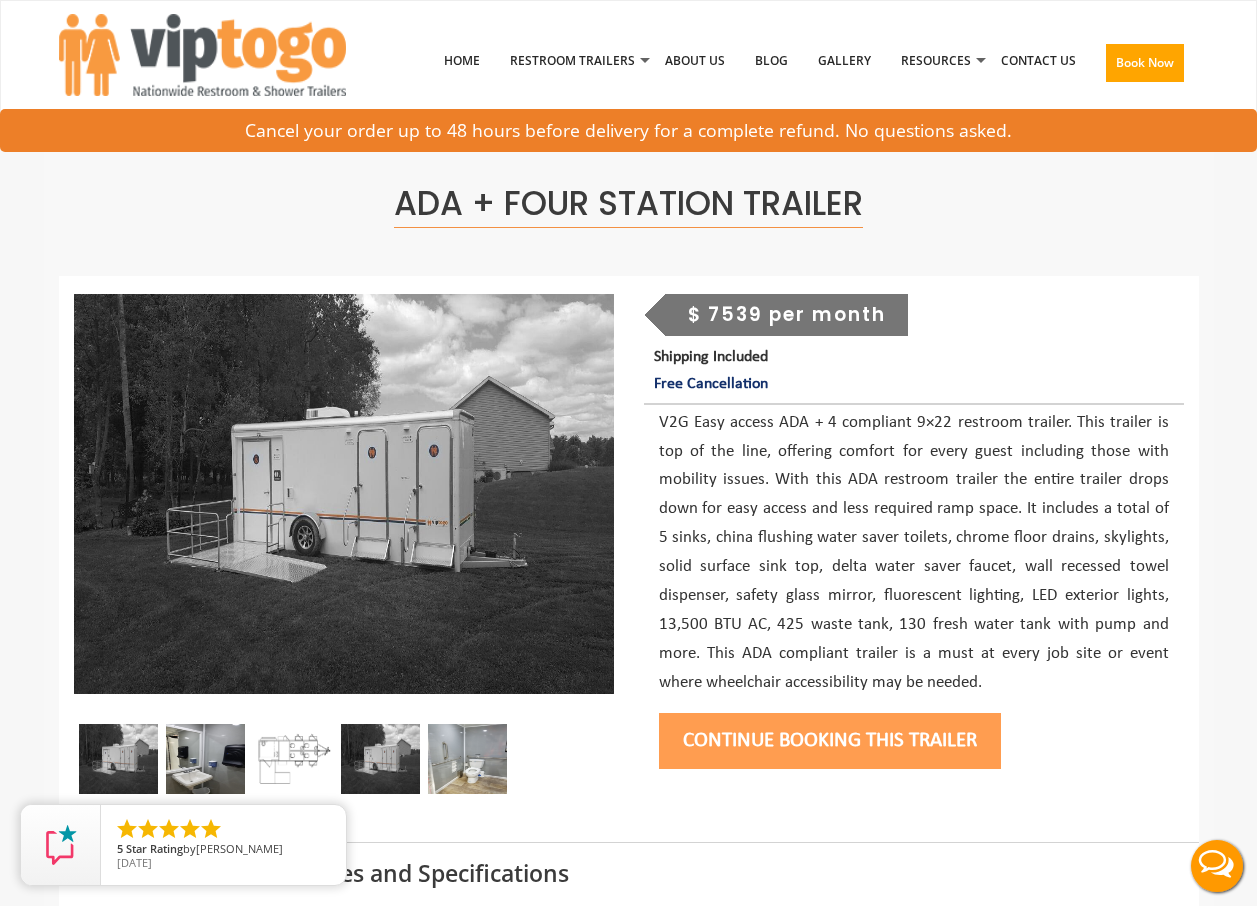 drag, startPoint x: 958, startPoint y: 551, endPoint x: 1140, endPoint y: 595, distance: 187.24316 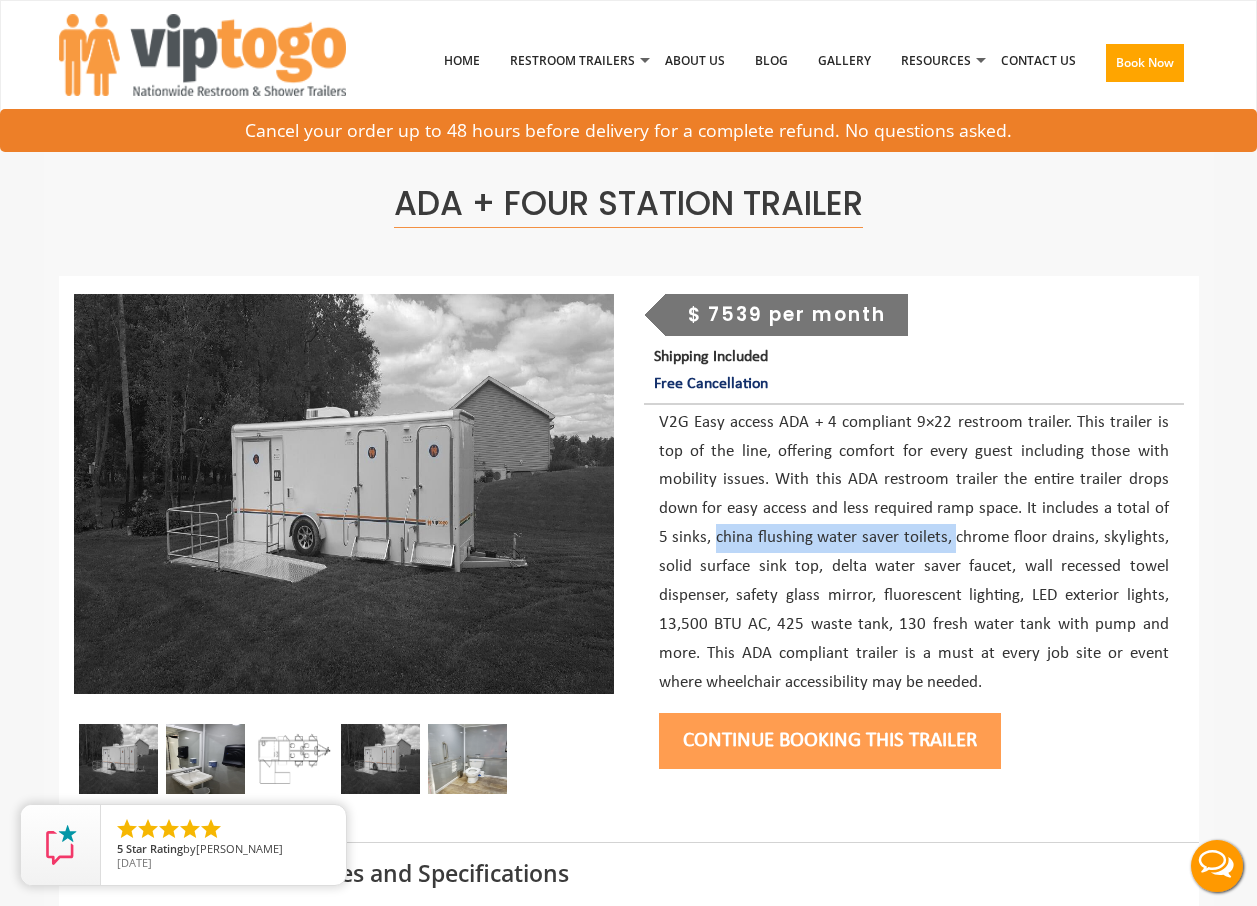 drag, startPoint x: 706, startPoint y: 541, endPoint x: 953, endPoint y: 546, distance: 247.0506 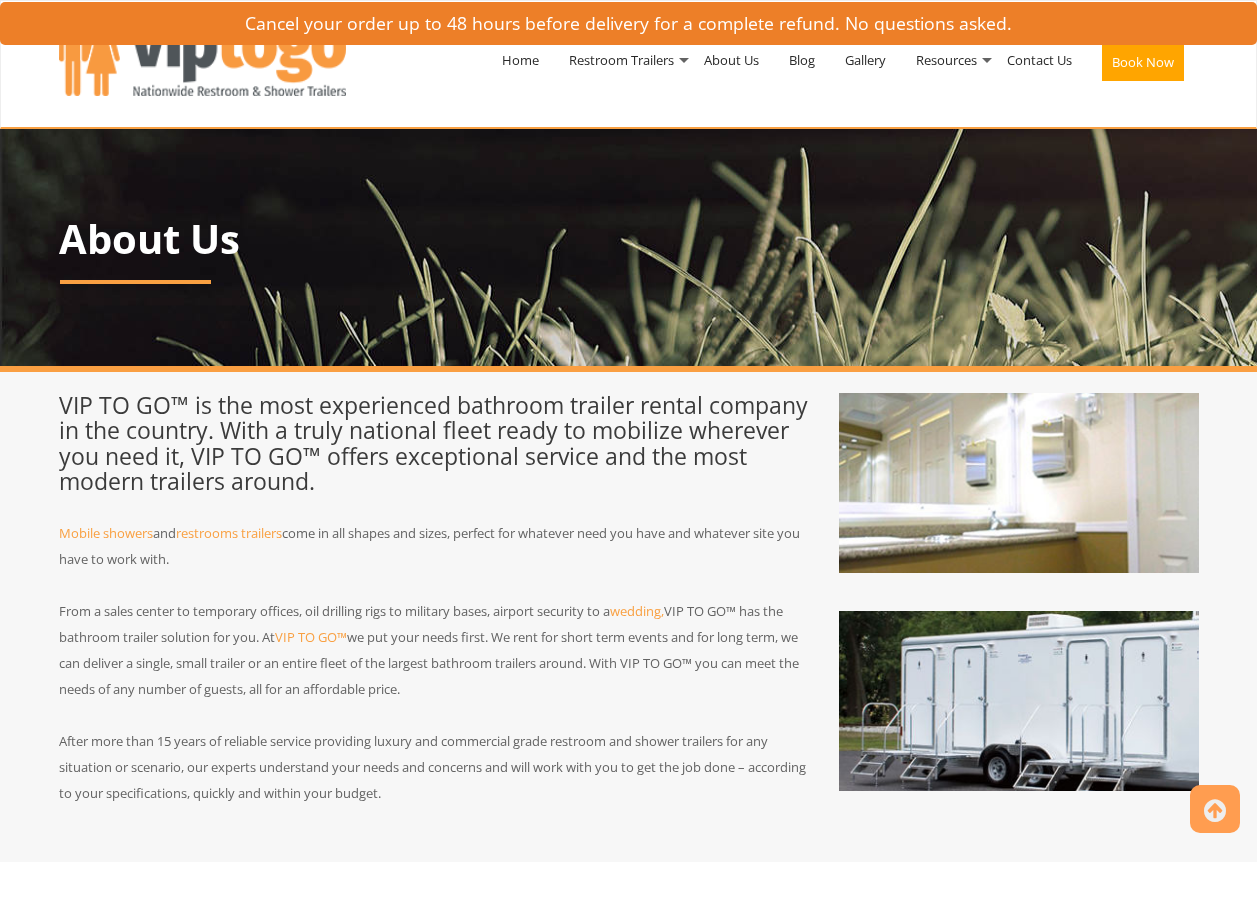 scroll, scrollTop: 0, scrollLeft: 0, axis: both 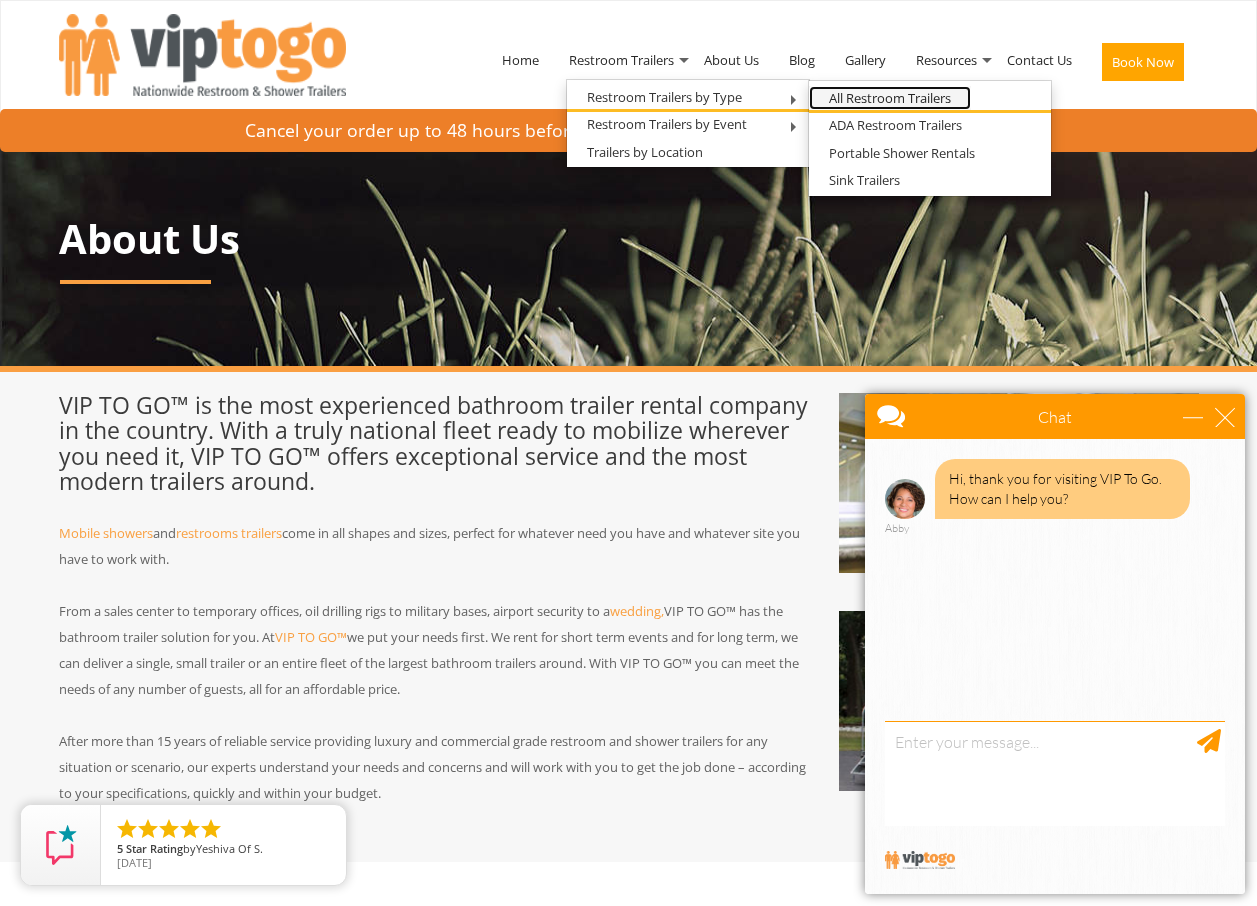 click on "All Restroom Trailers" at bounding box center (890, 98) 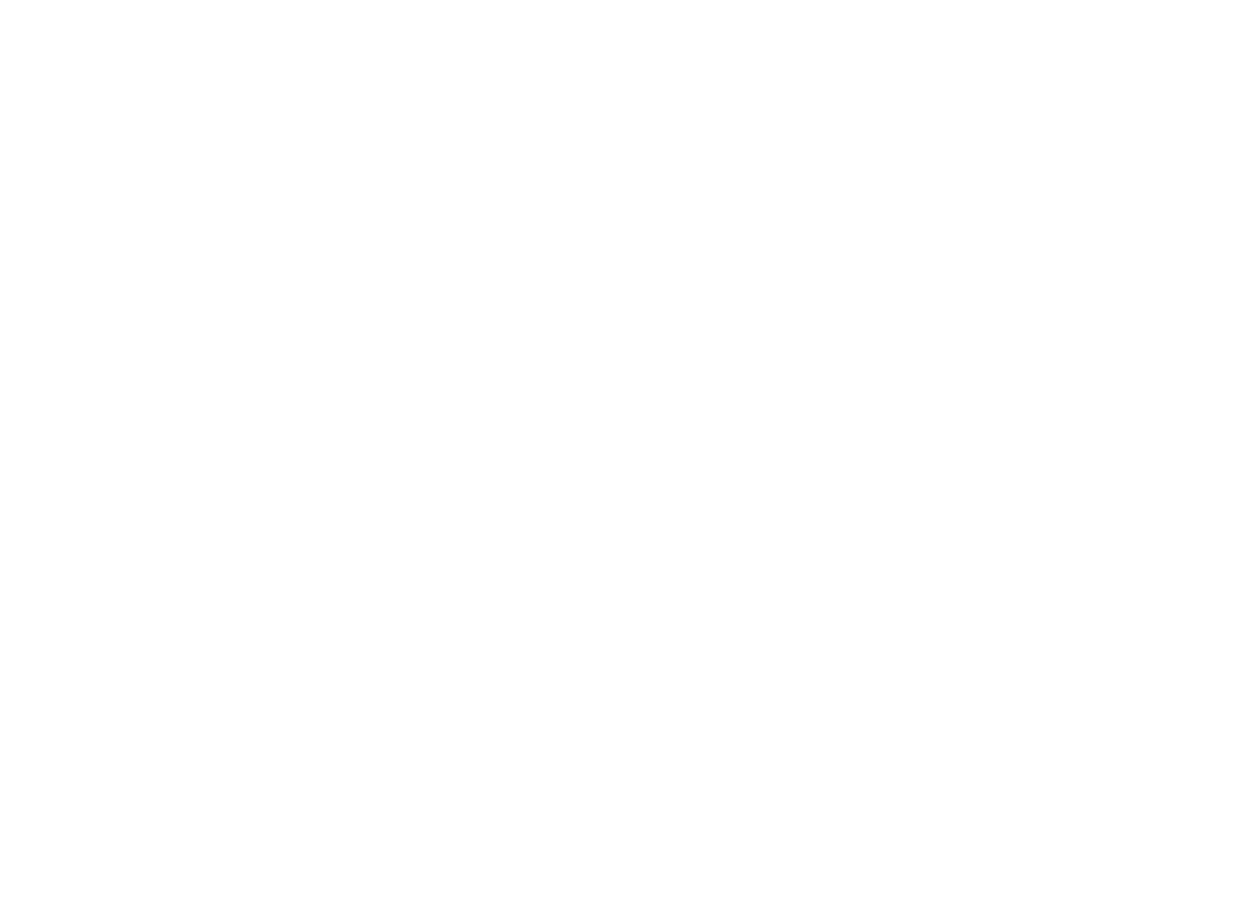 scroll, scrollTop: 0, scrollLeft: 0, axis: both 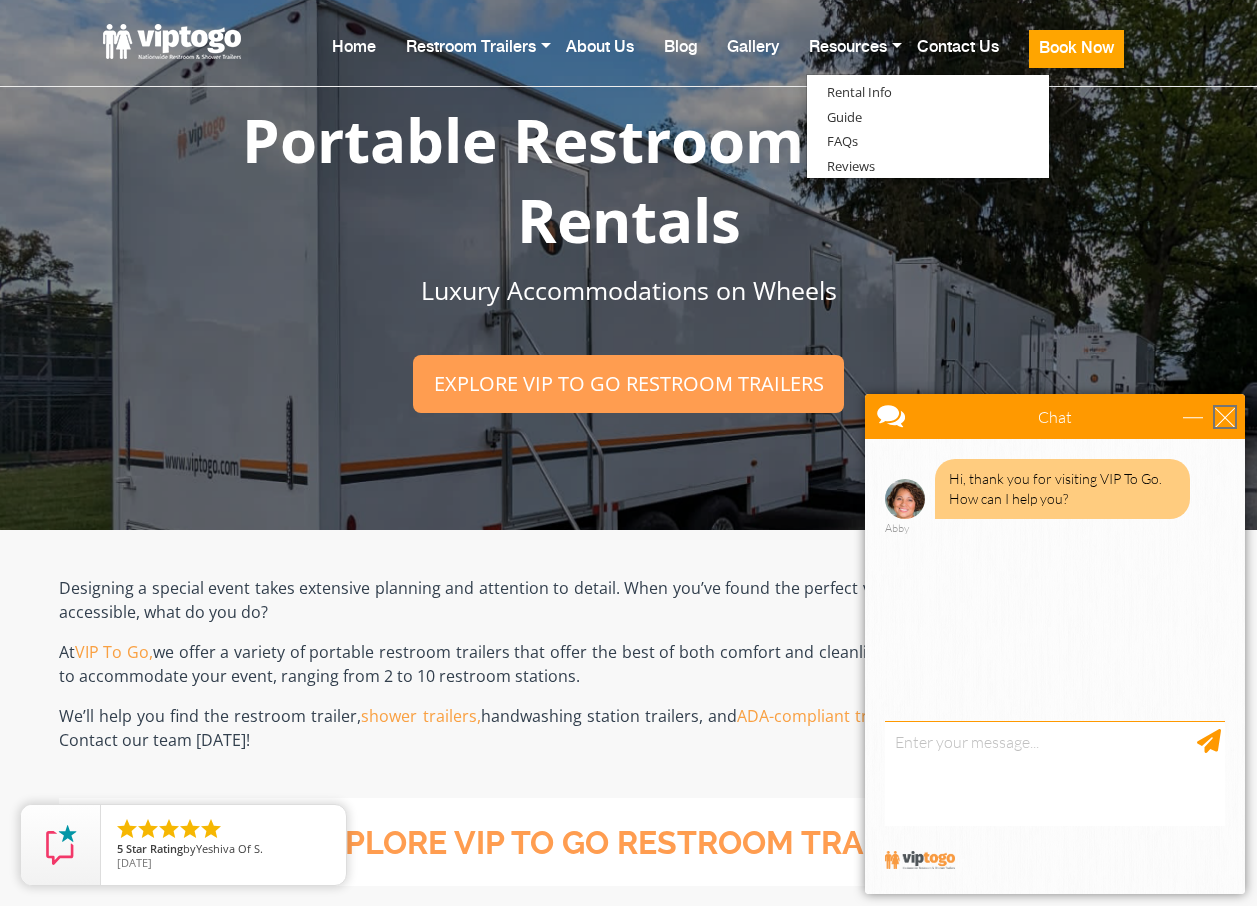 click at bounding box center (1225, 417) 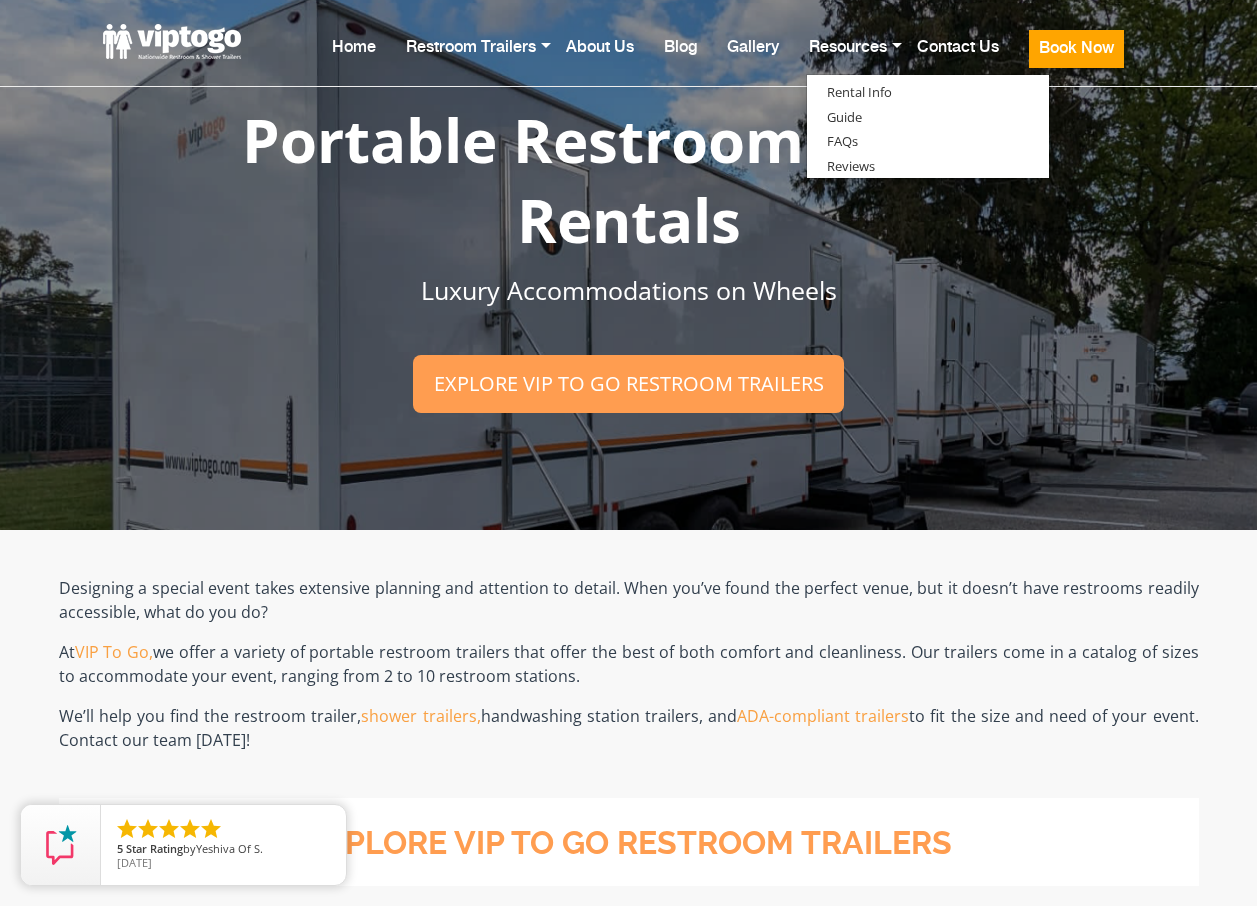 scroll, scrollTop: 0, scrollLeft: 0, axis: both 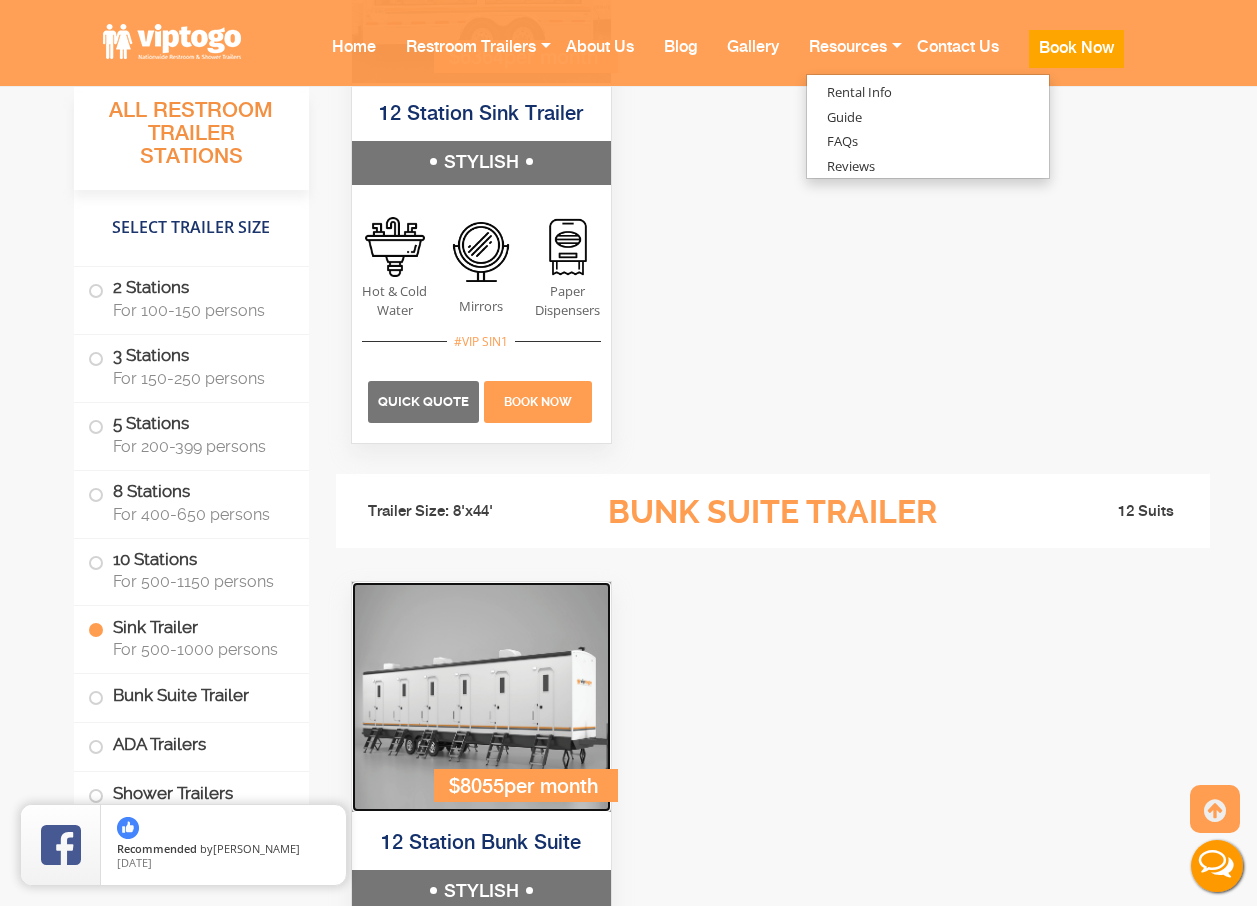 click at bounding box center (481, 697) 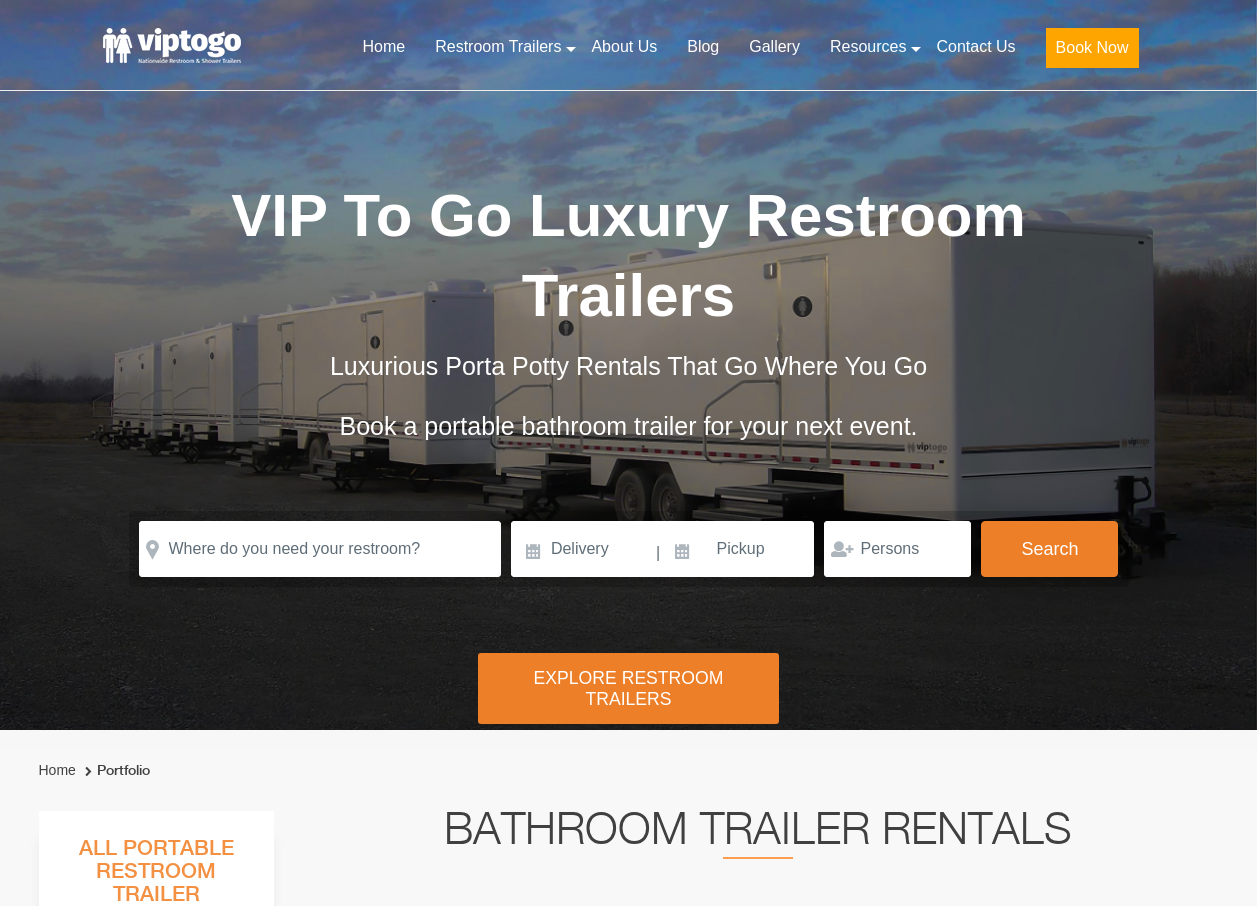 scroll, scrollTop: 0, scrollLeft: 0, axis: both 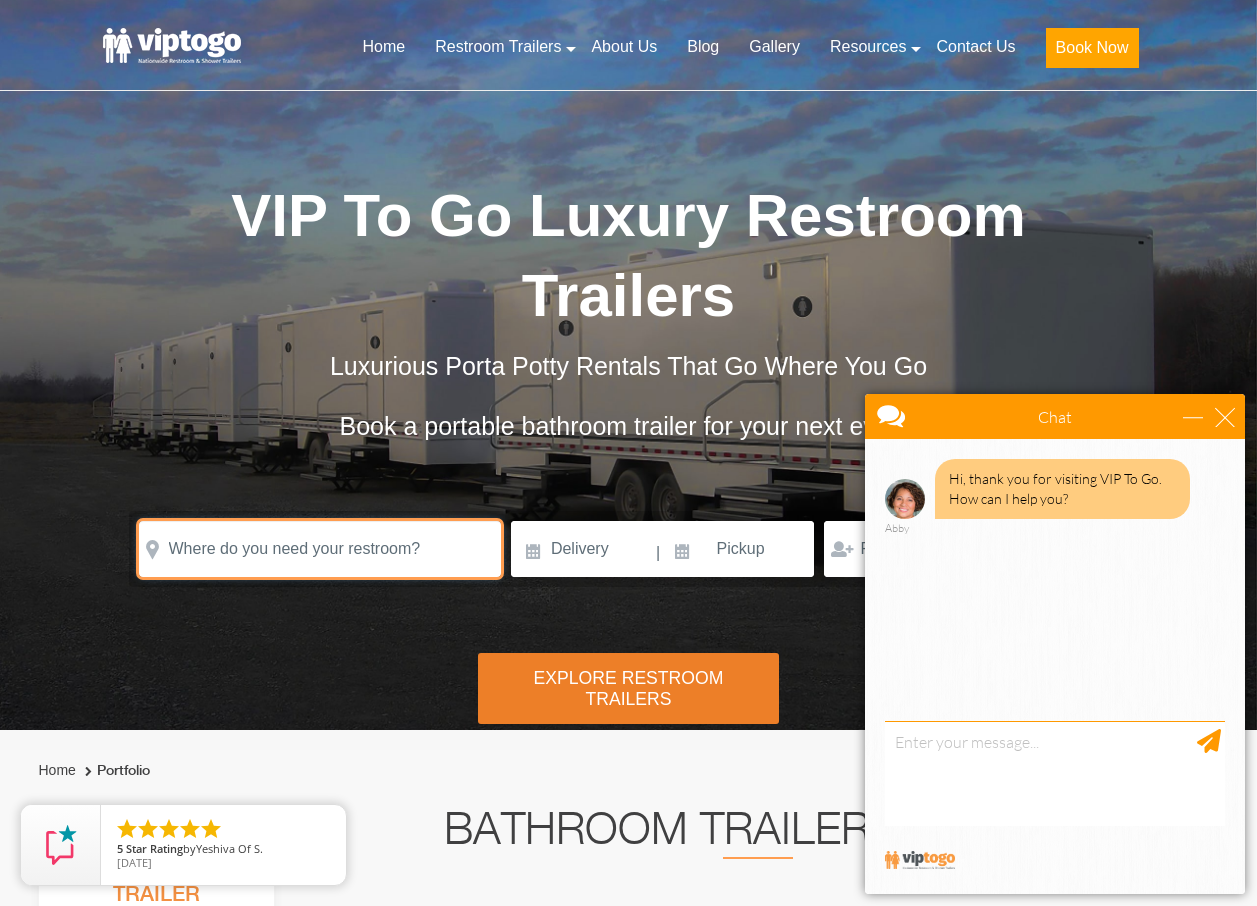 click at bounding box center (320, 549) 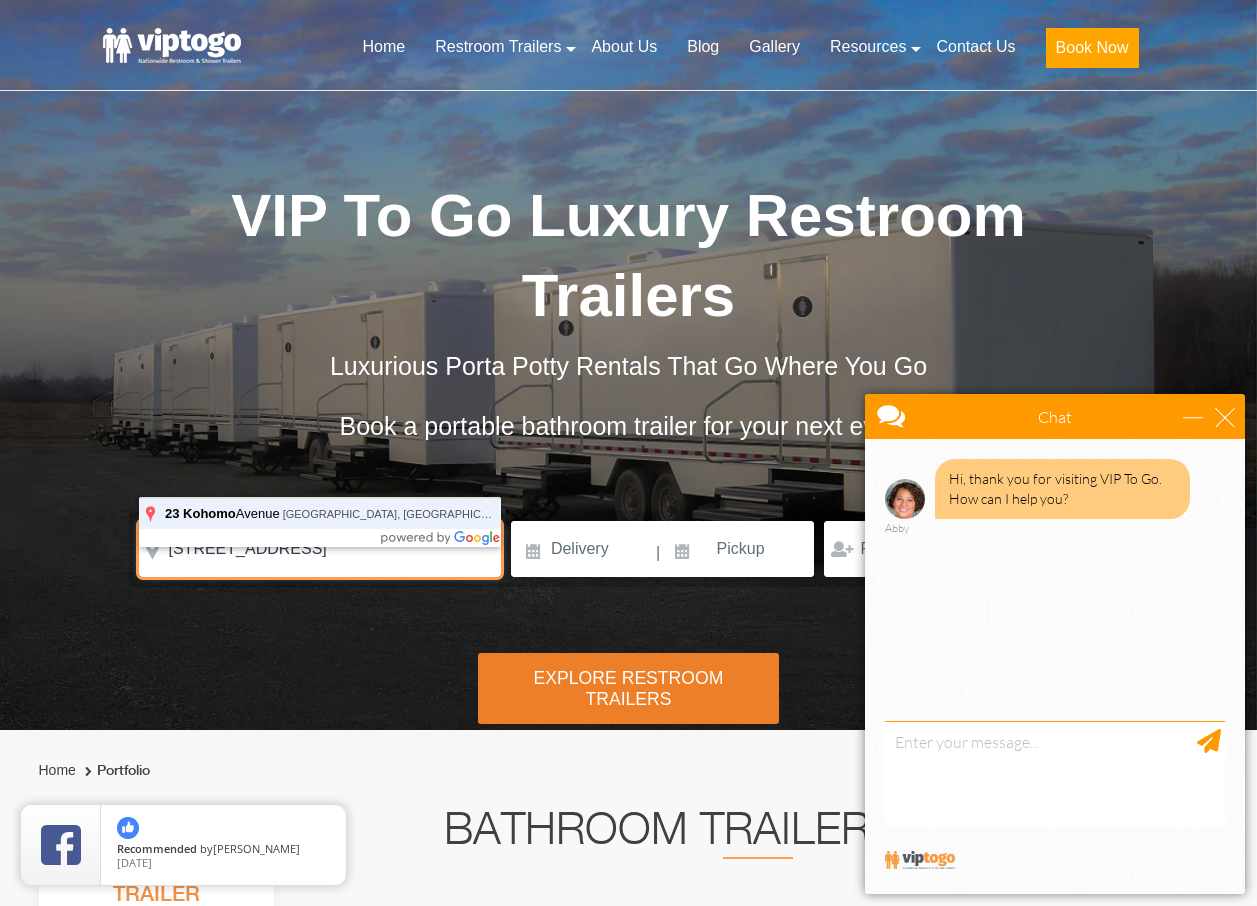 type on "[STREET_ADDRESS]" 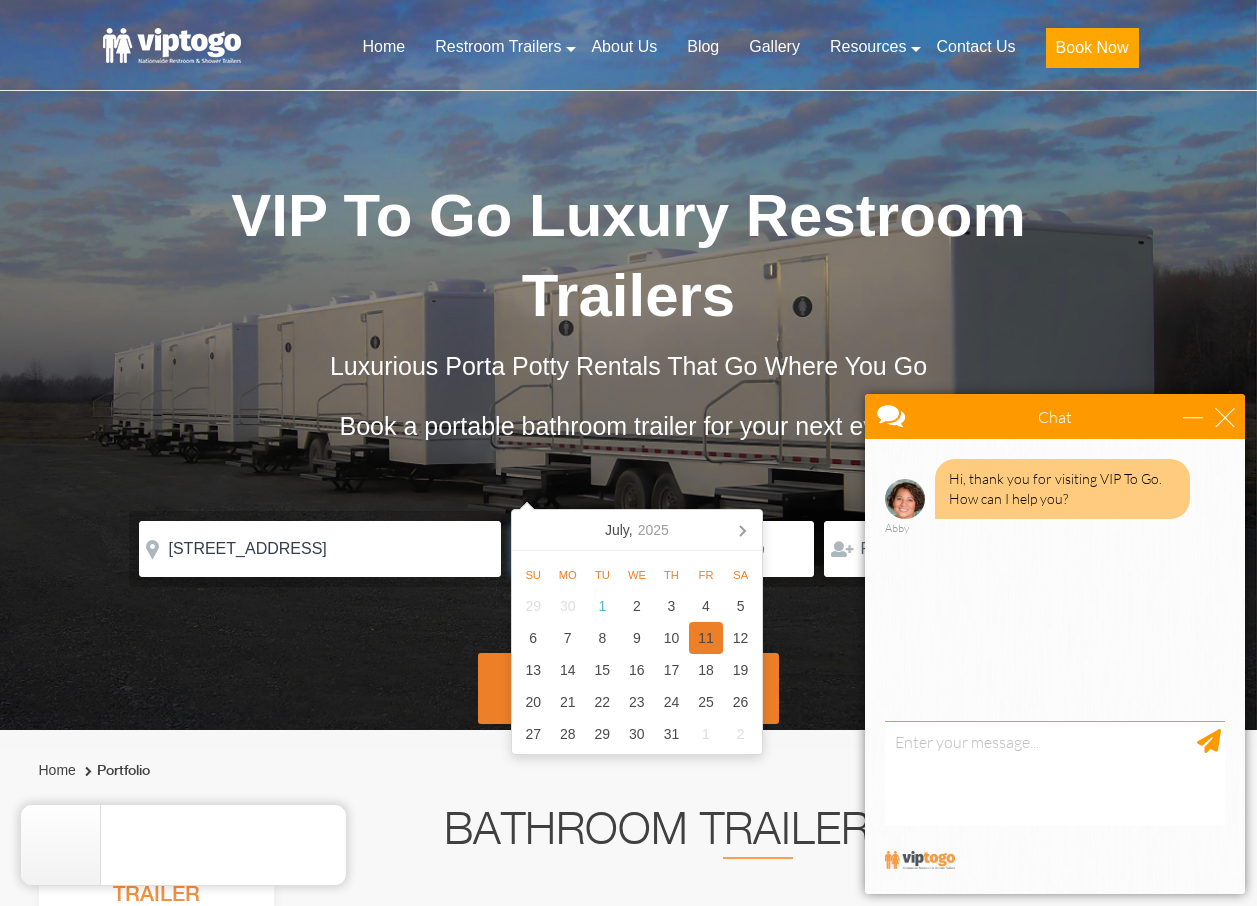 click on "11" at bounding box center [706, 638] 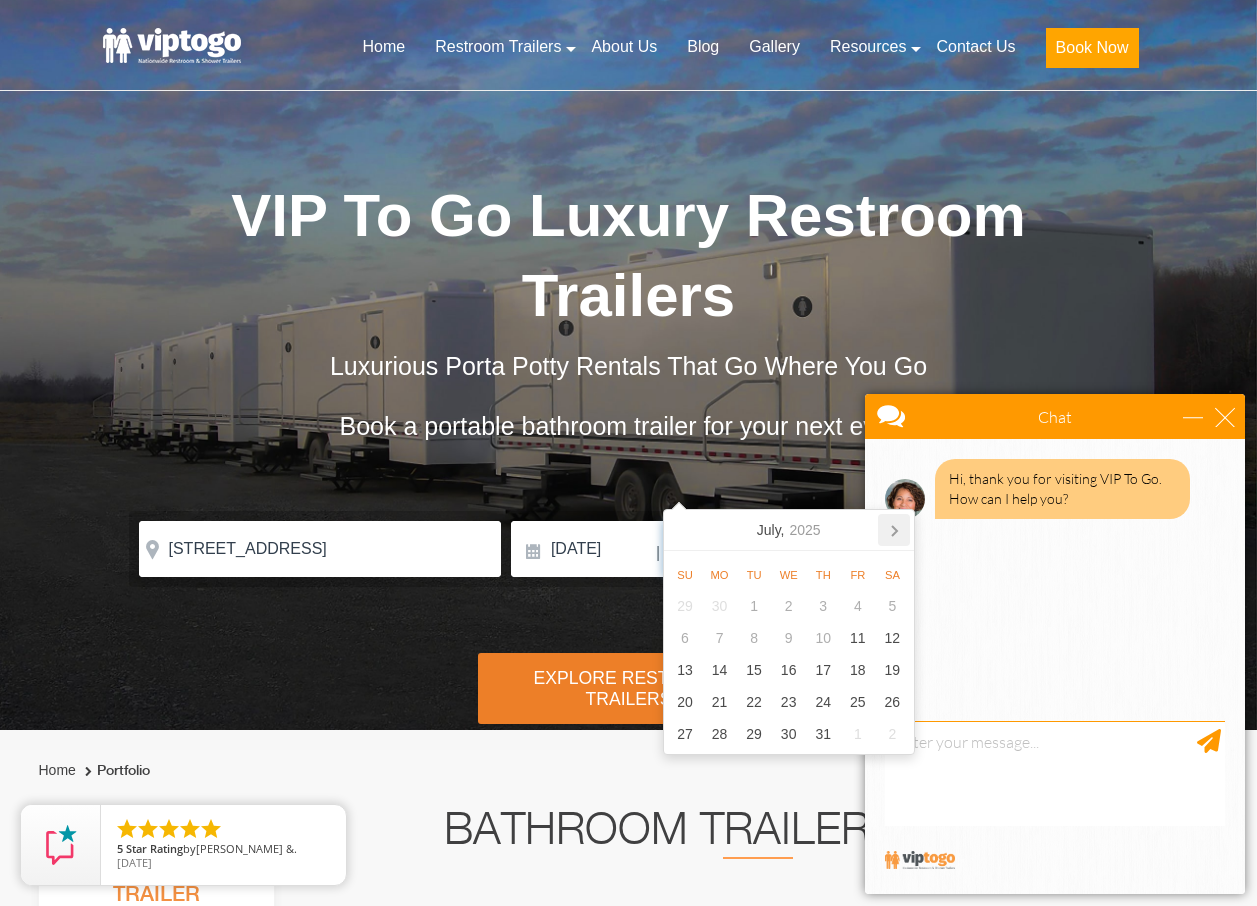 click 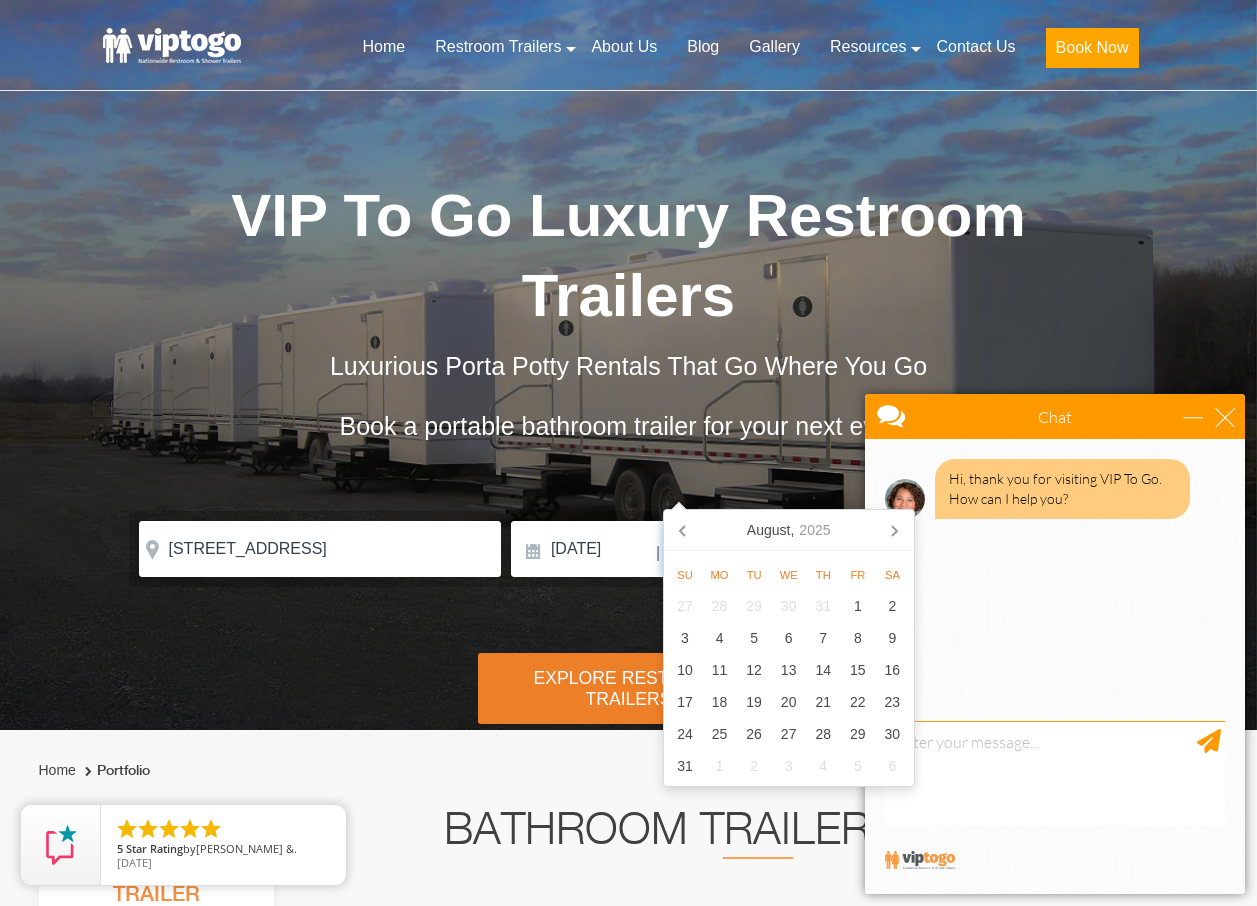 click 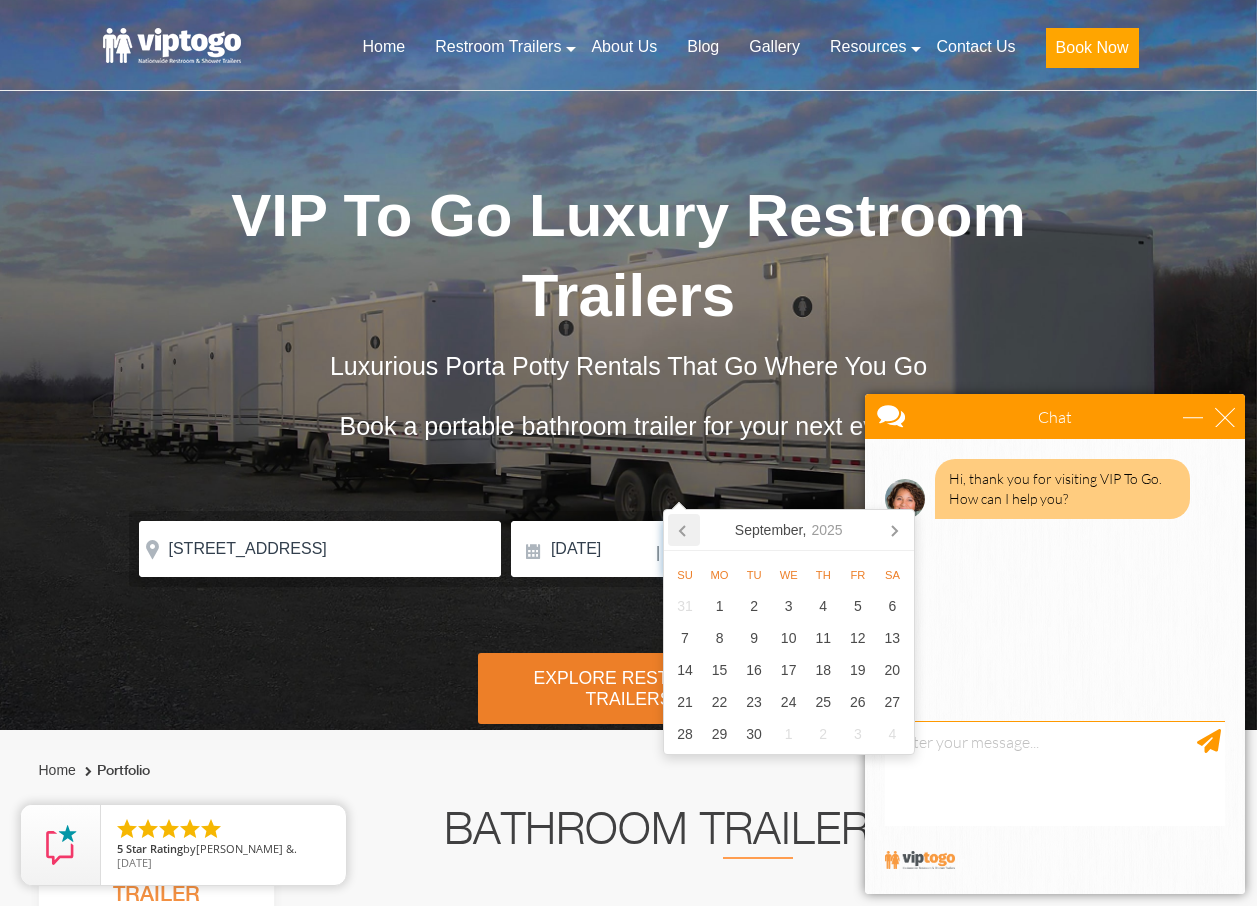 click 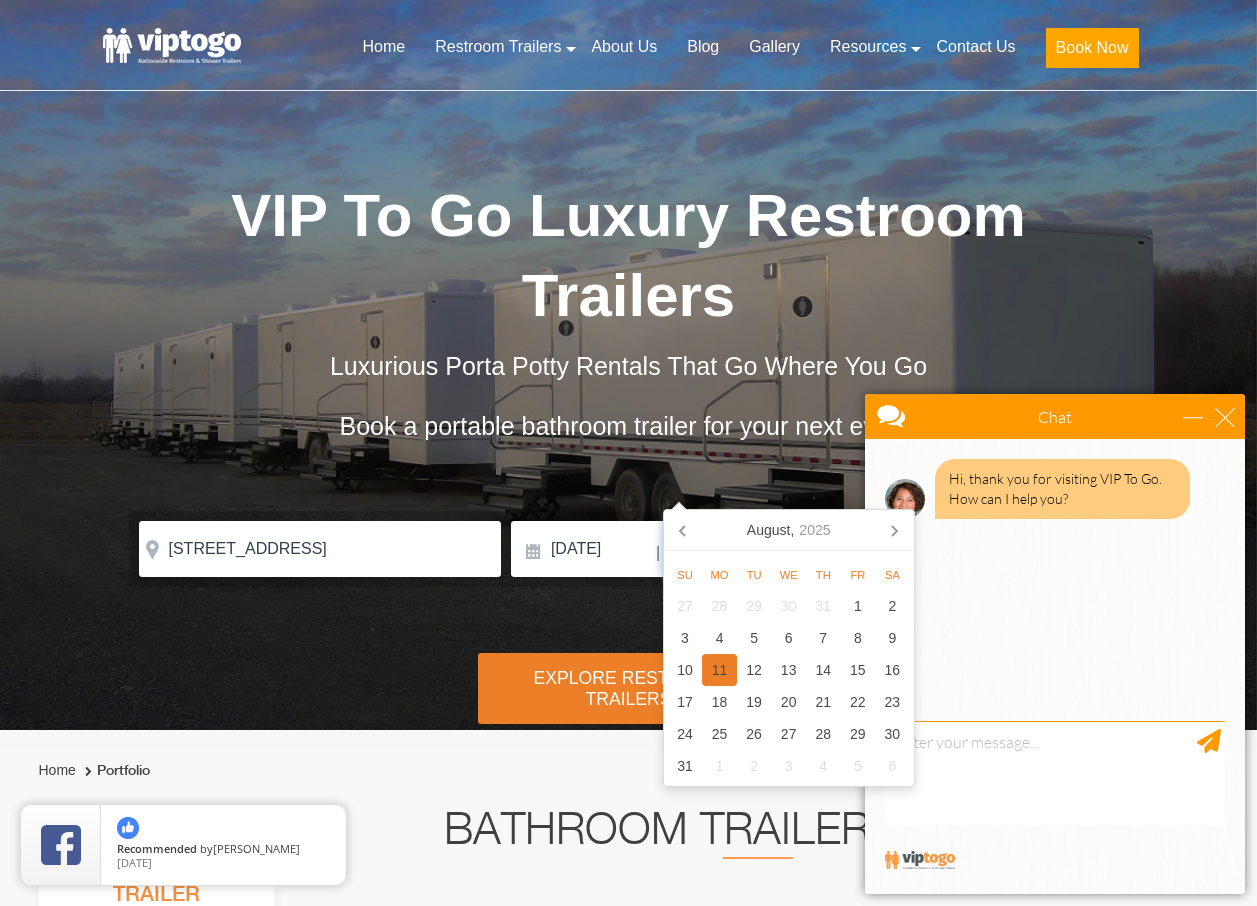 click on "11" at bounding box center [719, 670] 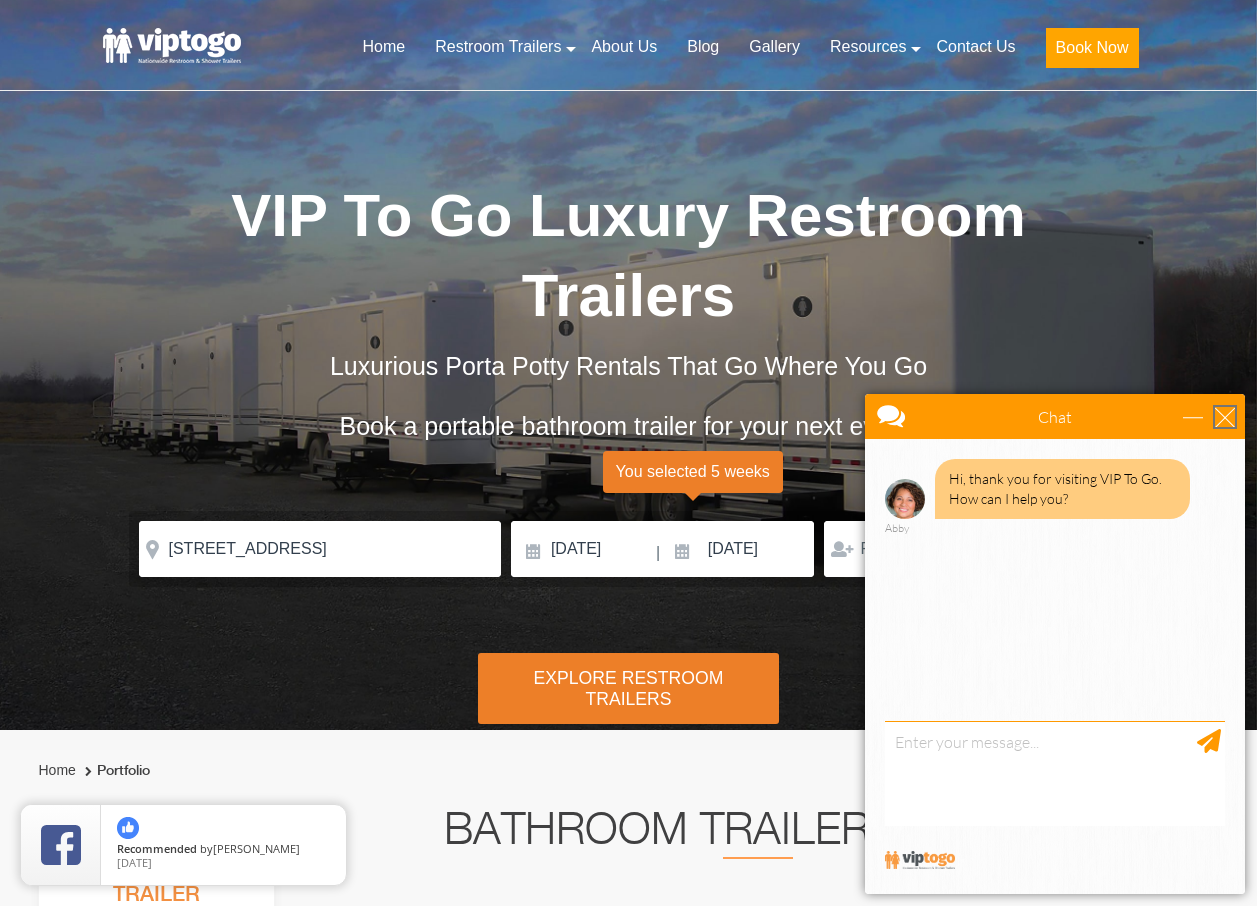 click at bounding box center (1225, 417) 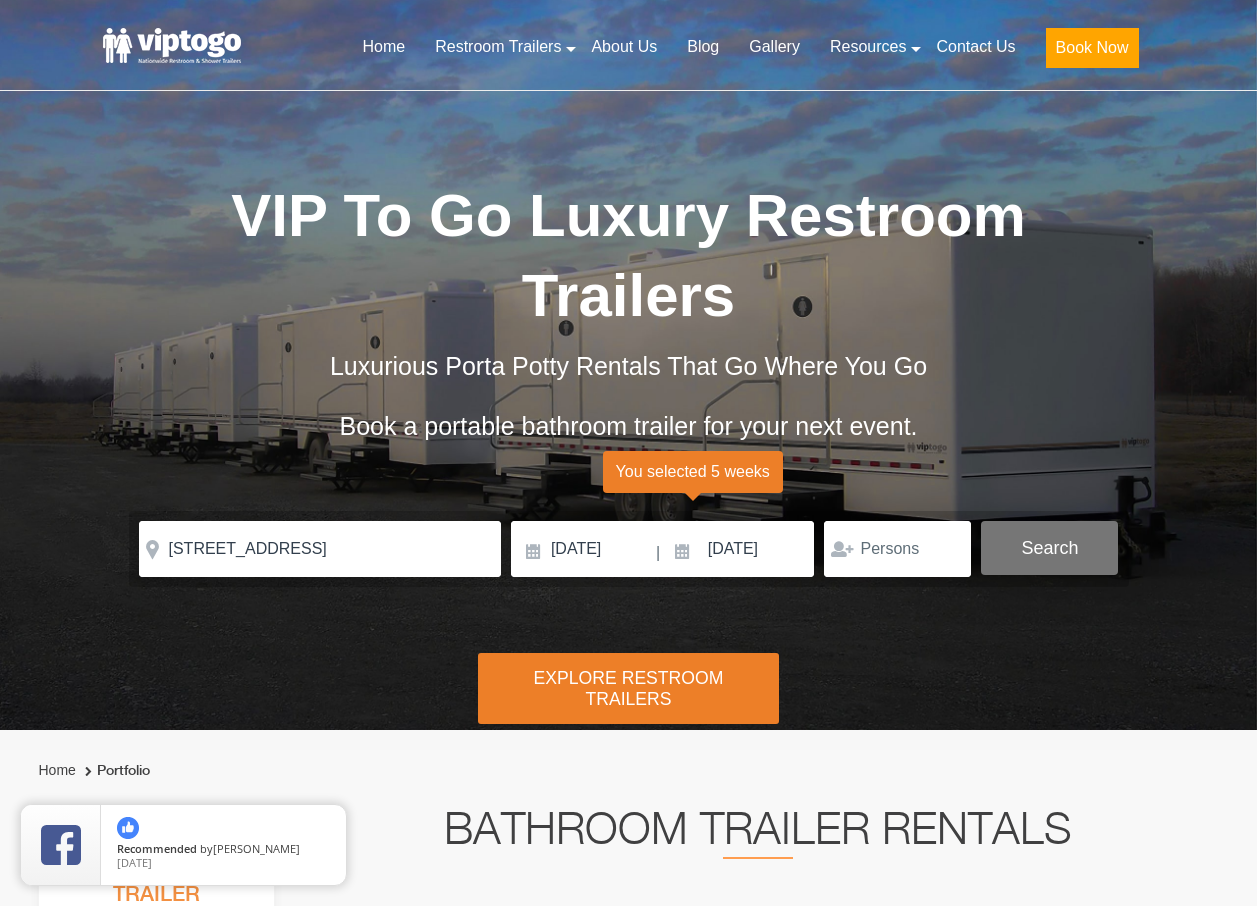 scroll, scrollTop: 0, scrollLeft: 0, axis: both 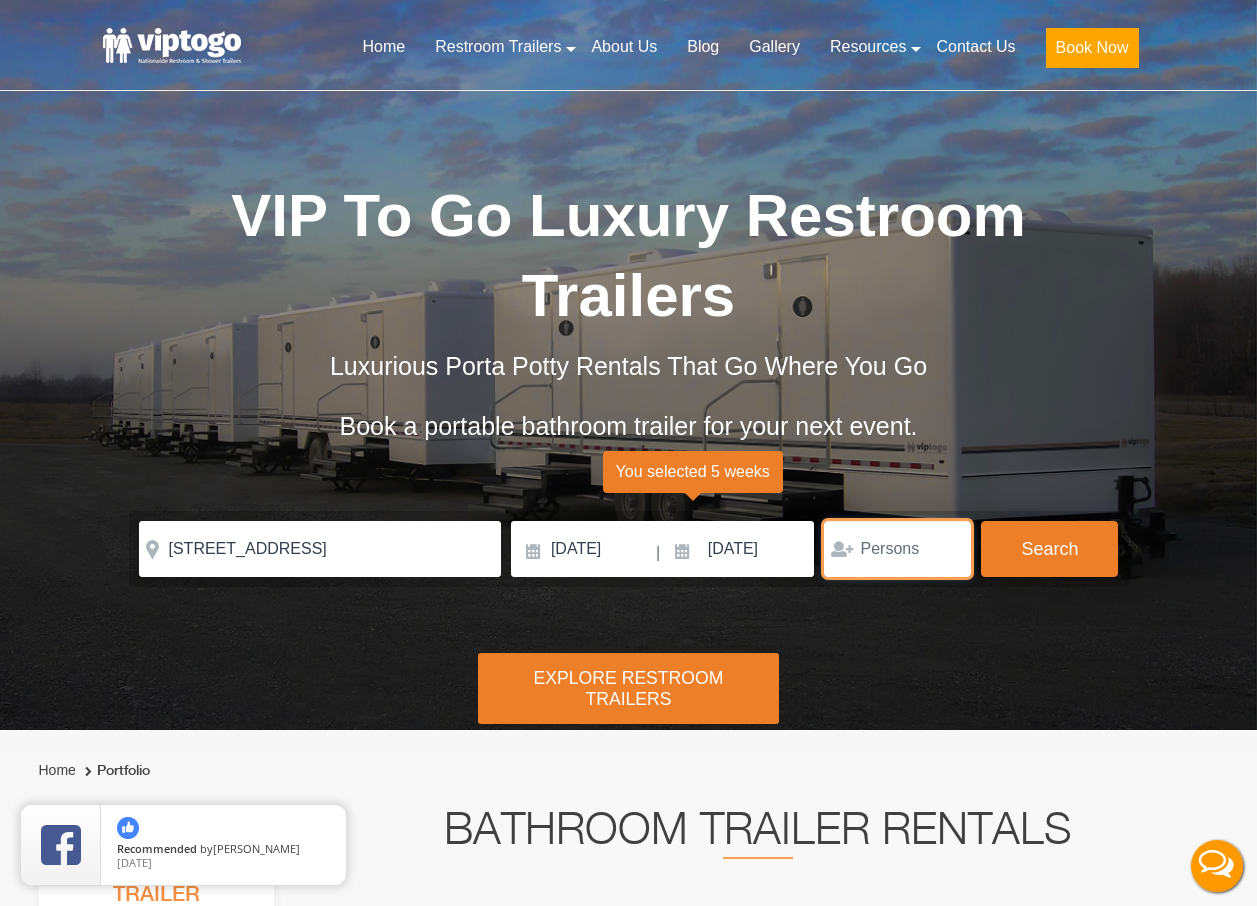 click at bounding box center [897, 549] 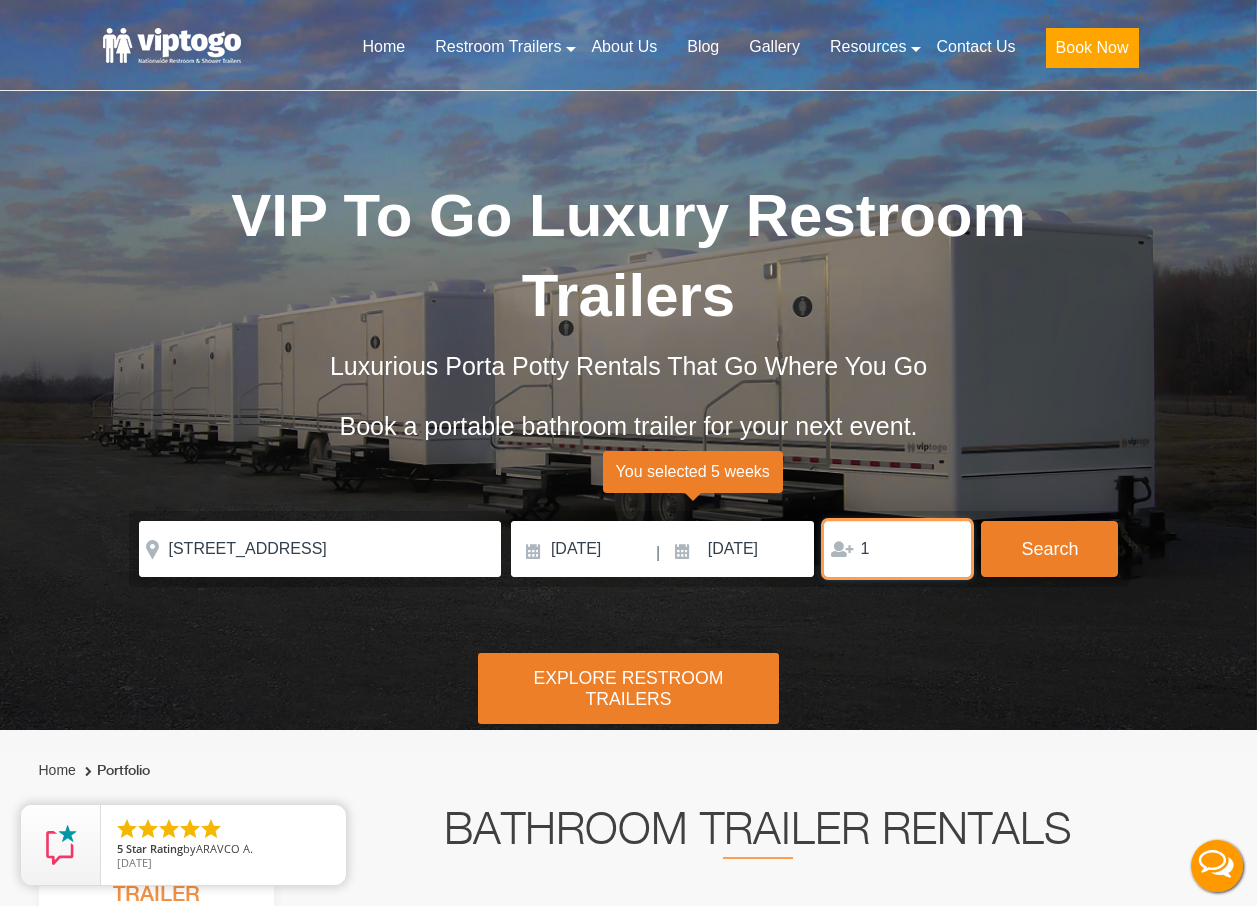 click on "1" at bounding box center (897, 549) 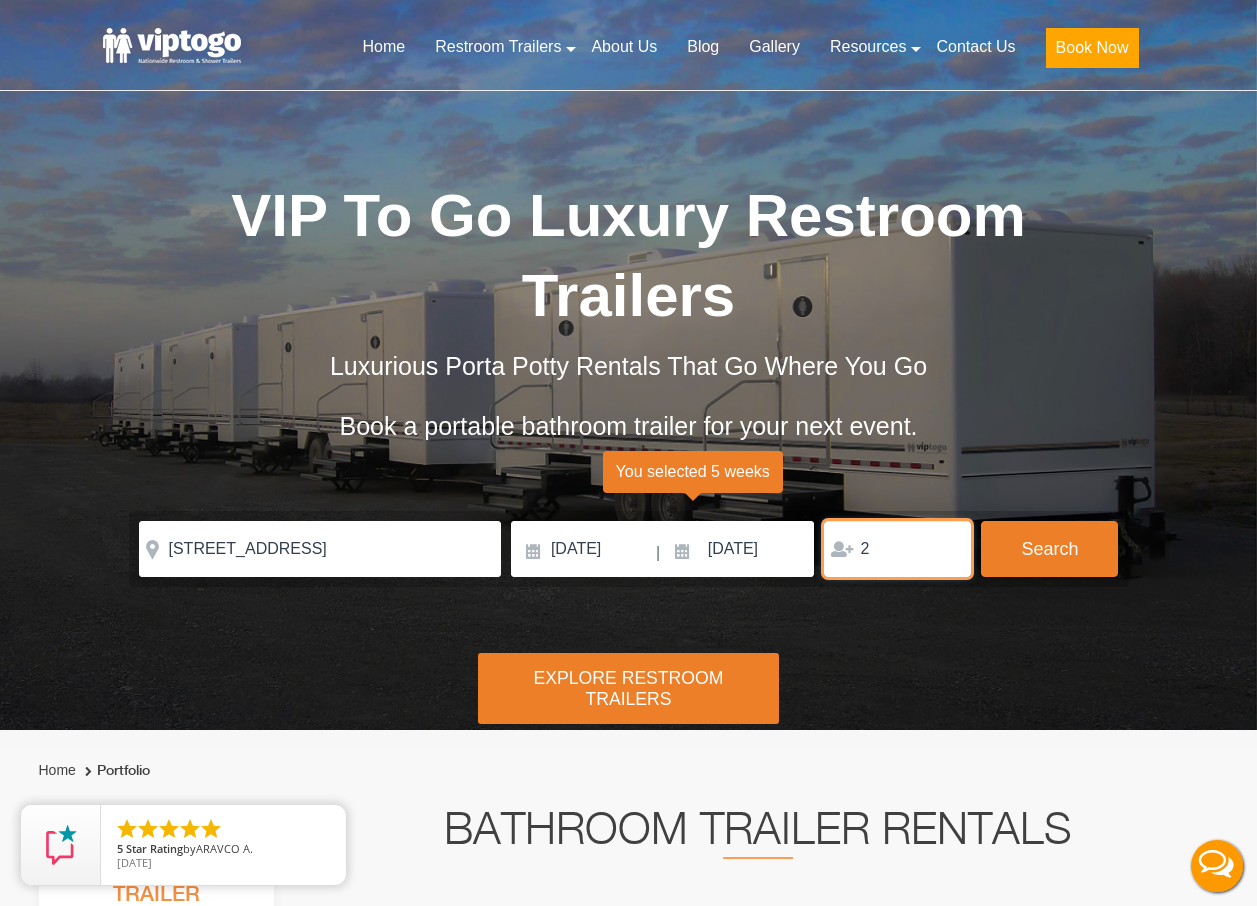 click on "2" at bounding box center (897, 549) 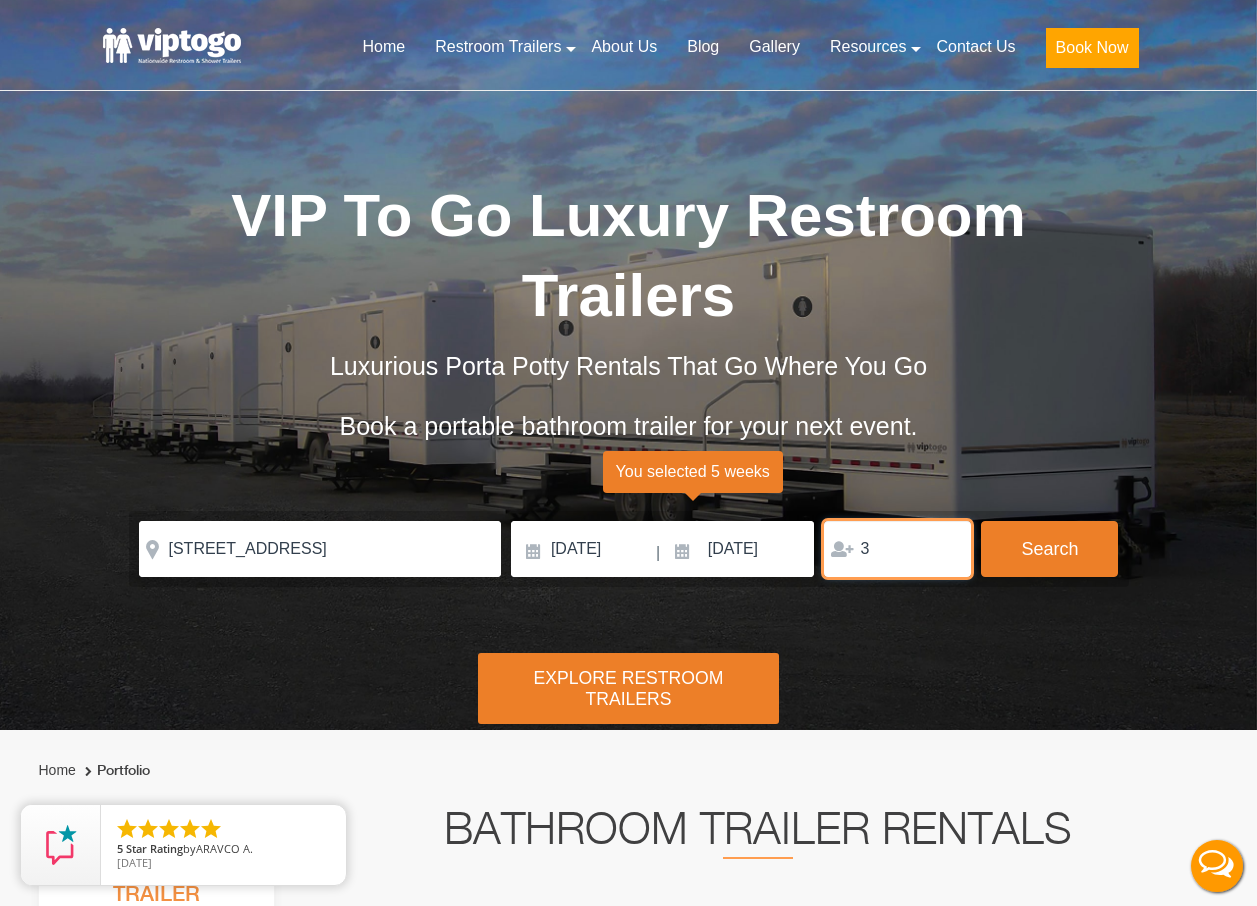 click on "3" at bounding box center [897, 549] 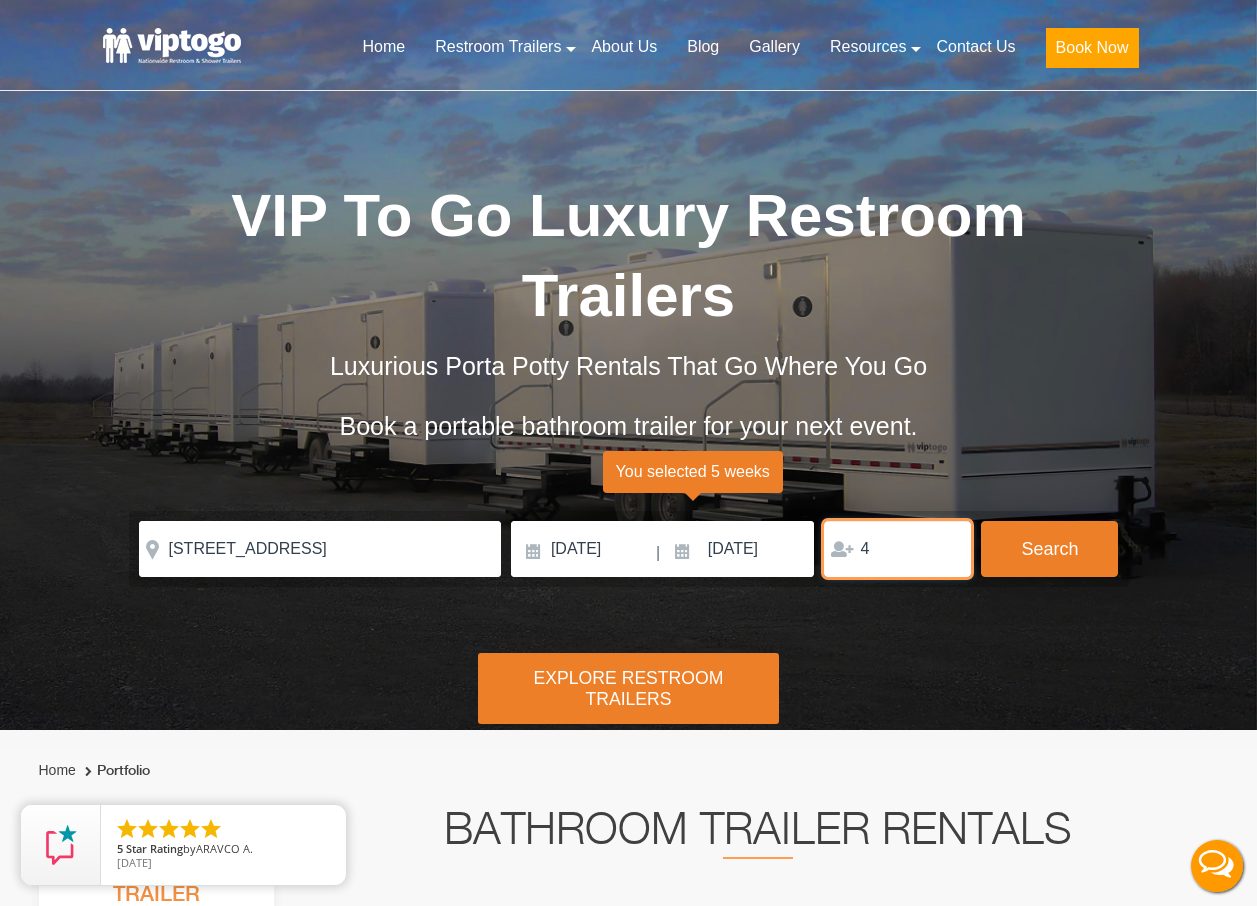 click on "4" at bounding box center [897, 549] 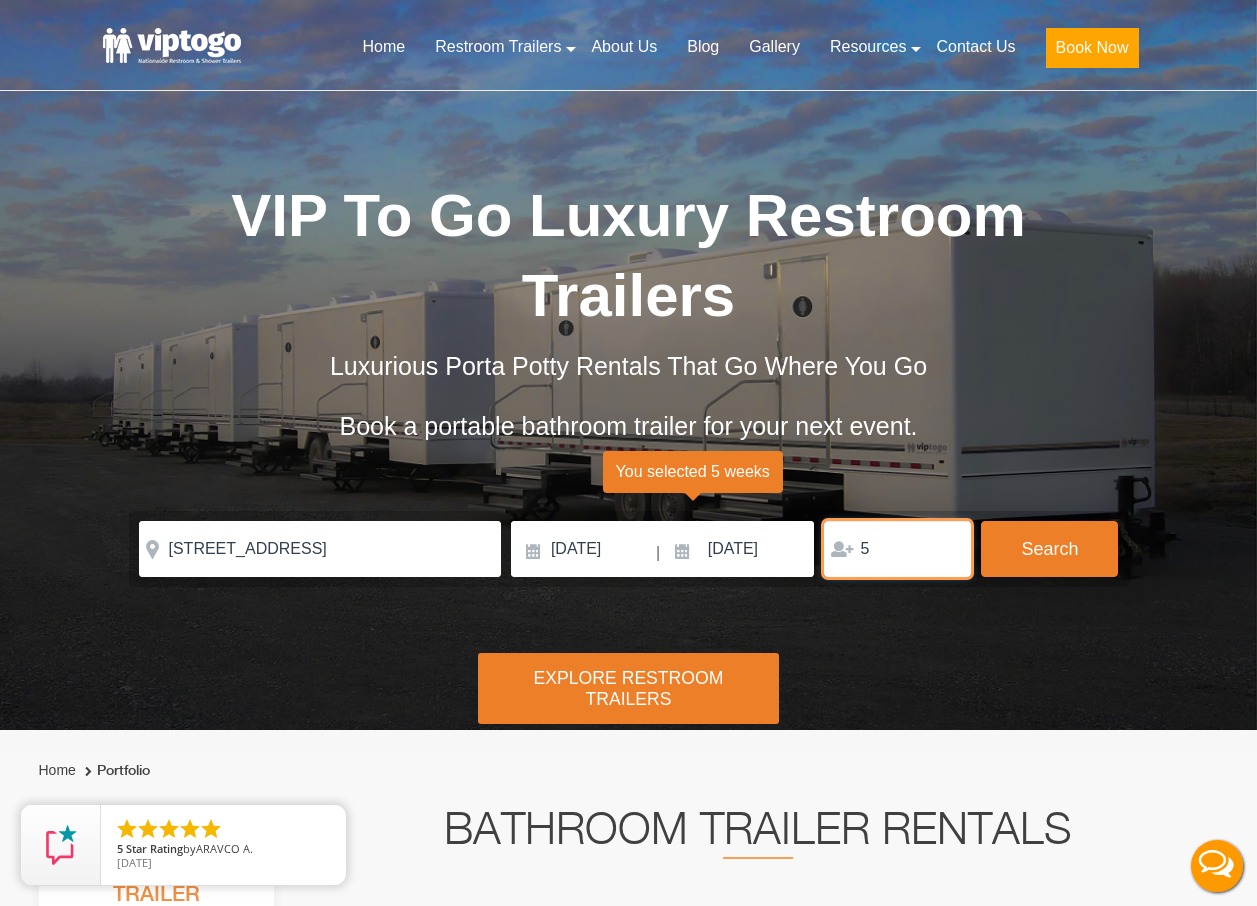 click on "5" at bounding box center (897, 549) 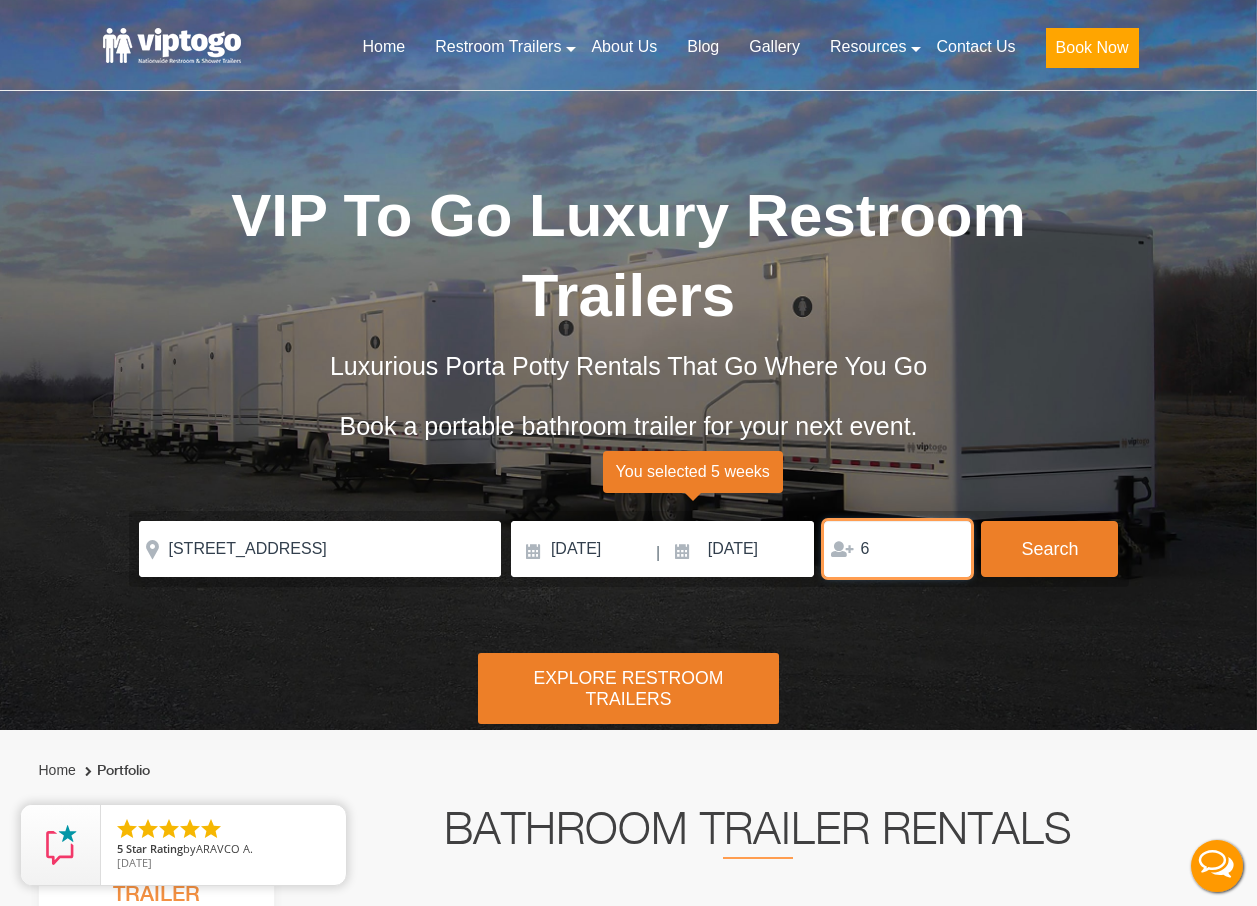 click on "6" at bounding box center [897, 549] 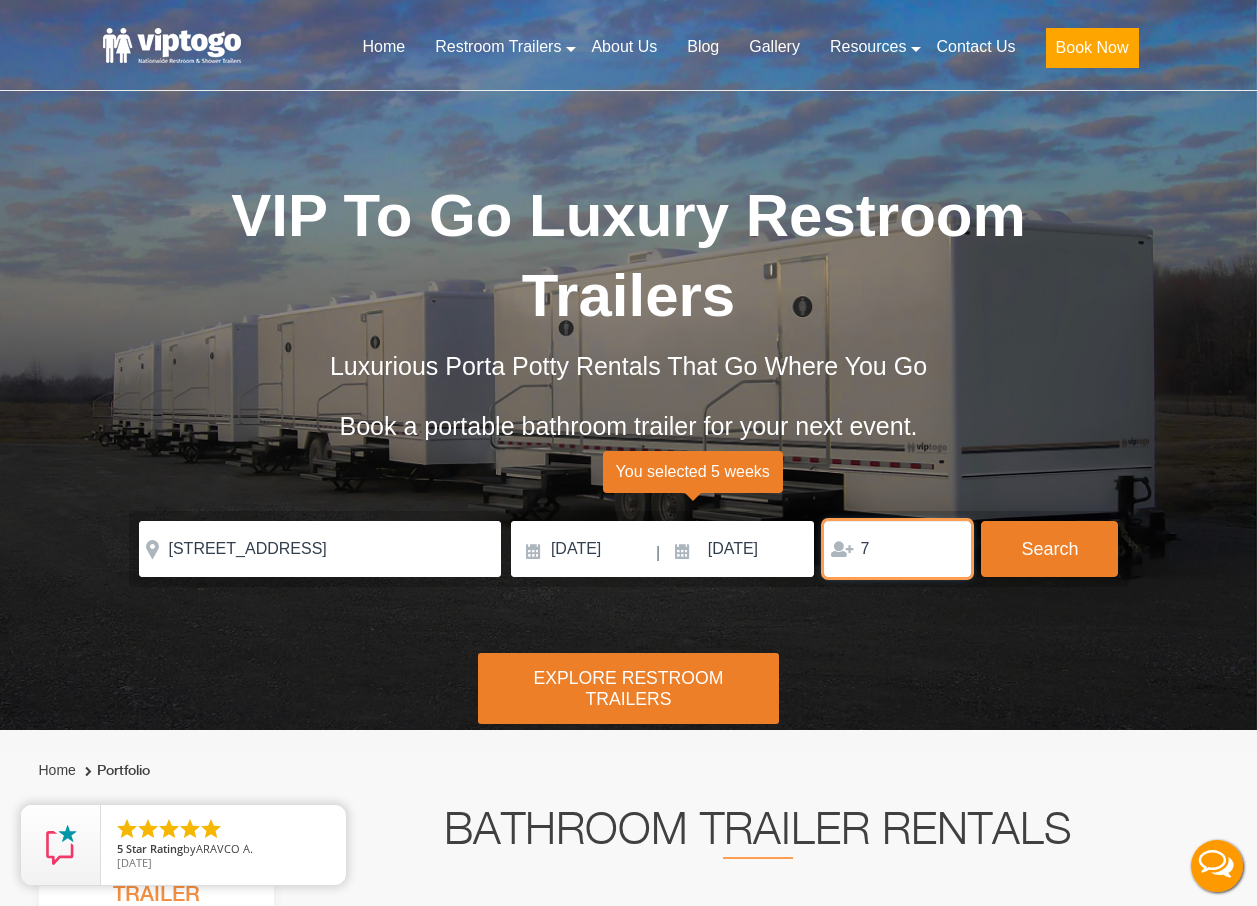 click on "7" at bounding box center (897, 549) 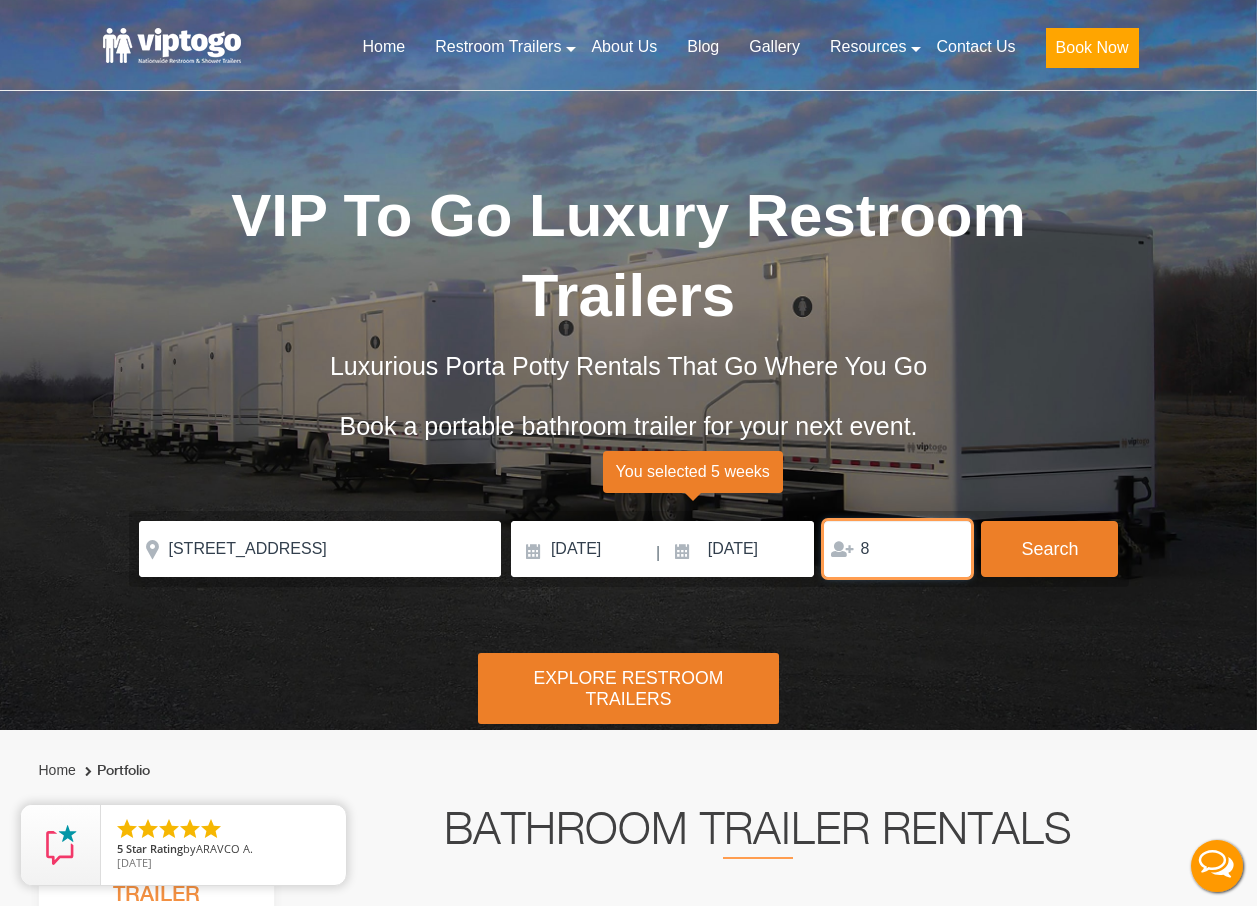 click on "8" at bounding box center (897, 549) 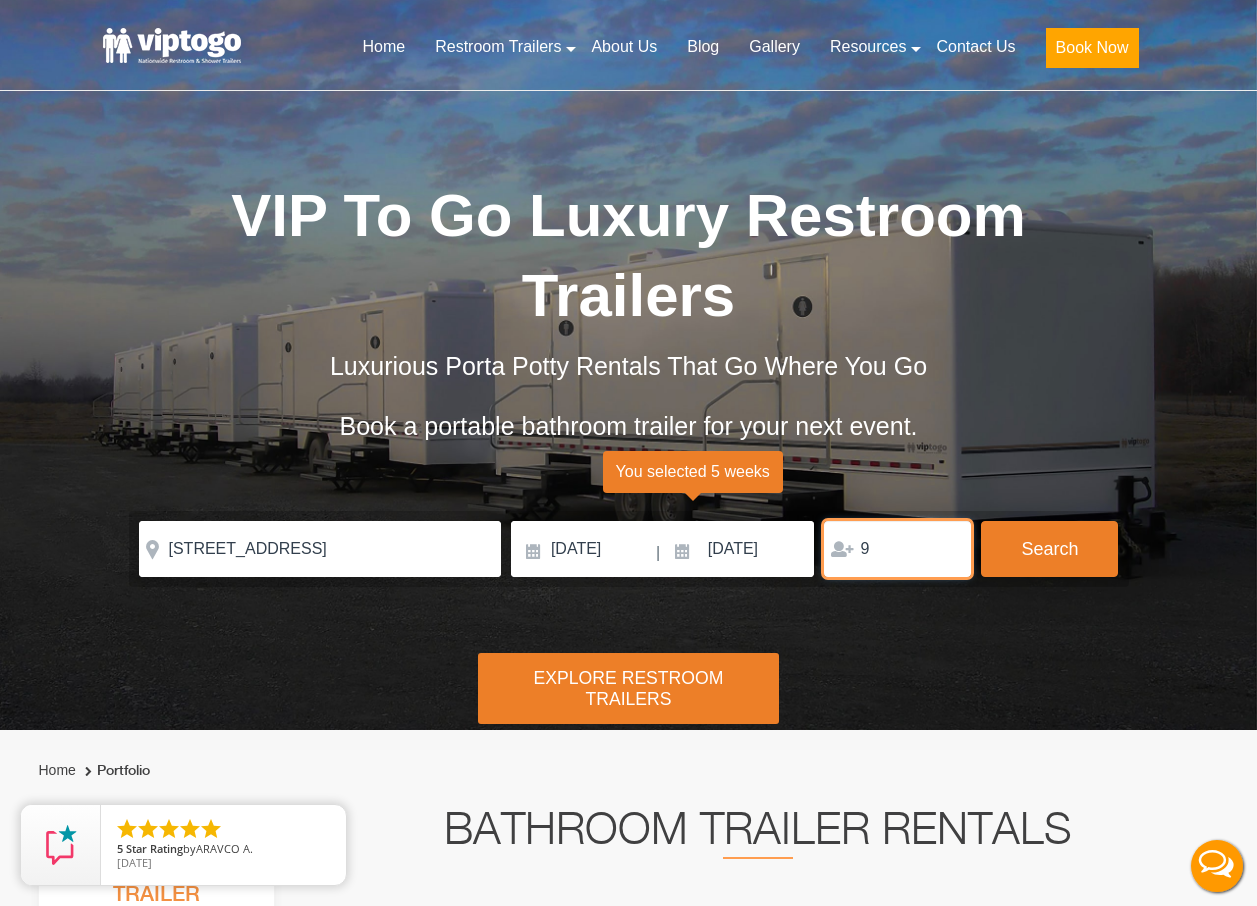 click on "9" at bounding box center [897, 549] 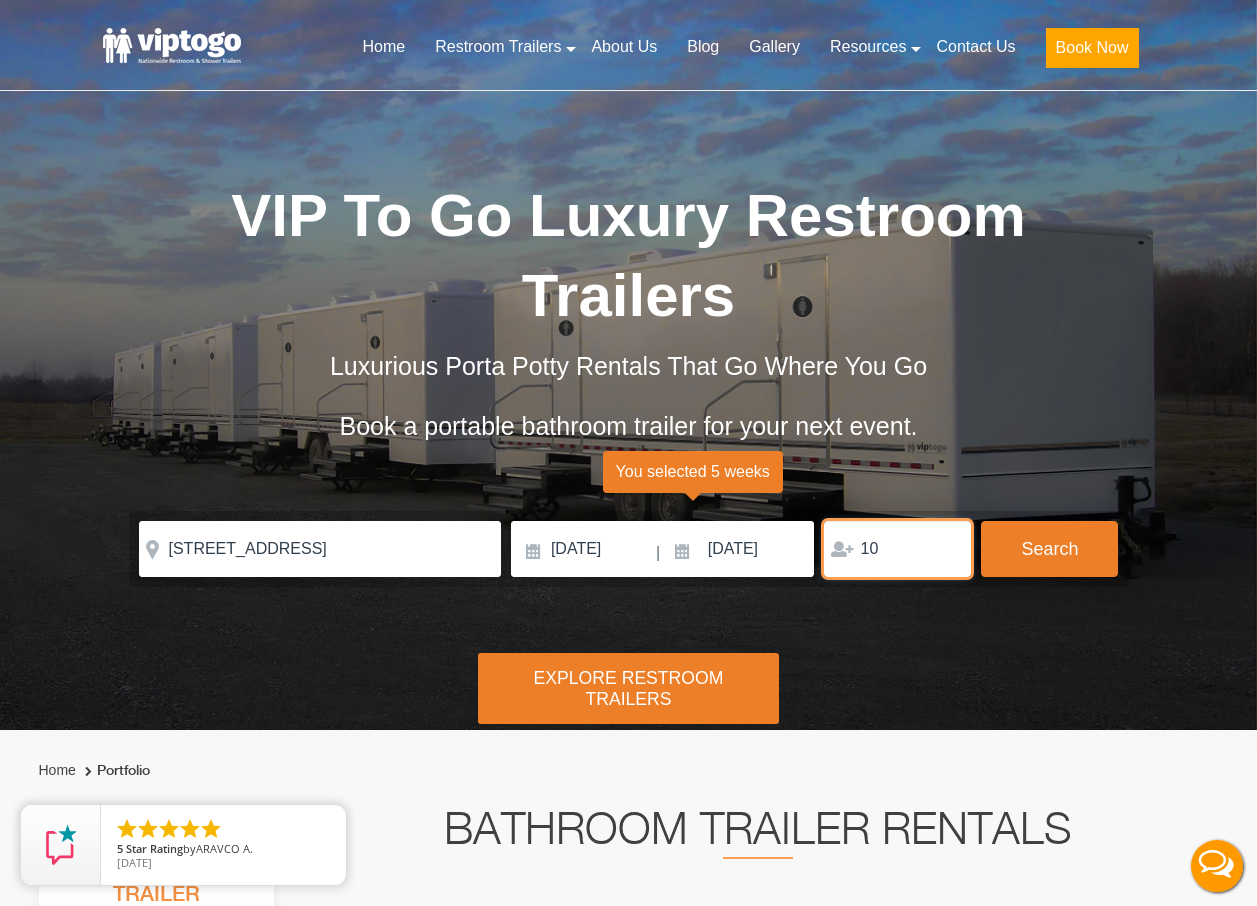 click on "10" at bounding box center (897, 549) 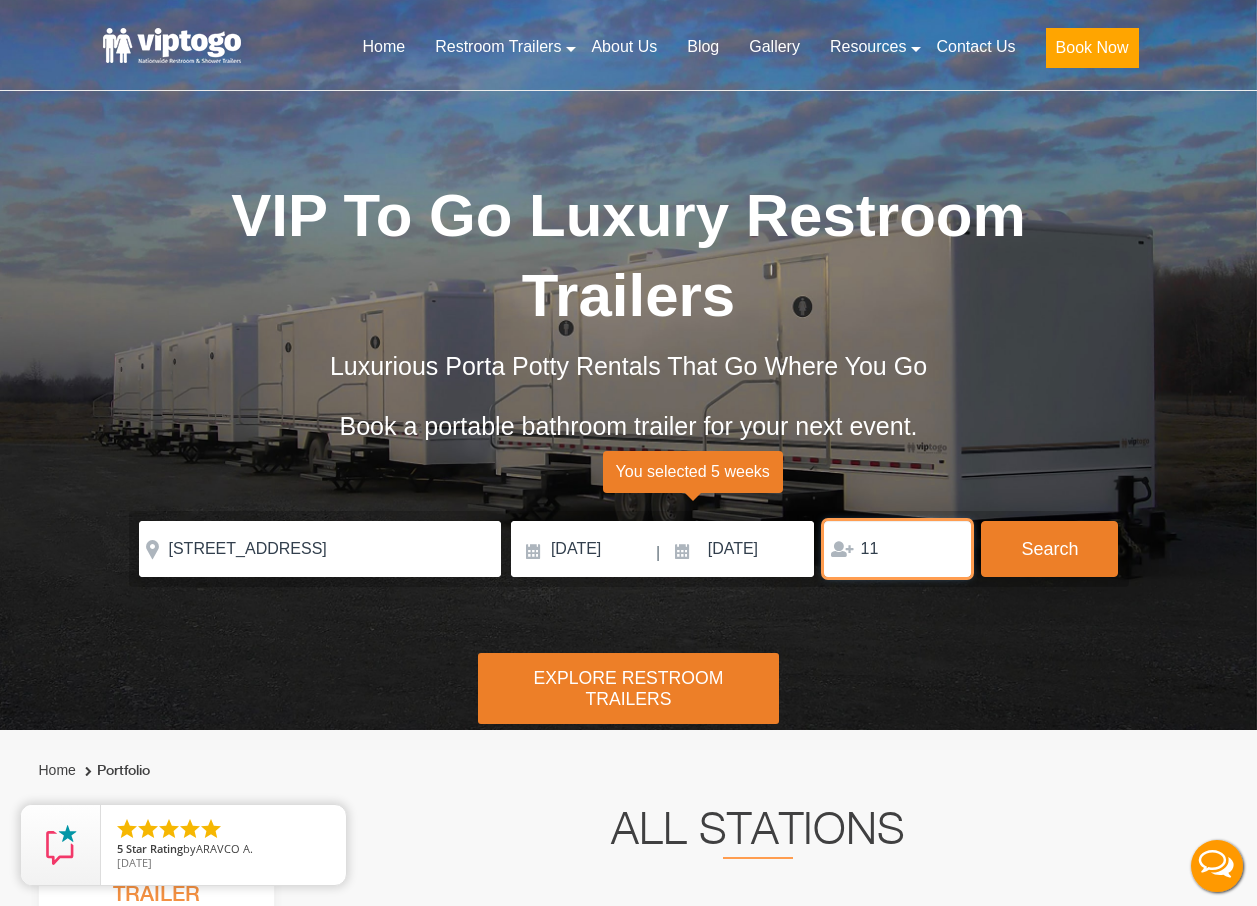 click on "11" at bounding box center [897, 549] 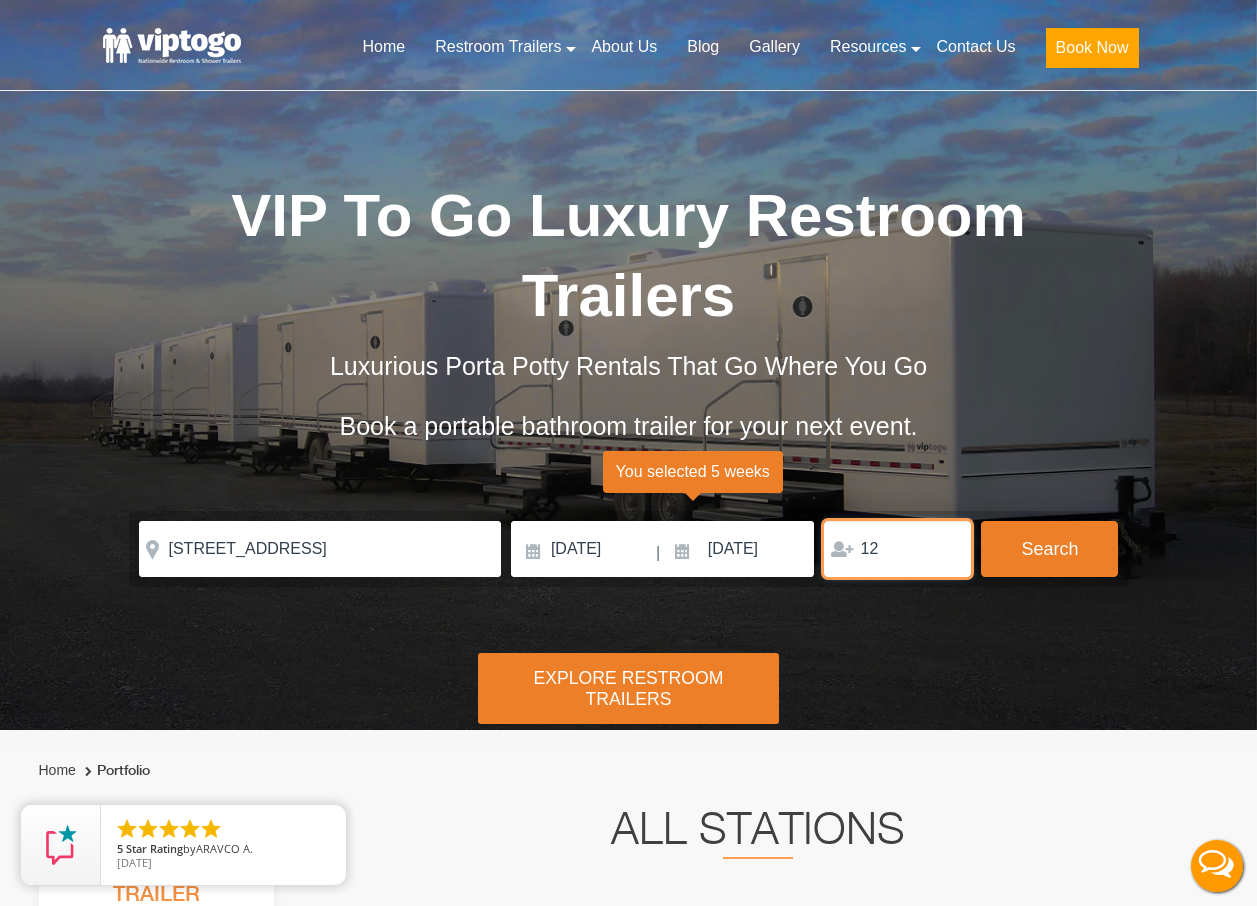 click on "12" at bounding box center (897, 549) 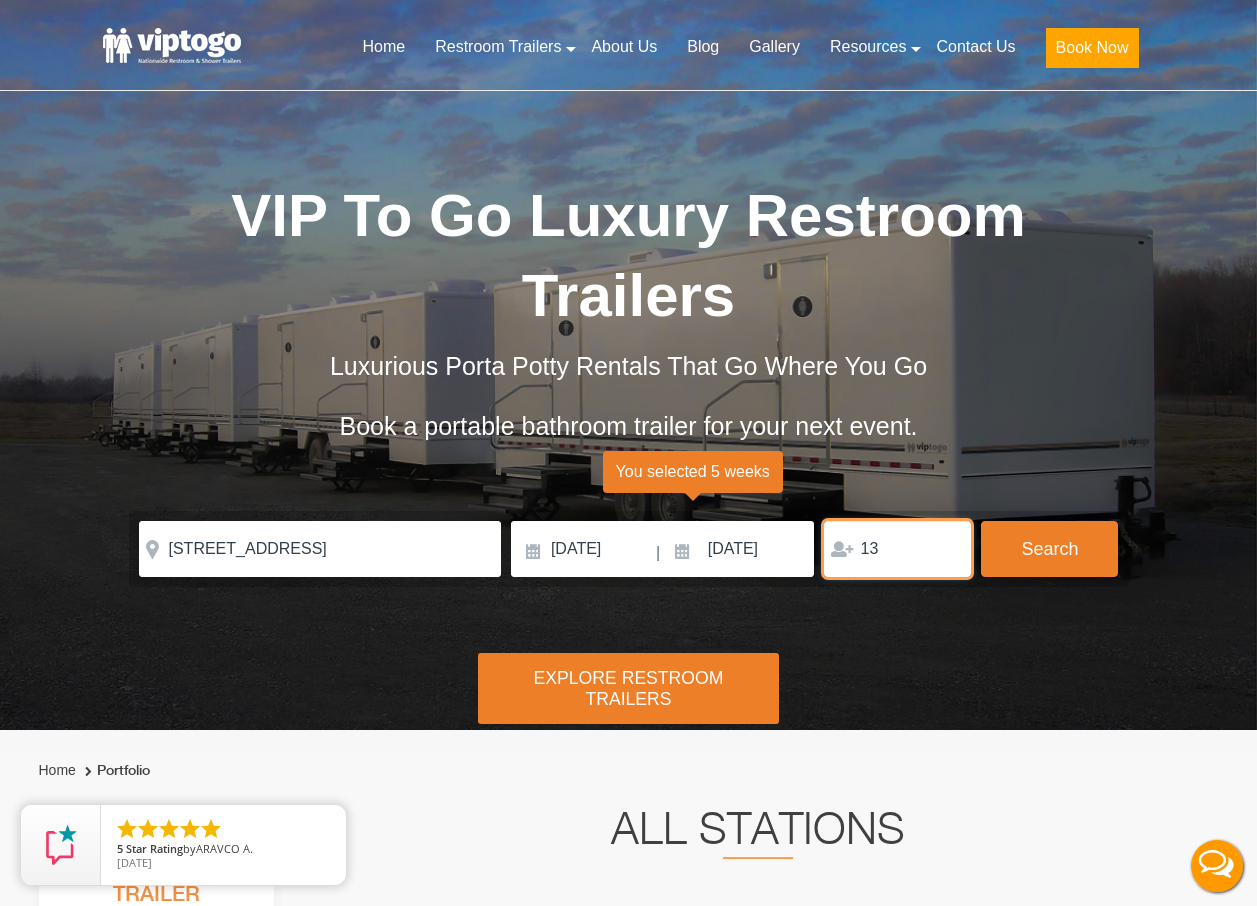 click on "13" at bounding box center (897, 549) 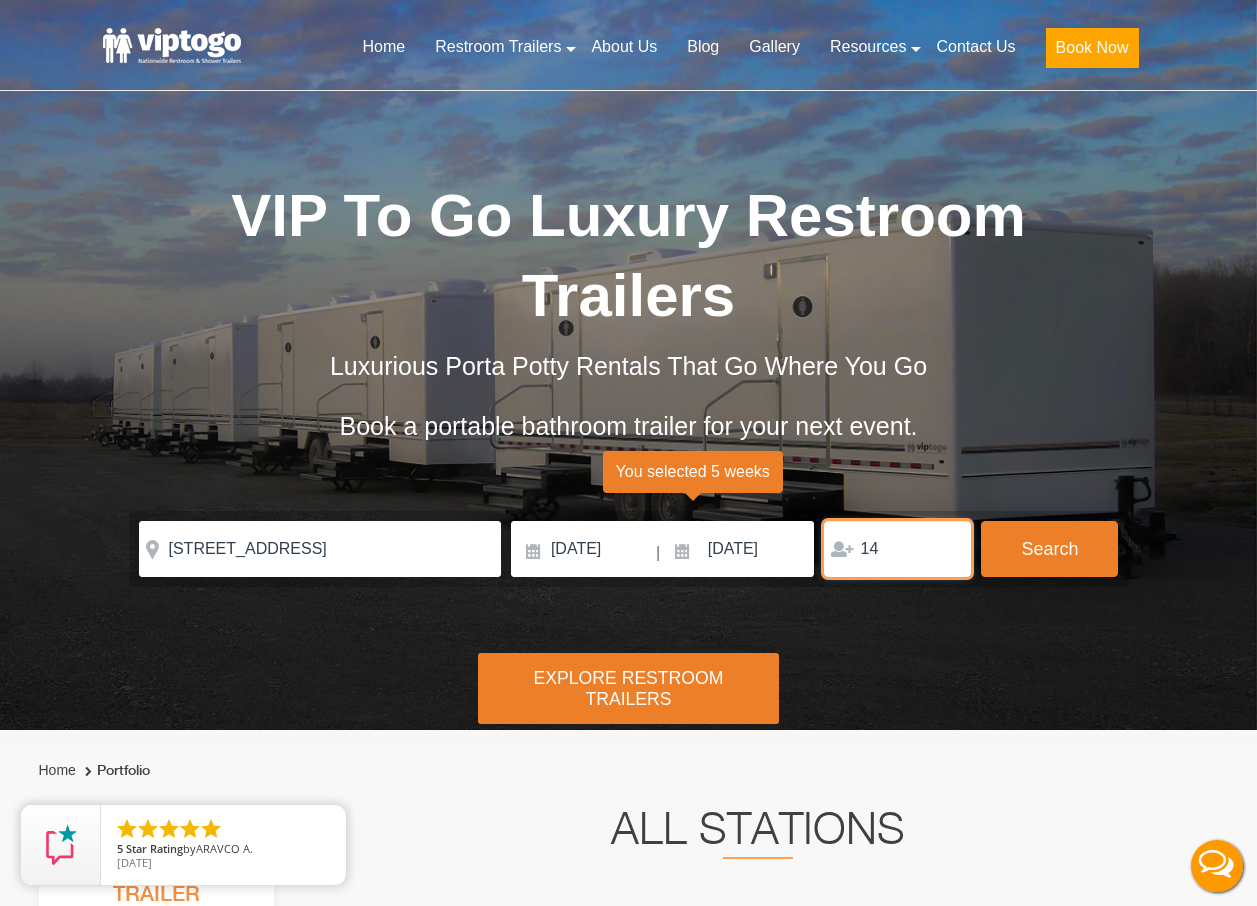 click on "14" at bounding box center [897, 549] 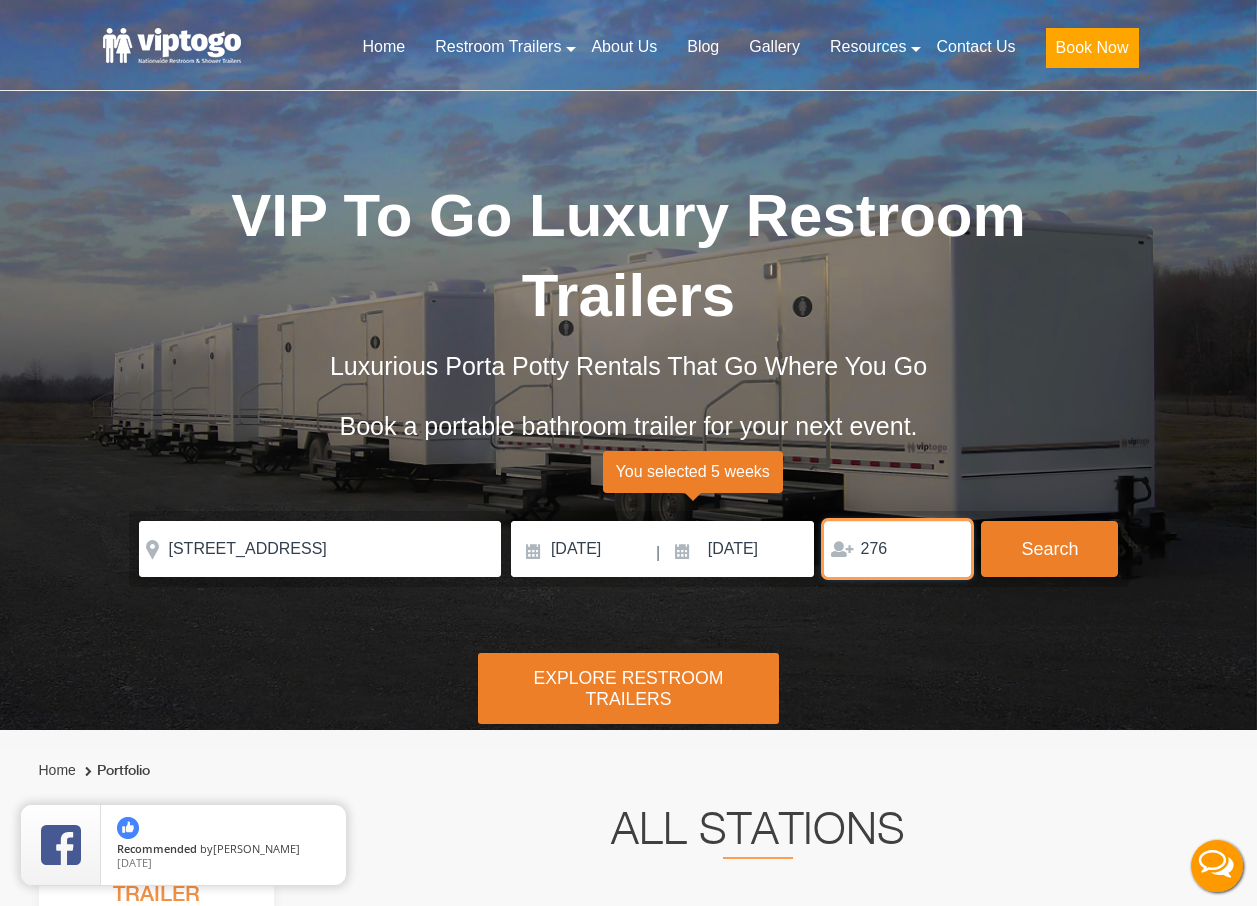 click on "276" at bounding box center (897, 549) 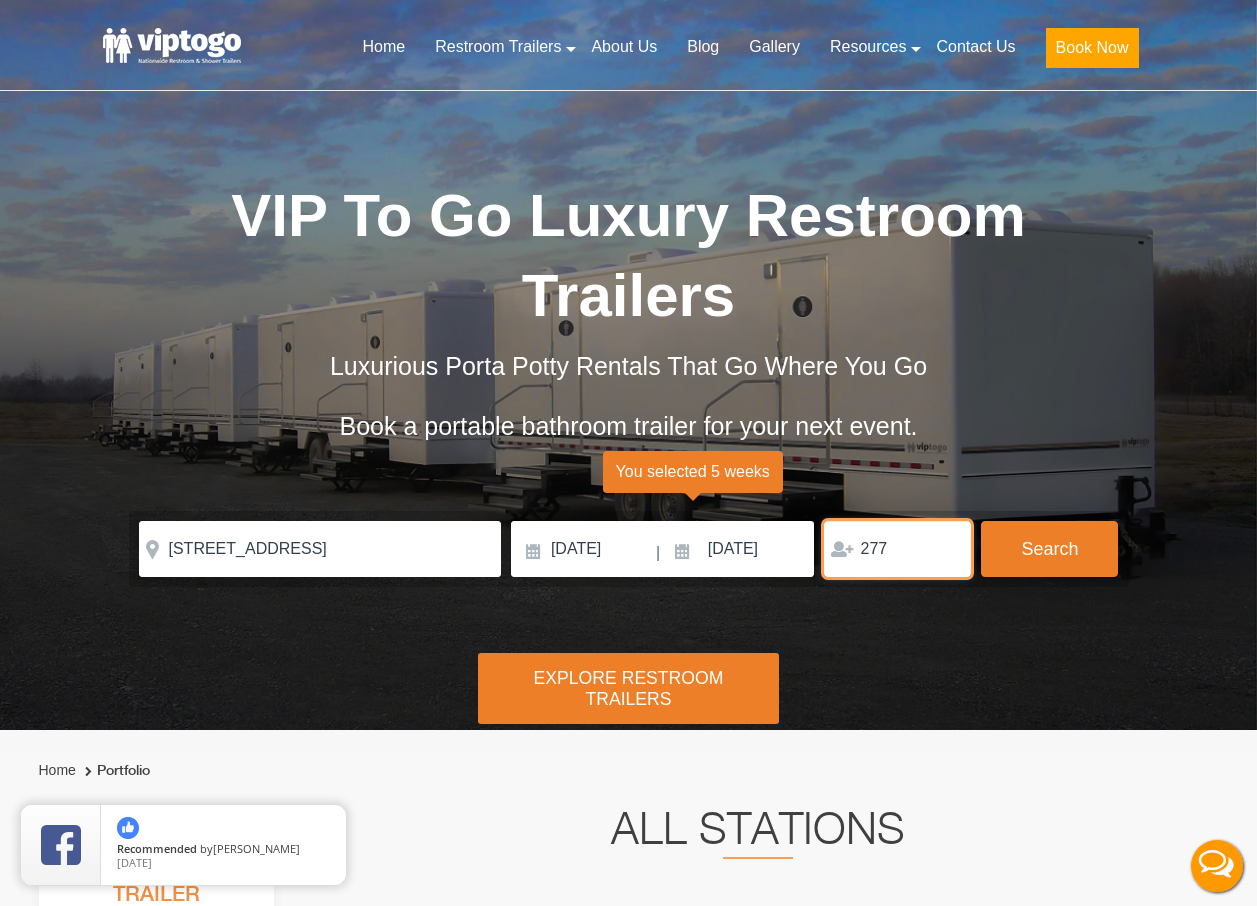 click on "277" at bounding box center [897, 549] 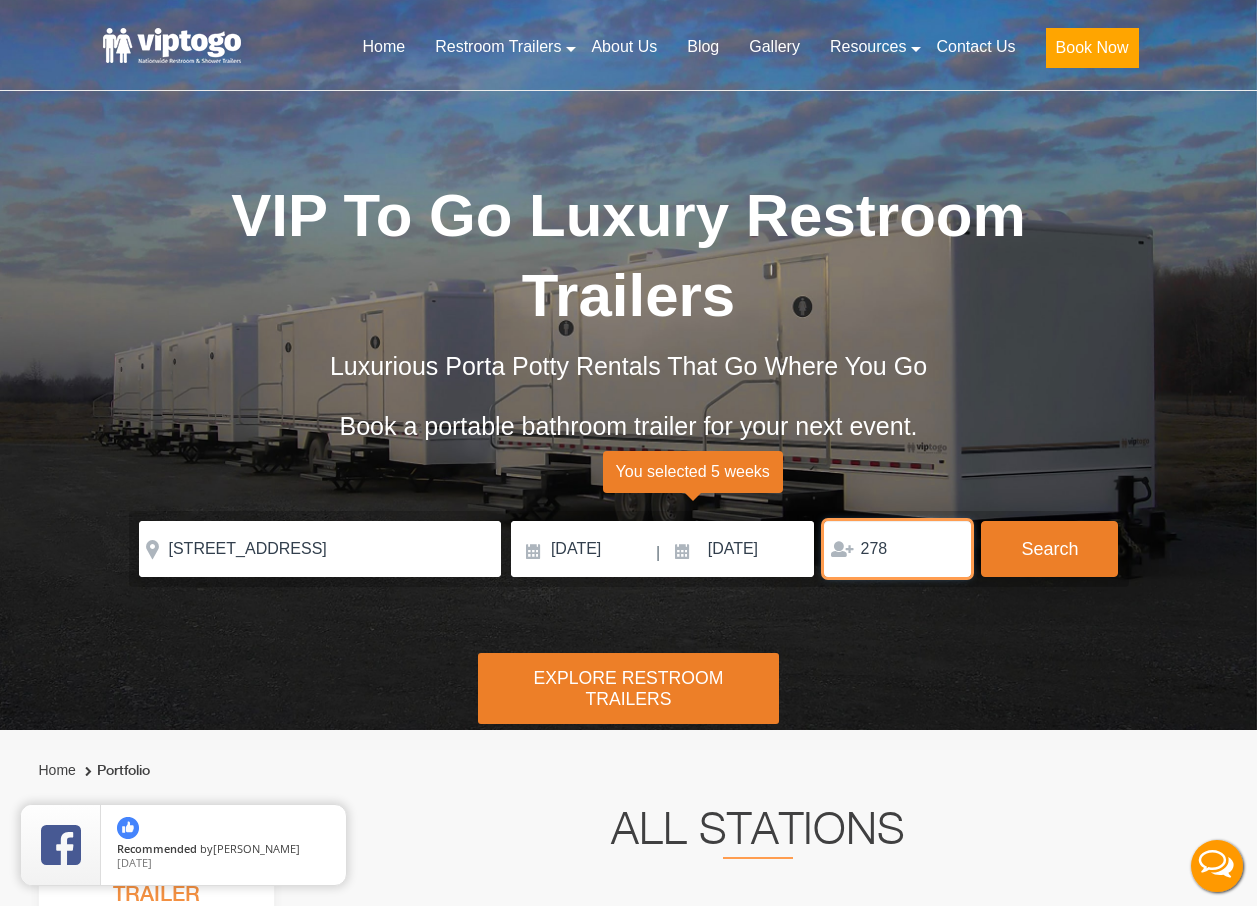 click on "278" at bounding box center (897, 549) 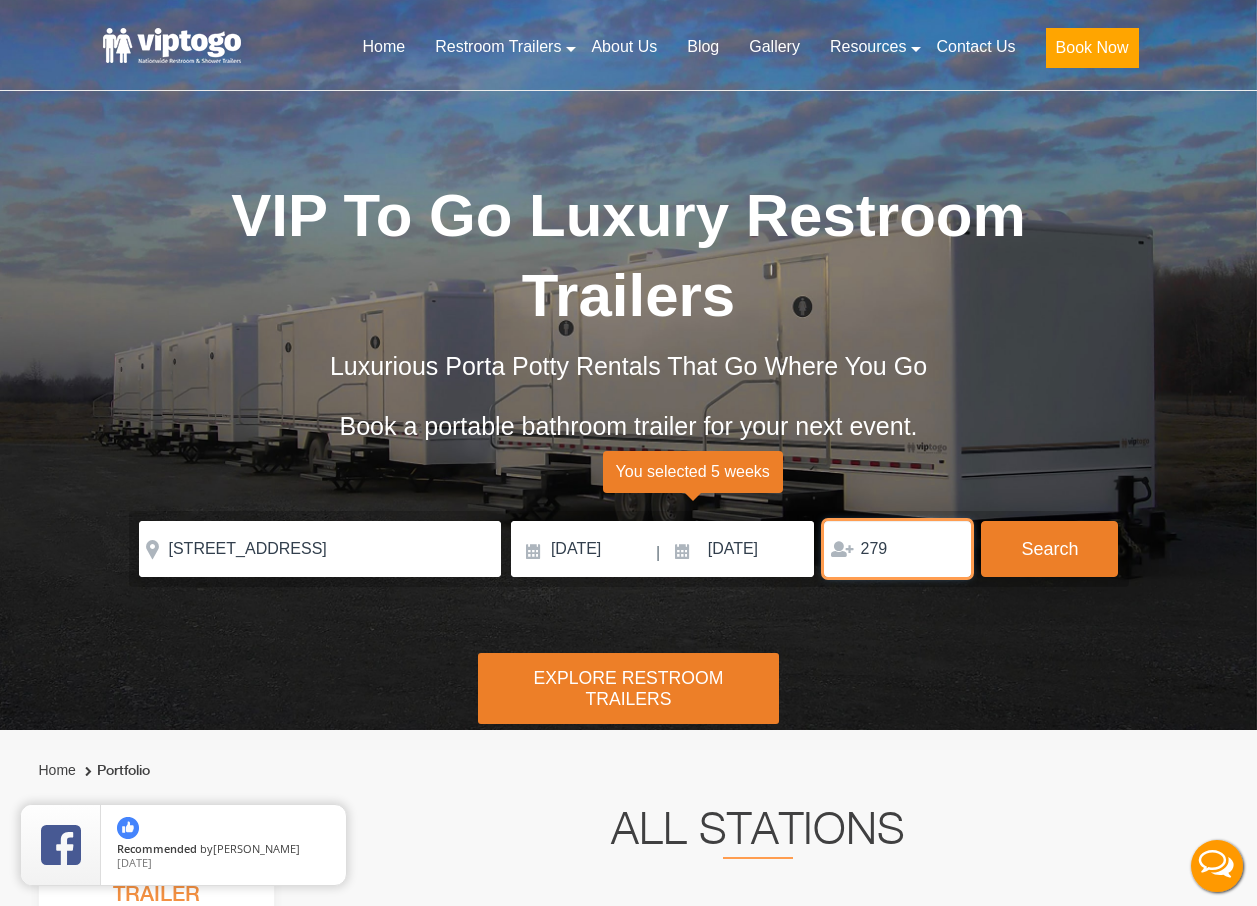 click on "279" at bounding box center [897, 549] 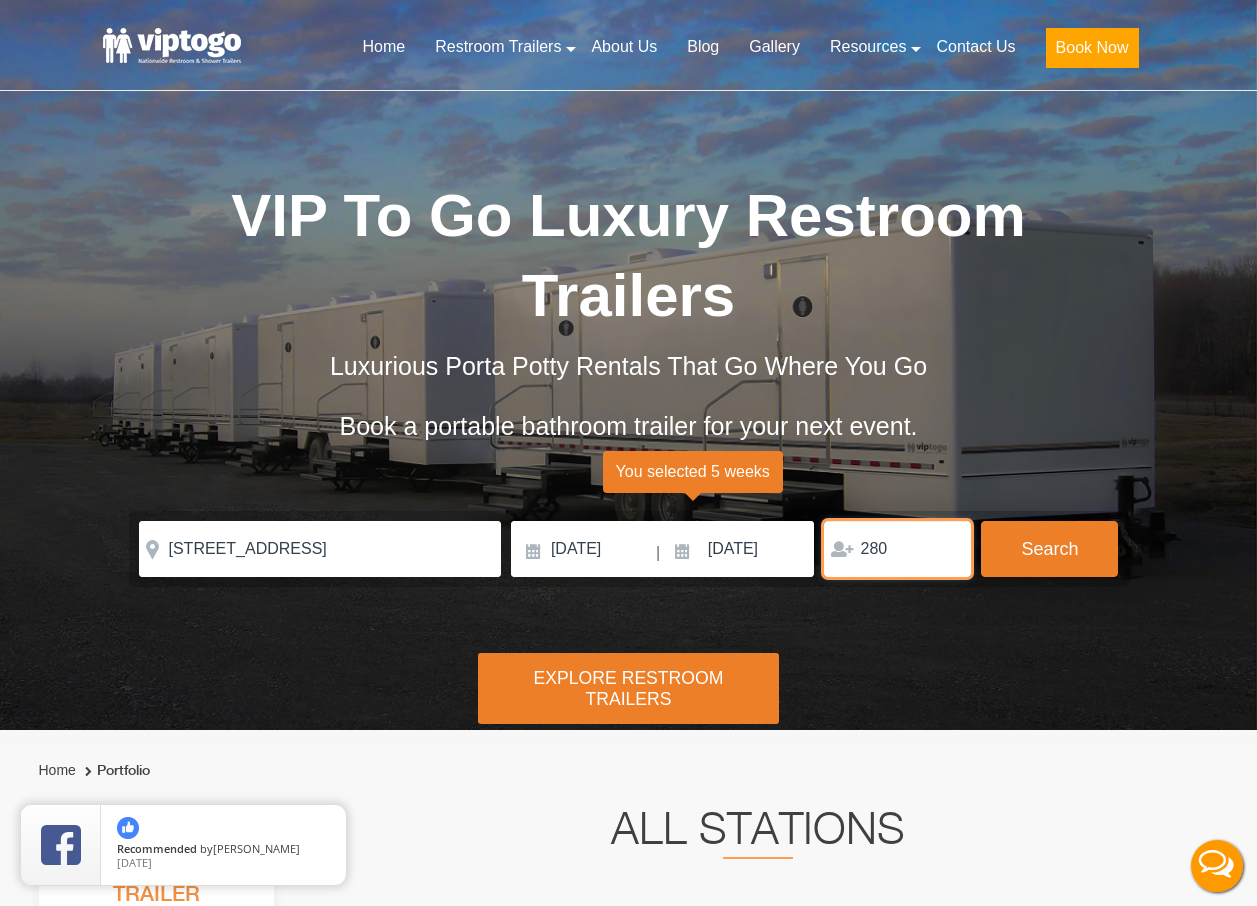 type on "280" 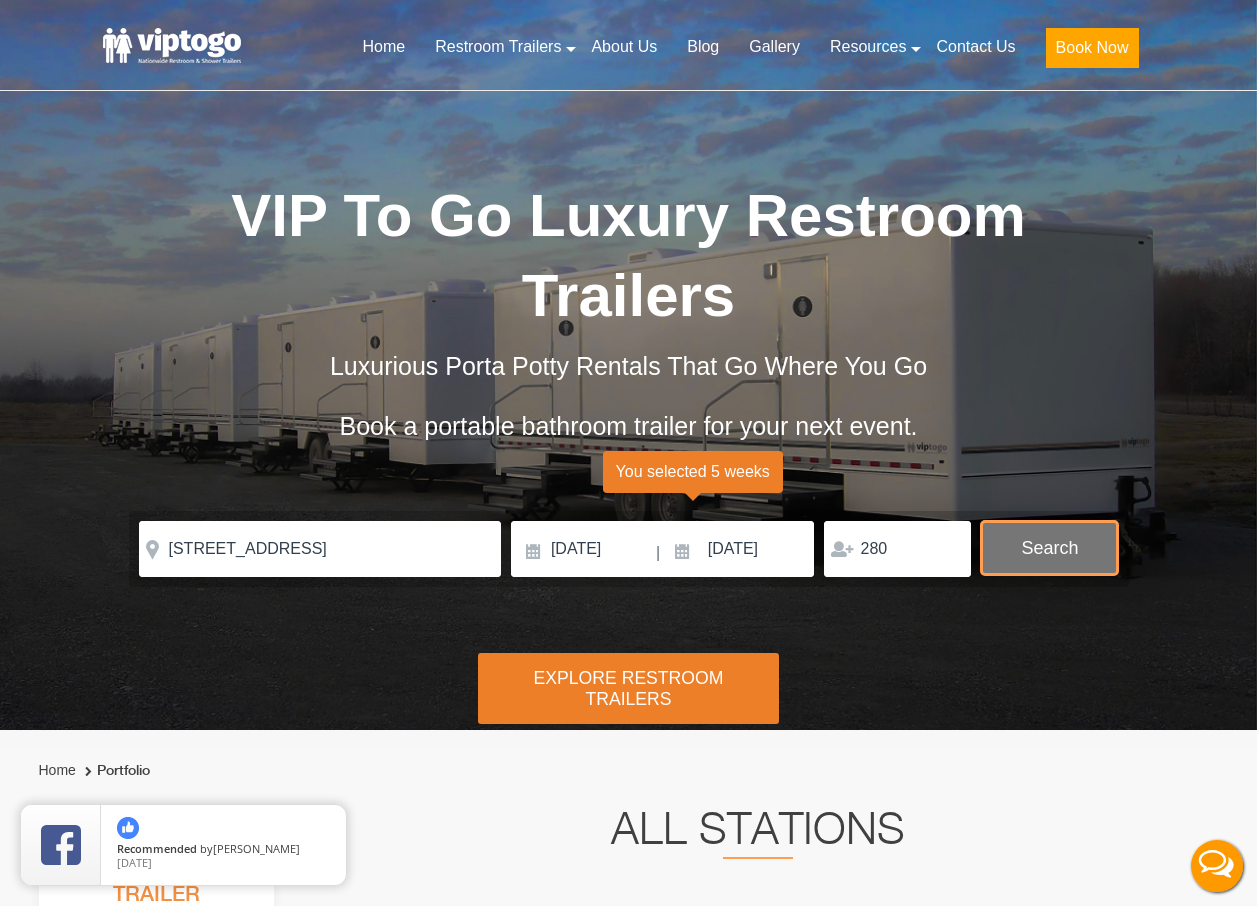 click on "Search" at bounding box center [1049, 548] 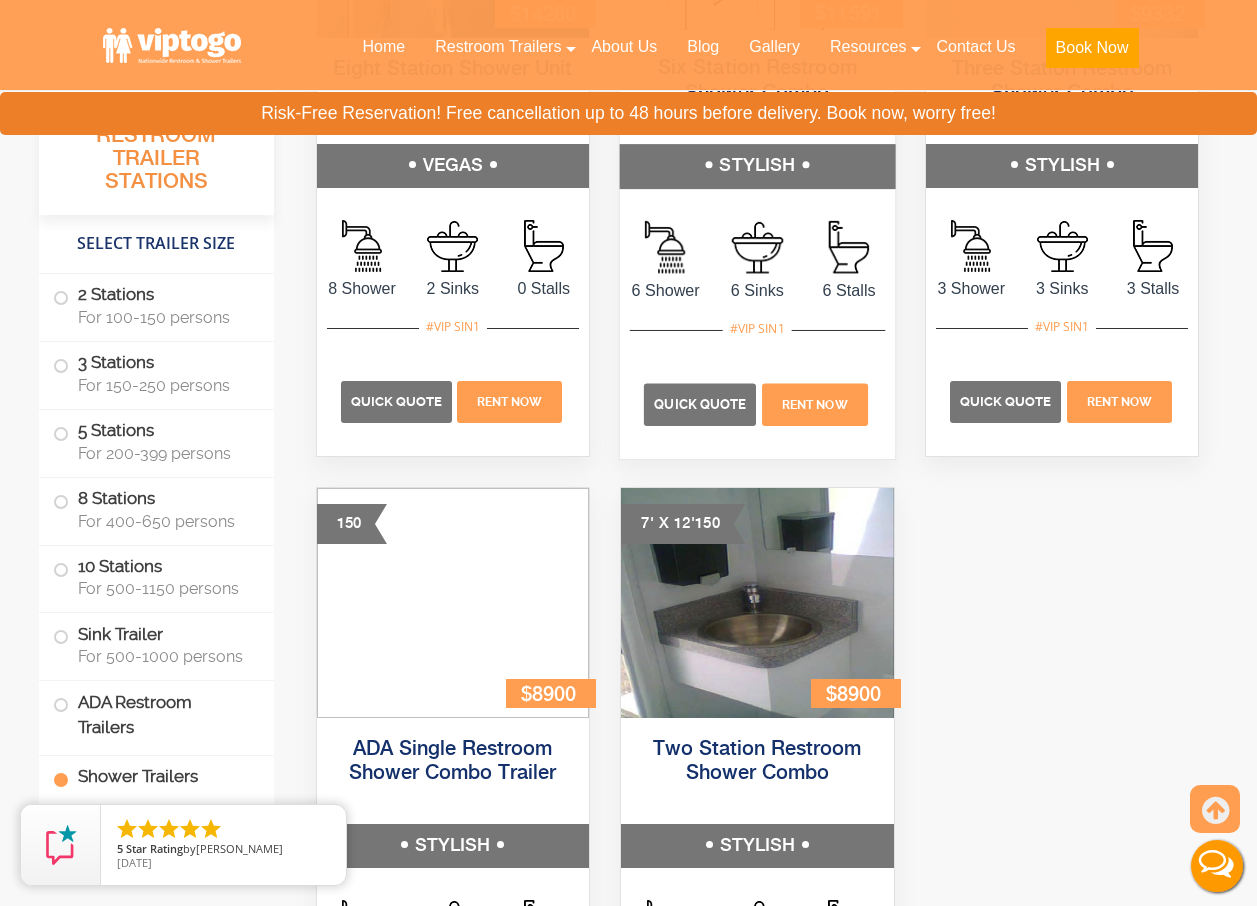 scroll, scrollTop: 8929, scrollLeft: 0, axis: vertical 